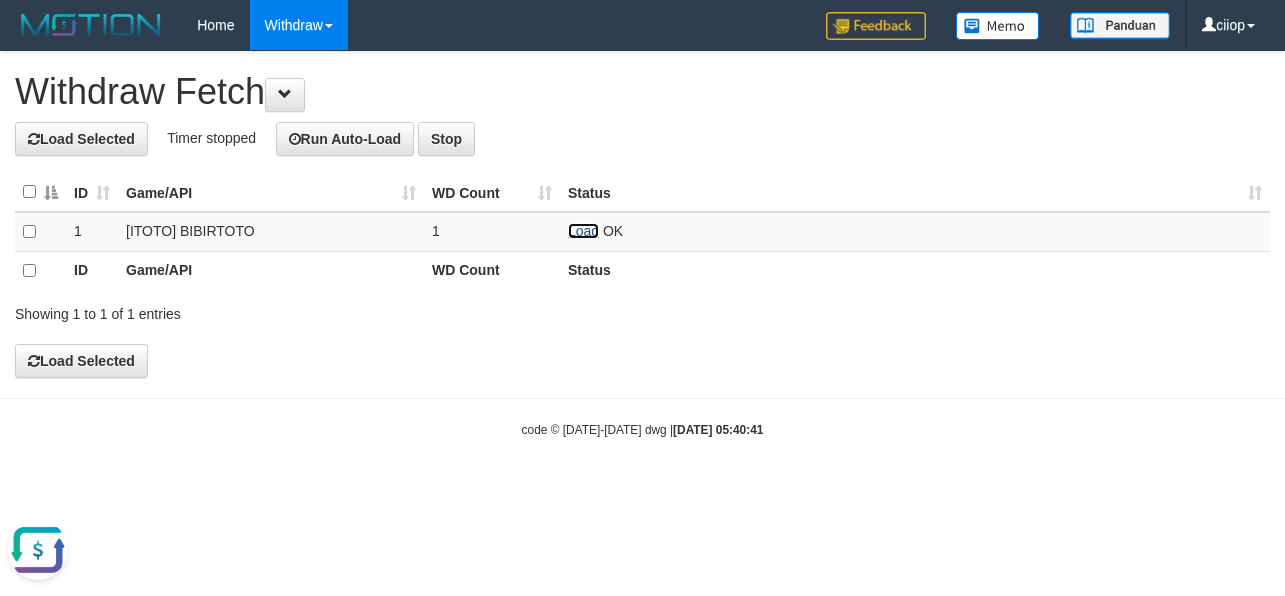 scroll, scrollTop: 0, scrollLeft: 0, axis: both 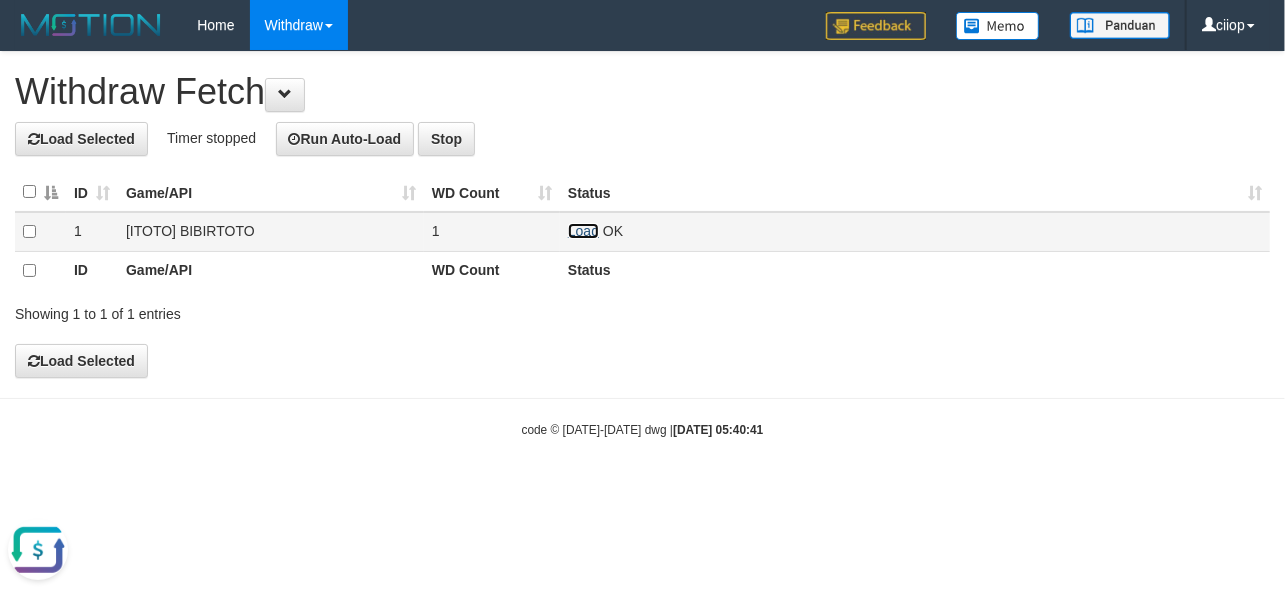 click on "Load" at bounding box center [583, 231] 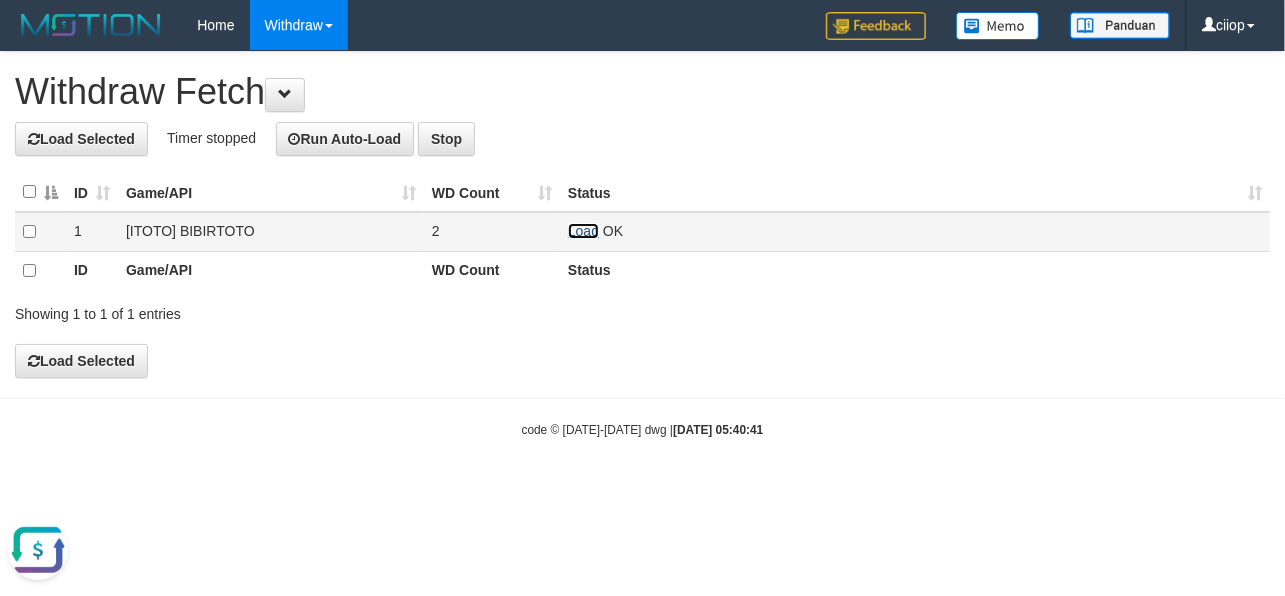 click on "Load" at bounding box center (583, 231) 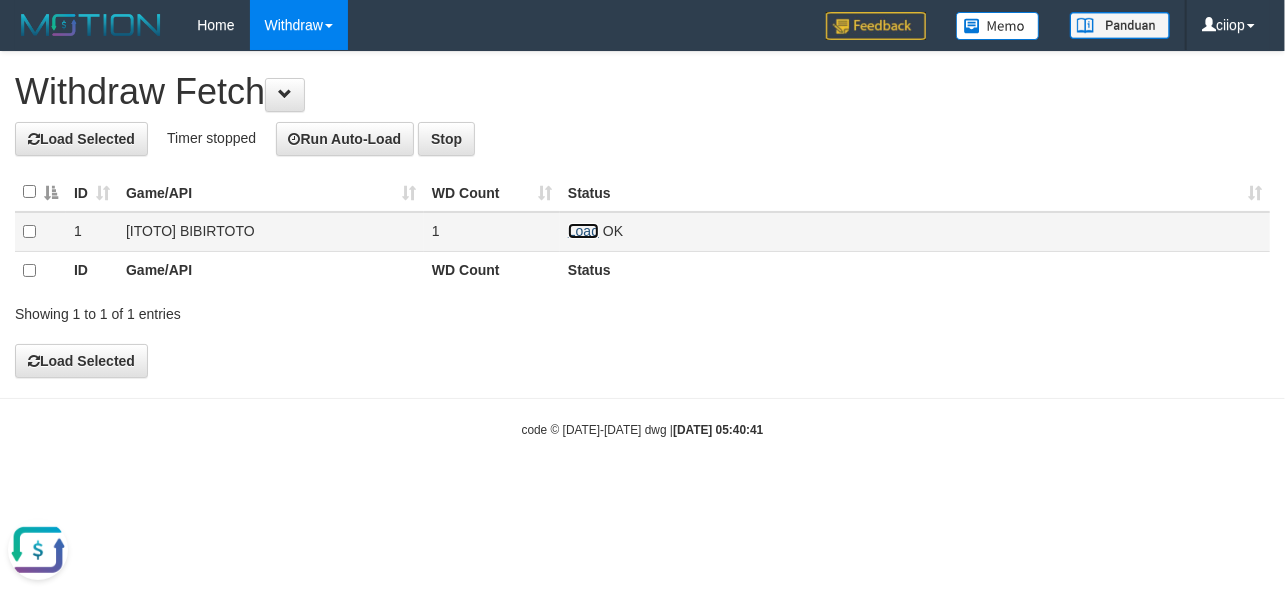 click on "Load" at bounding box center (583, 231) 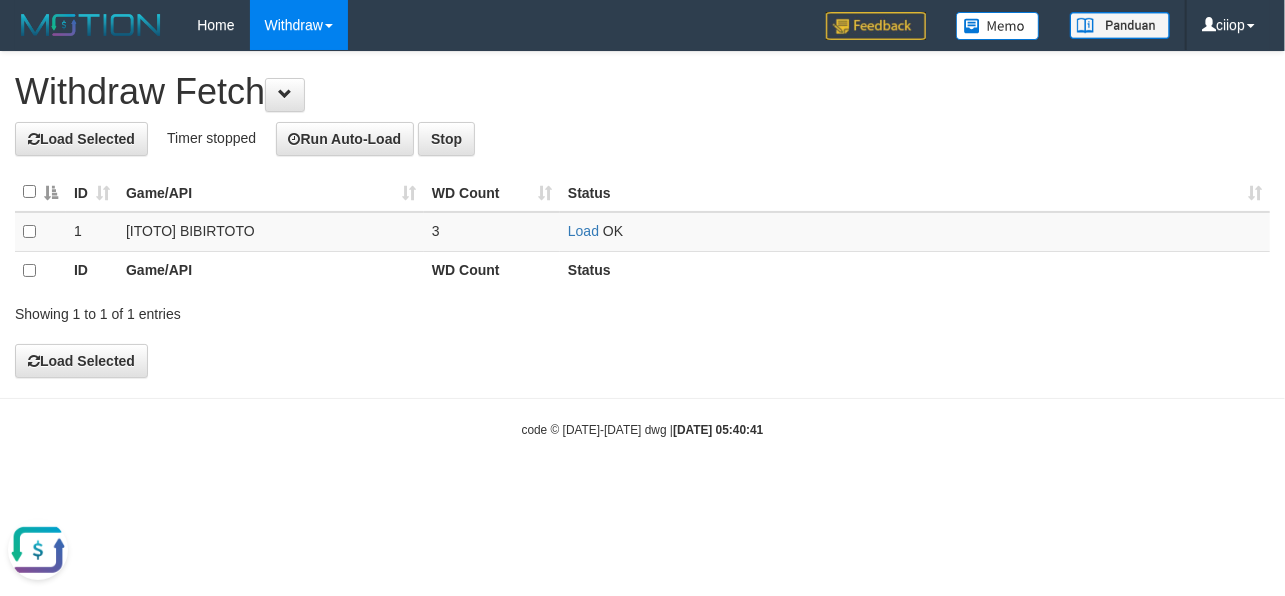 click on "Status" at bounding box center (915, 192) 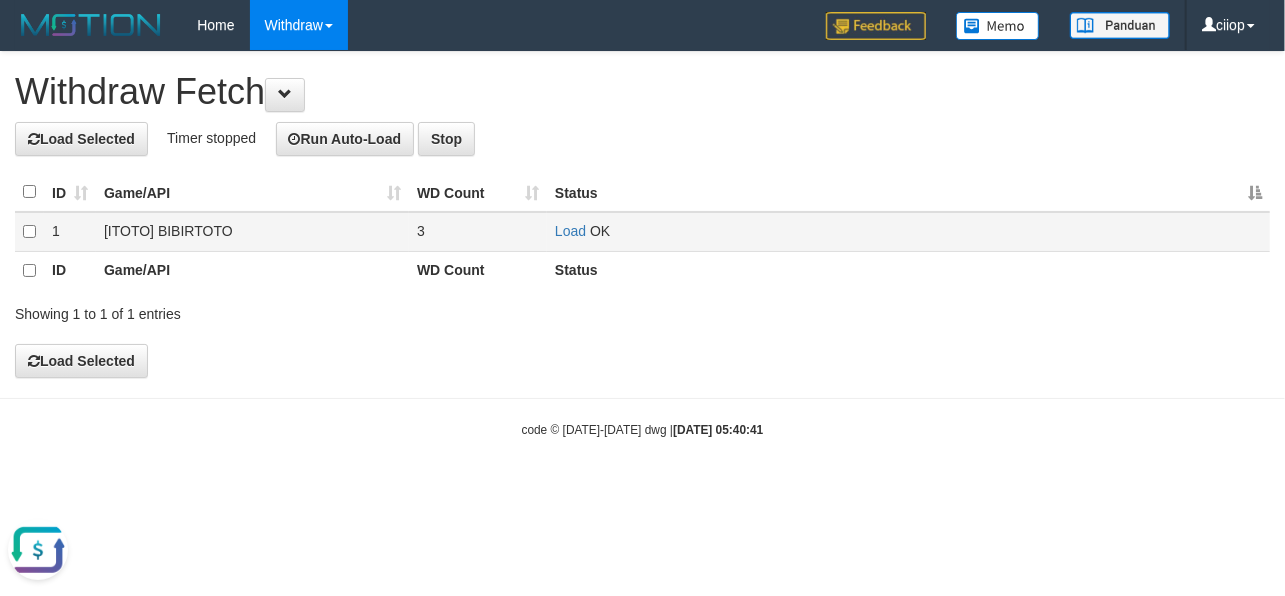 click on "Load
OK" at bounding box center (908, 232) 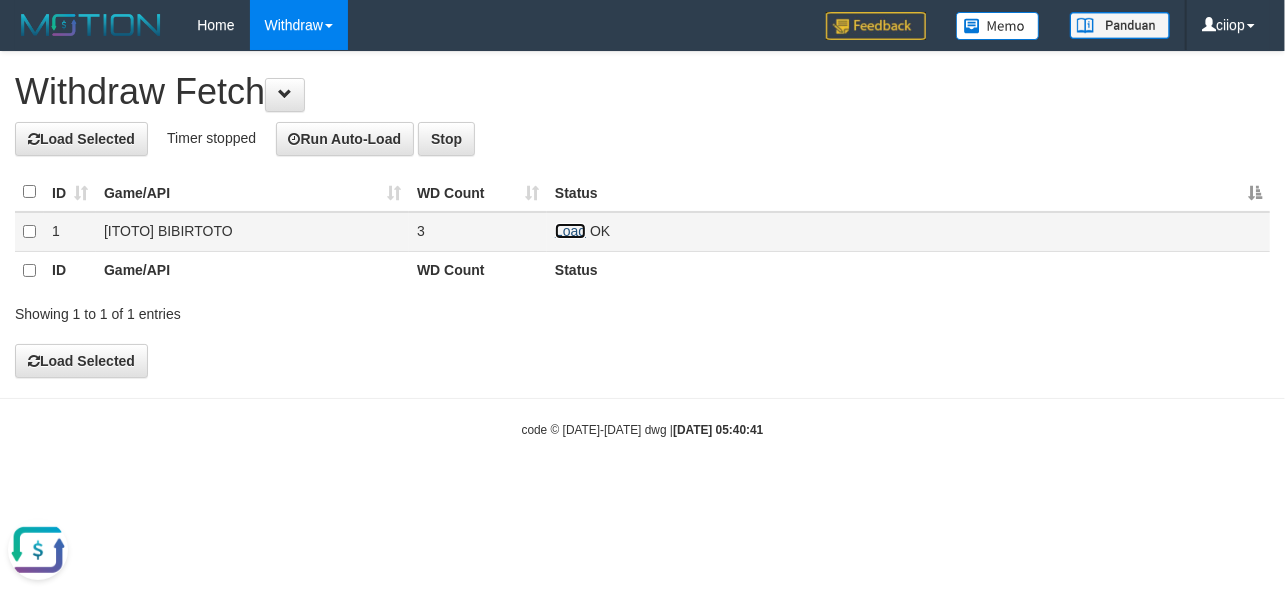 click on "Load" at bounding box center (570, 231) 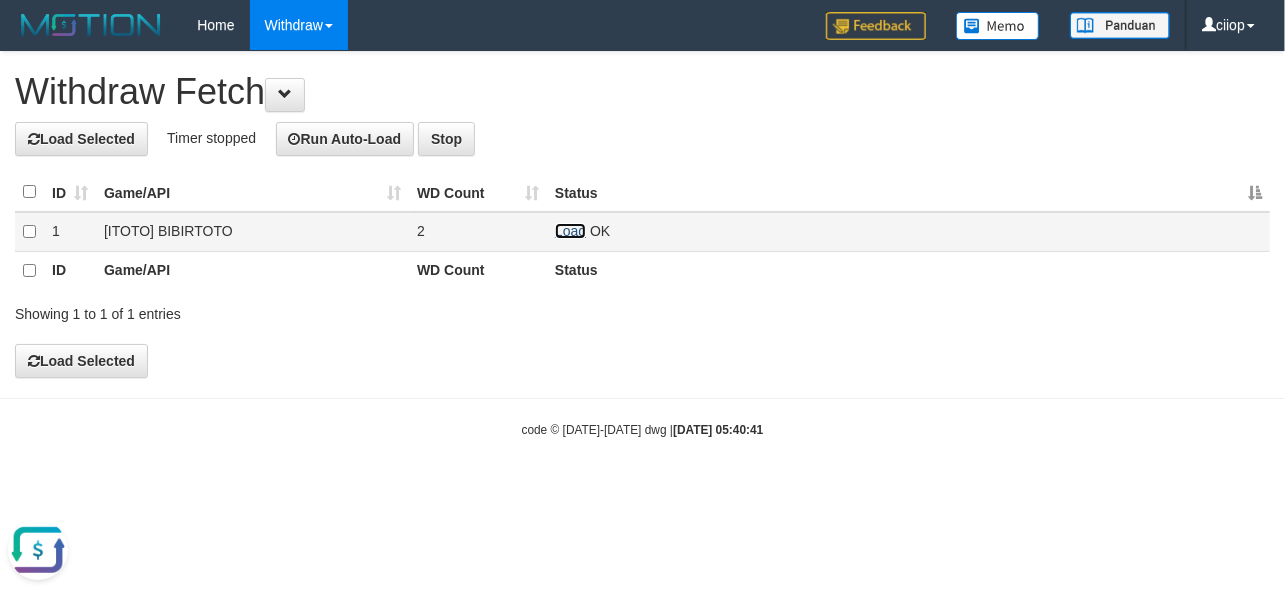 click on "Load" at bounding box center (570, 231) 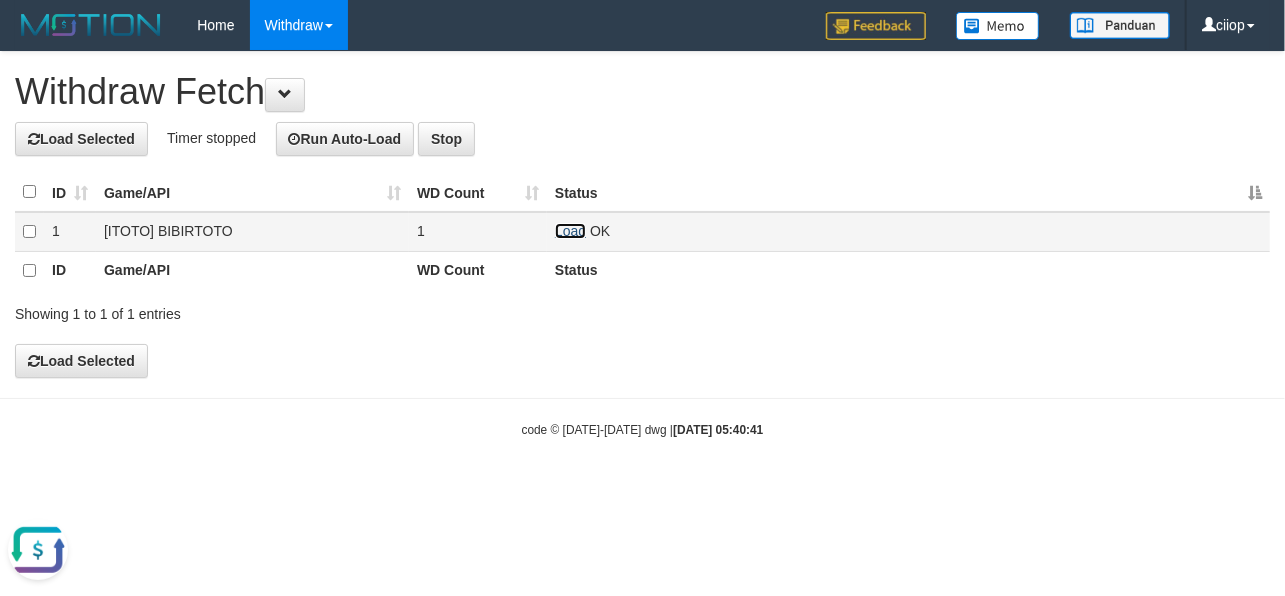 click on "Load" at bounding box center (570, 231) 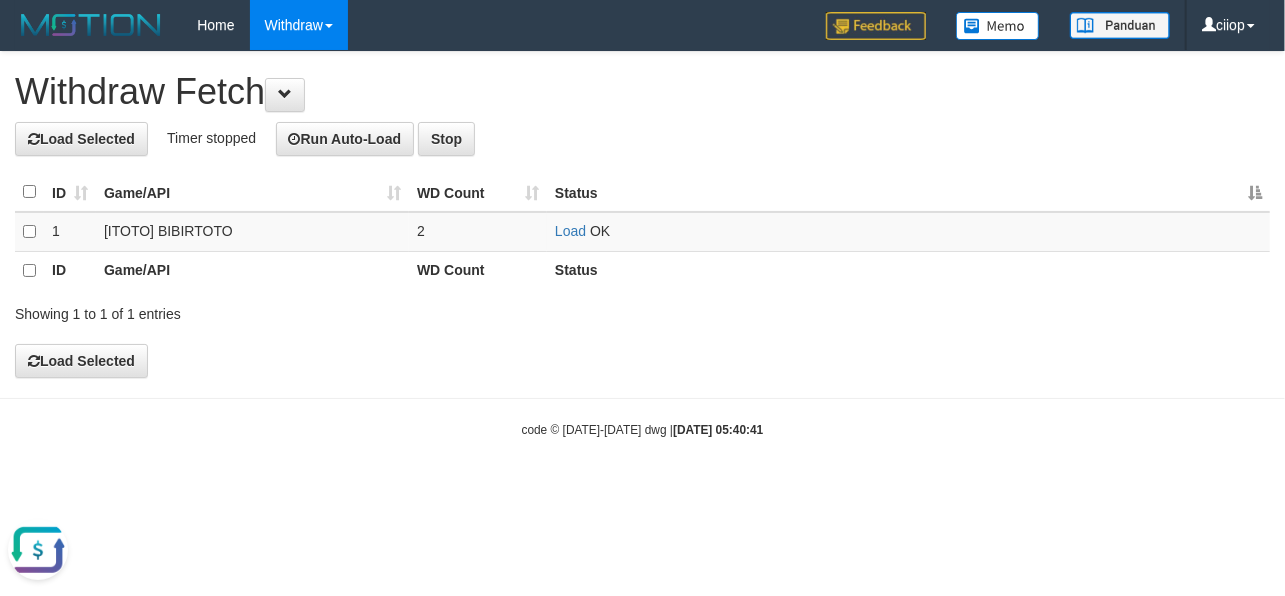 drag, startPoint x: 582, startPoint y: 150, endPoint x: 549, endPoint y: 140, distance: 34.48188 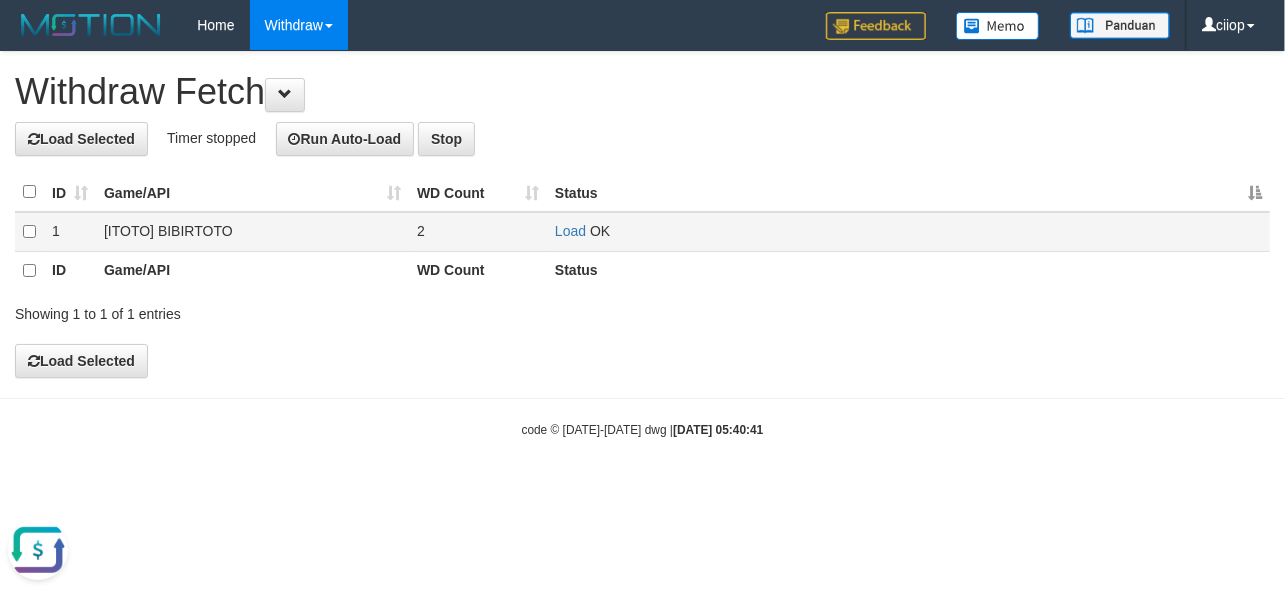 click on "Load
OK" at bounding box center (908, 232) 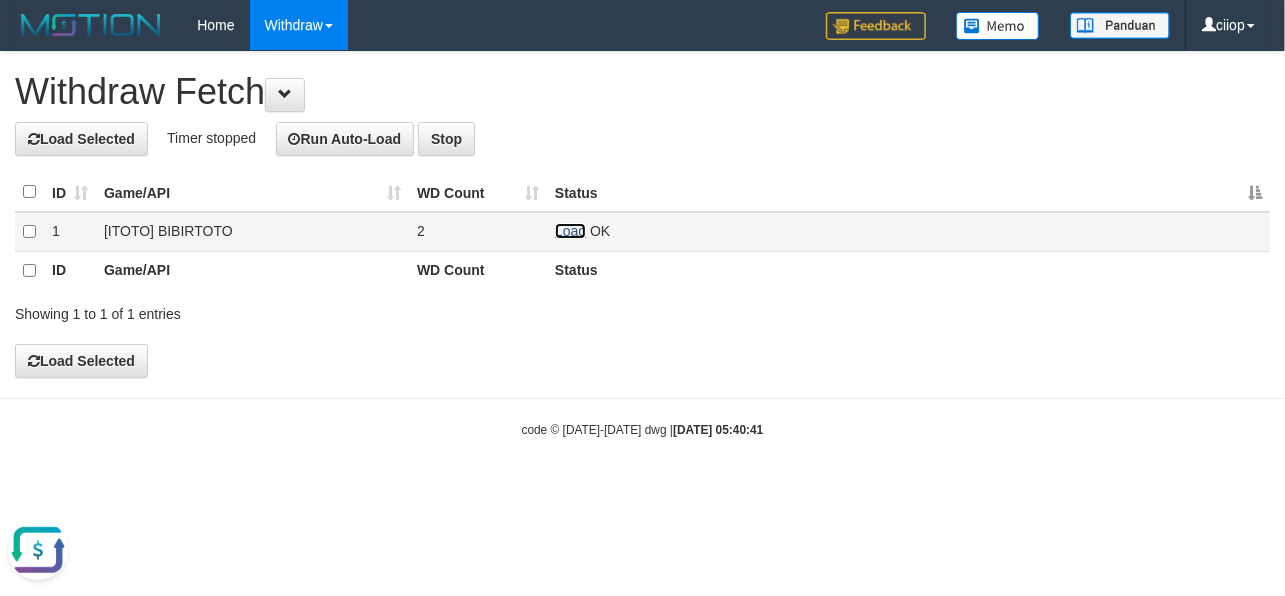 click on "Load" at bounding box center [570, 231] 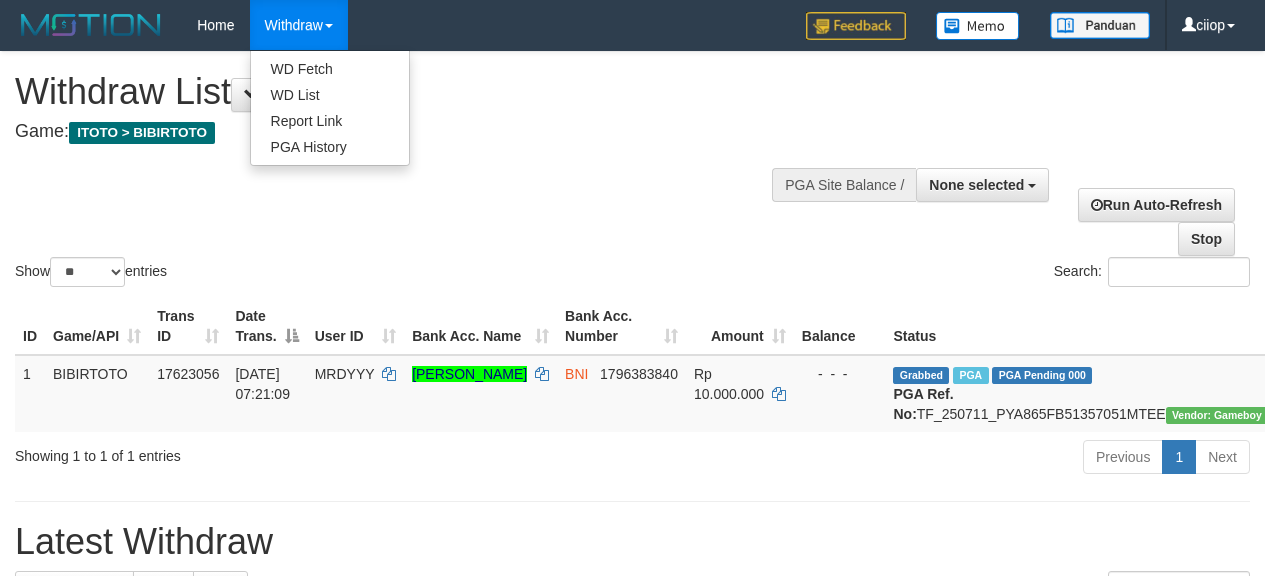 select 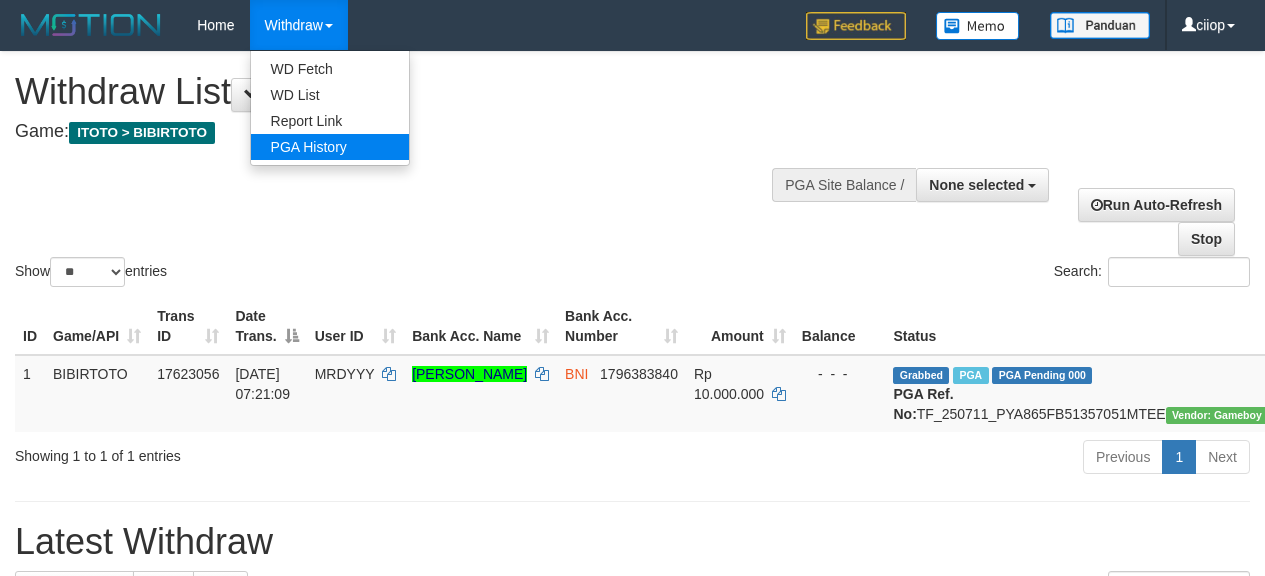 scroll, scrollTop: 0, scrollLeft: 0, axis: both 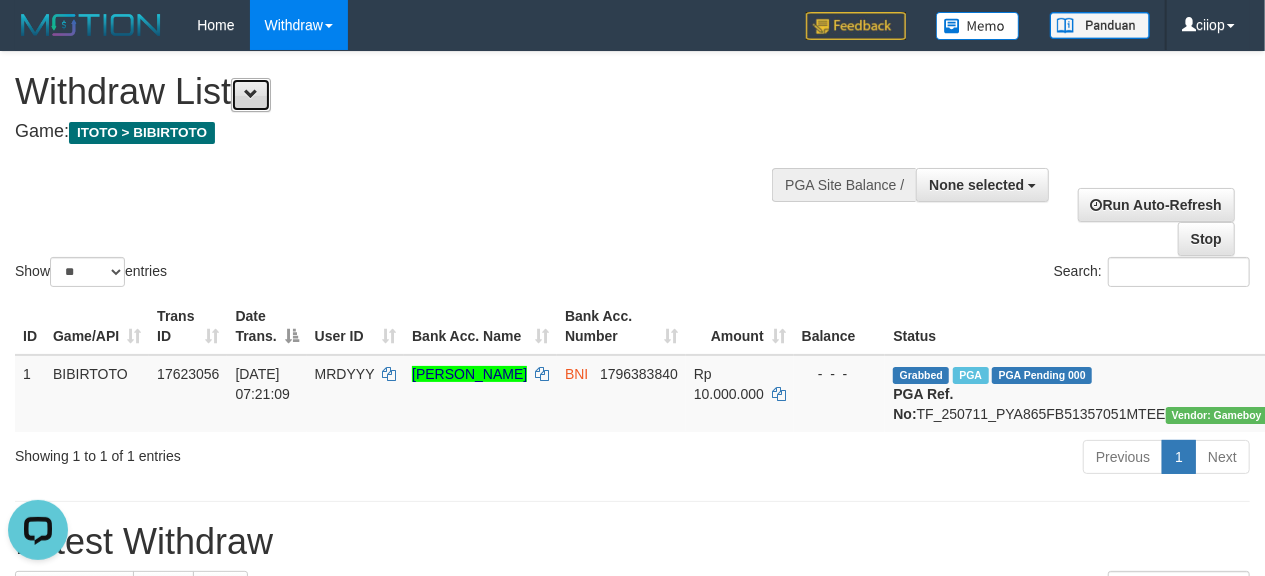 click at bounding box center (251, 95) 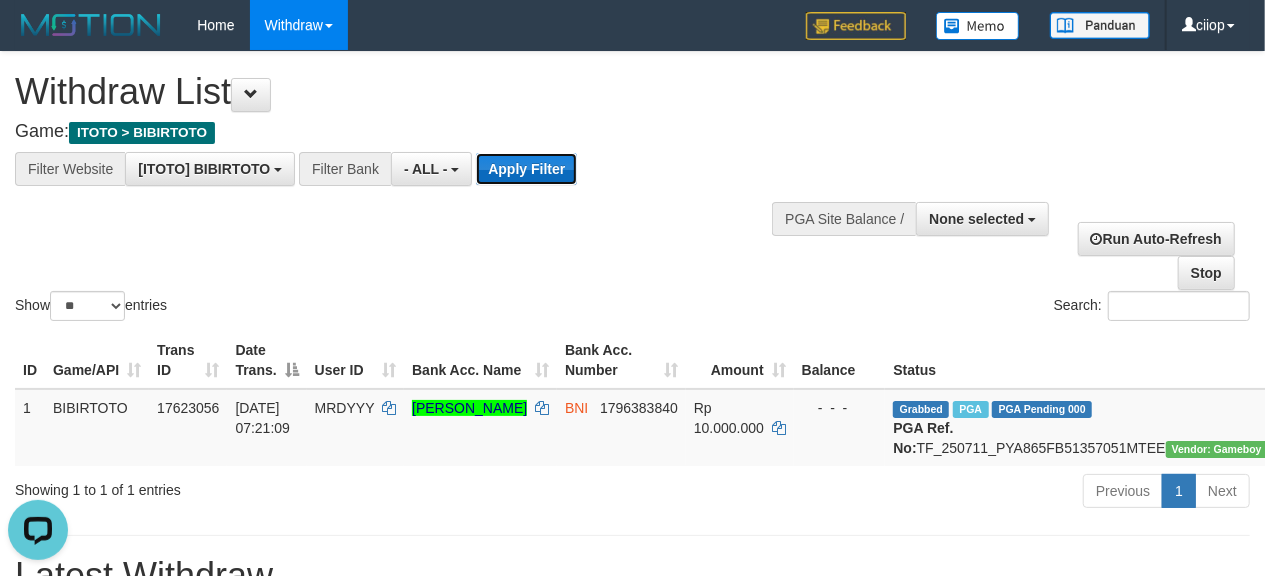 click on "Apply Filter" at bounding box center [526, 169] 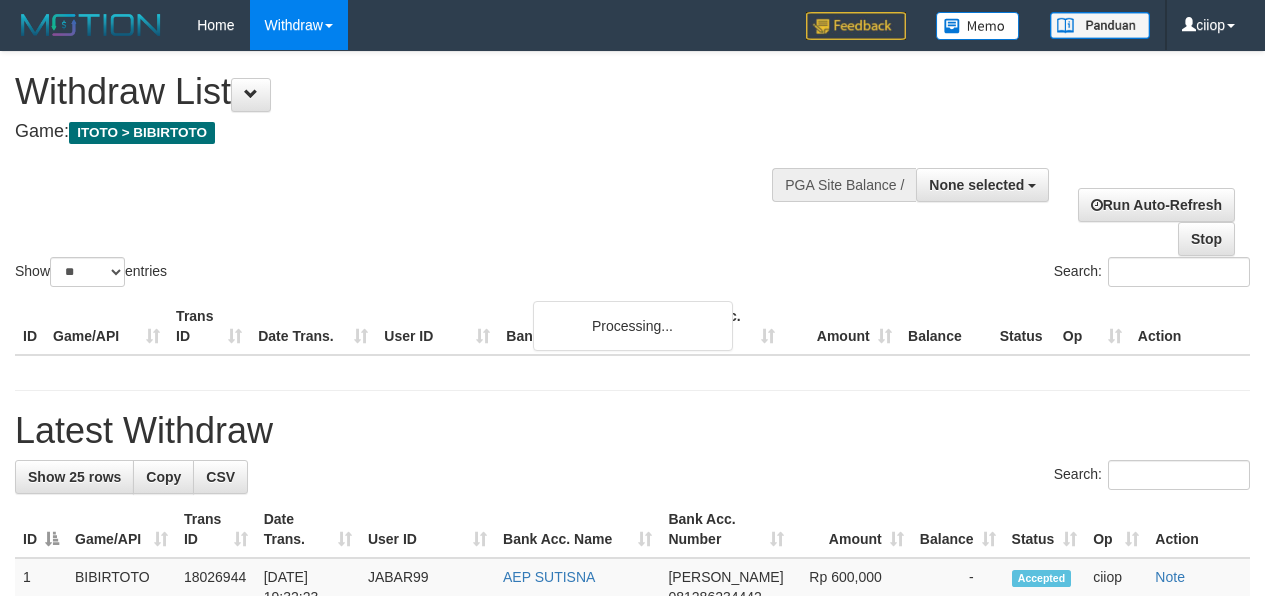 select 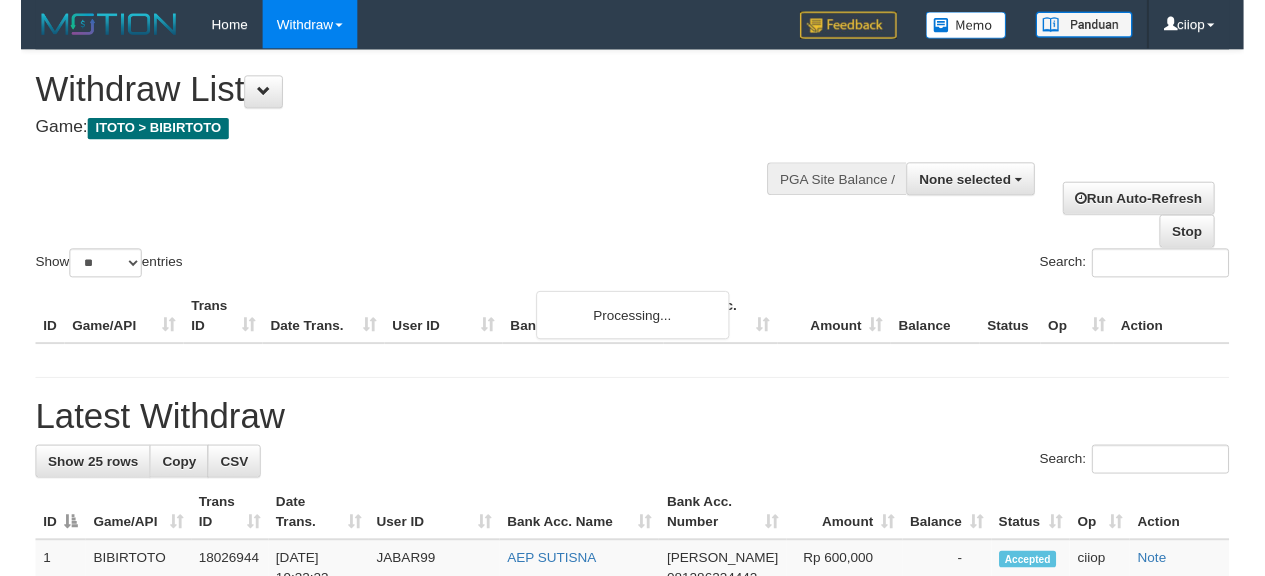 scroll, scrollTop: 0, scrollLeft: 0, axis: both 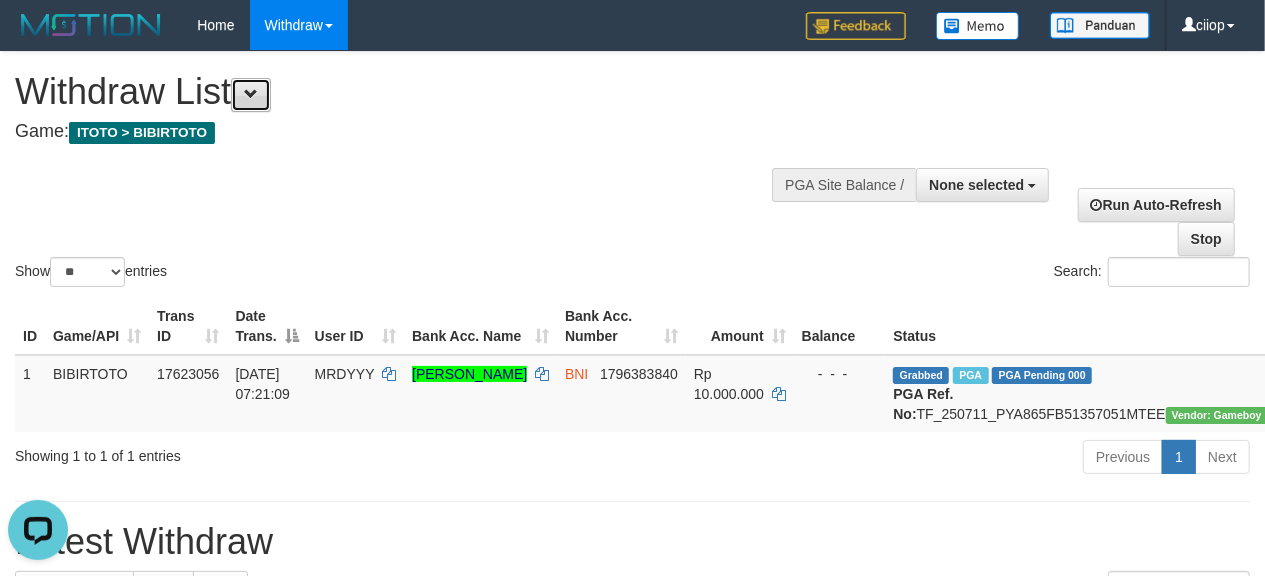 click at bounding box center [251, 95] 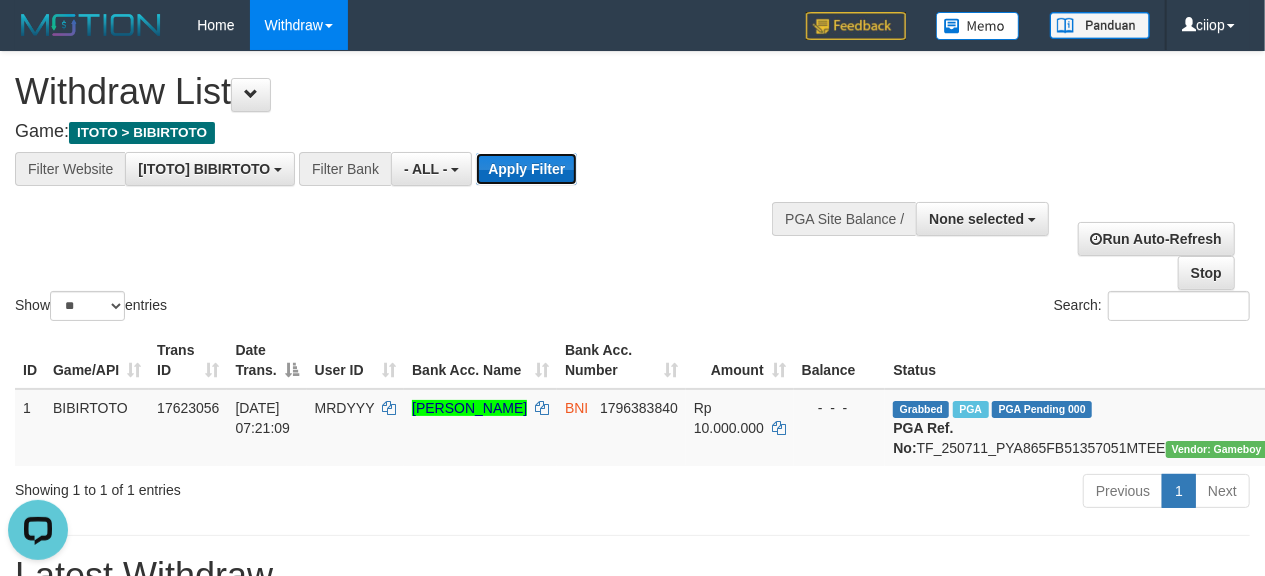 click on "Apply Filter" at bounding box center (526, 169) 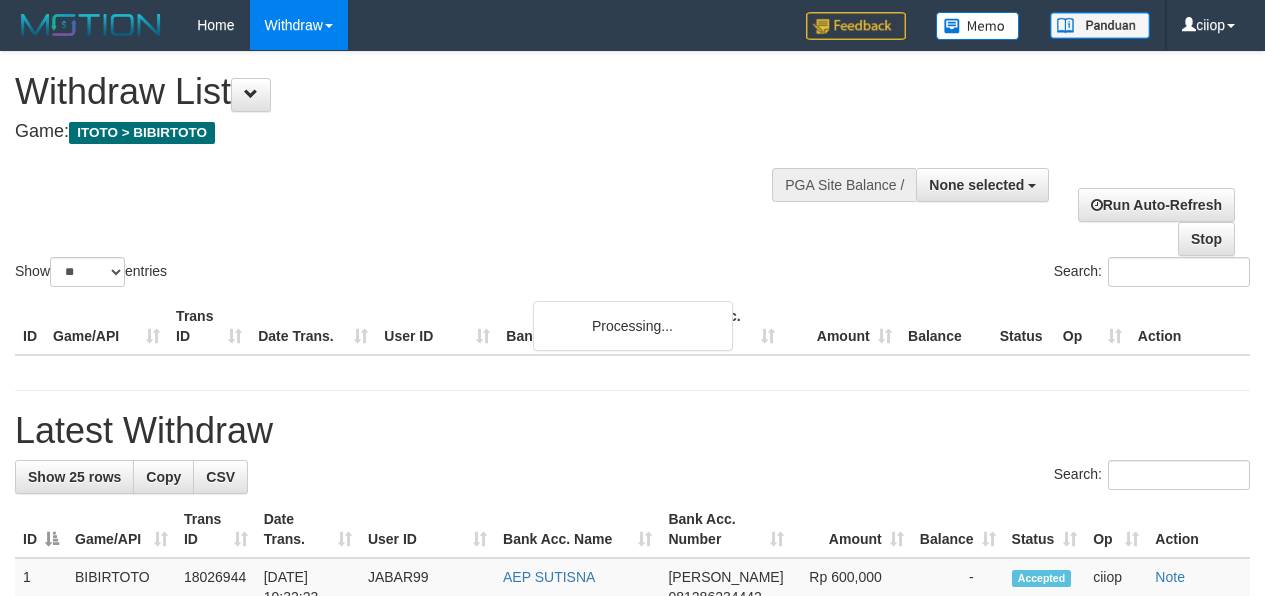 select 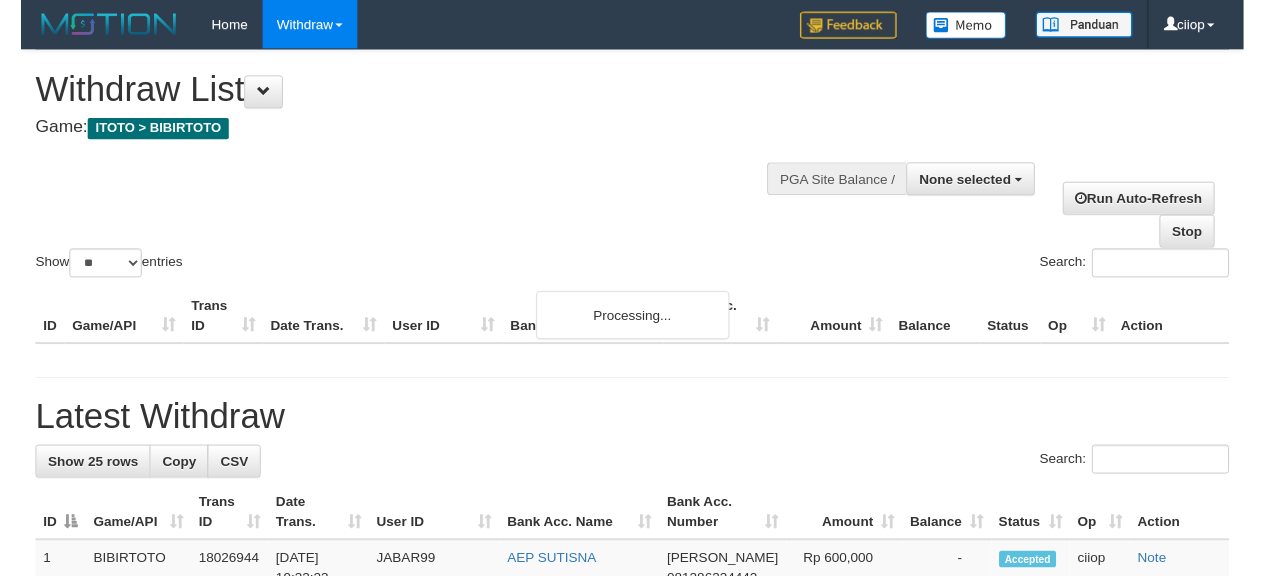 scroll, scrollTop: 0, scrollLeft: 0, axis: both 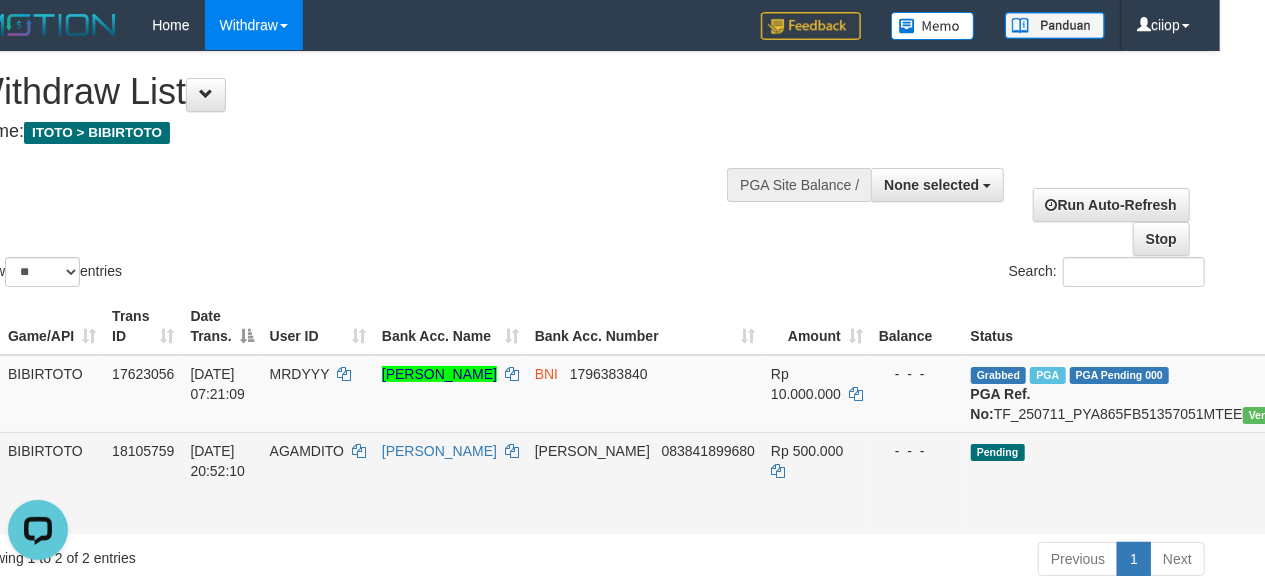 click on "Send PGA" at bounding box center (1460, 506) 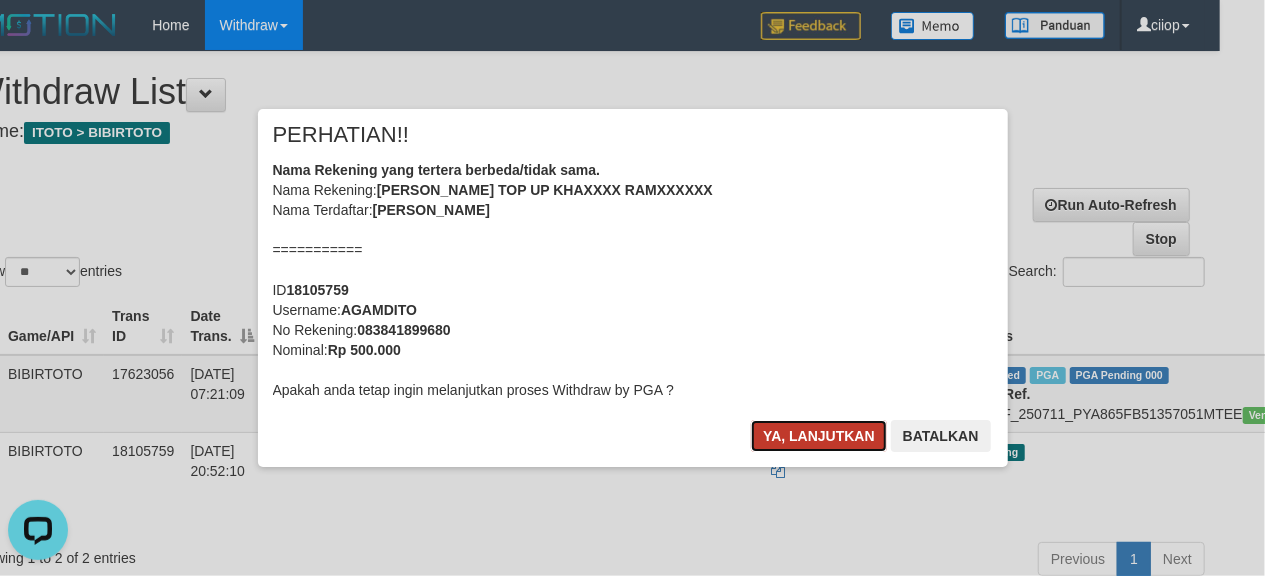 click on "Ya, lanjutkan" at bounding box center (819, 436) 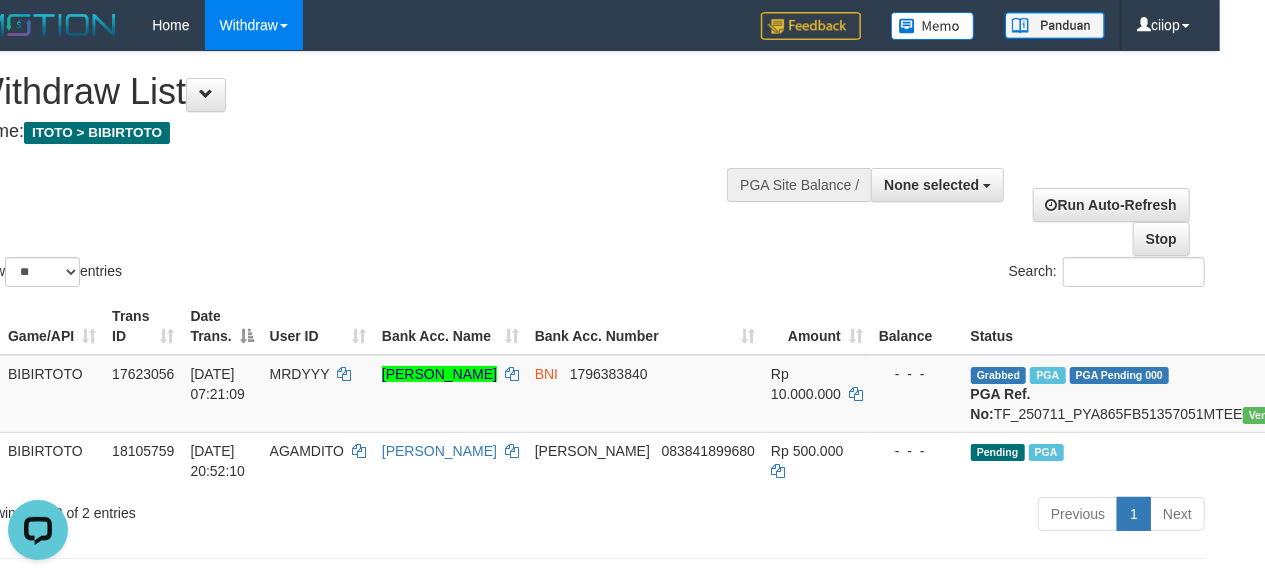 click on "Show  ** ** ** ***  entries Search:" at bounding box center (587, 171) 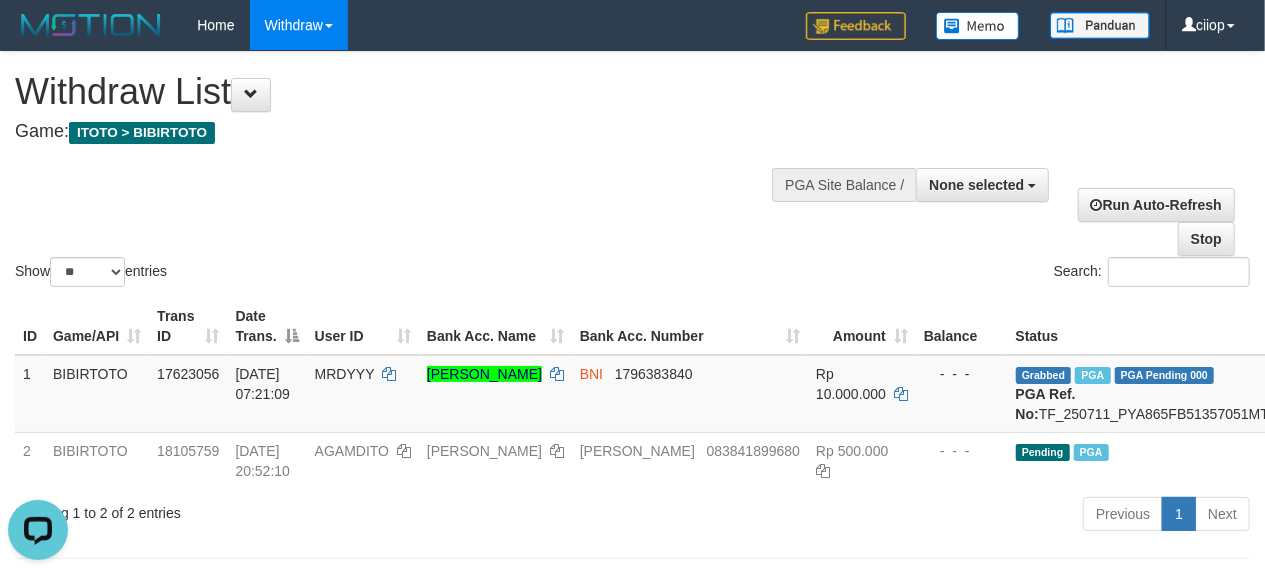click on "Withdraw List" at bounding box center [419, 92] 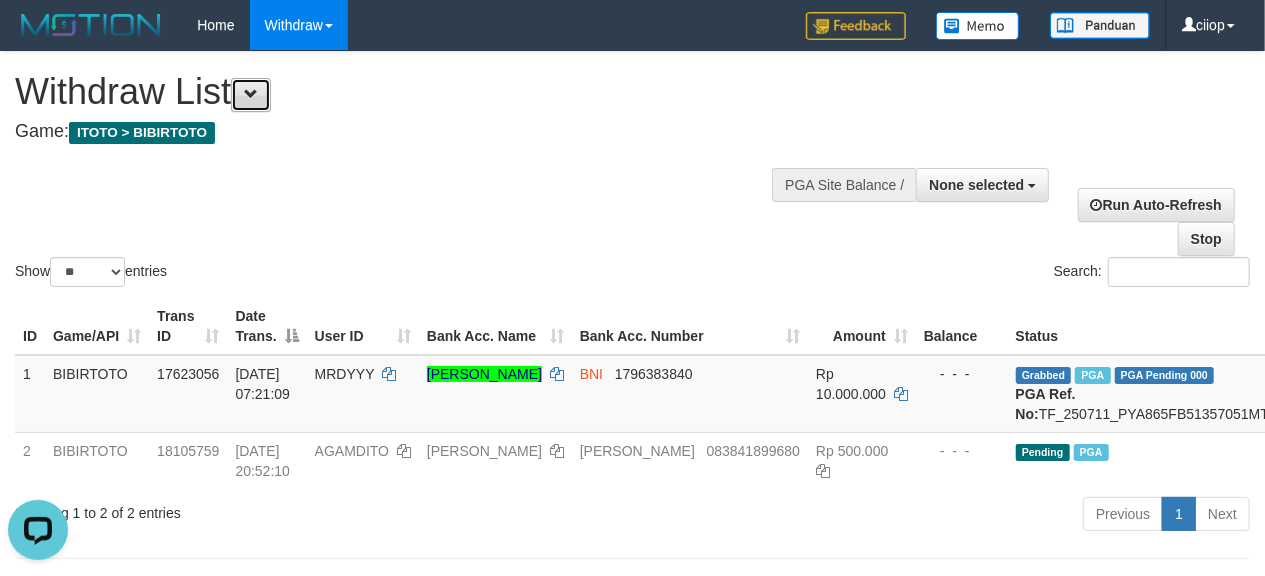 click at bounding box center (251, 95) 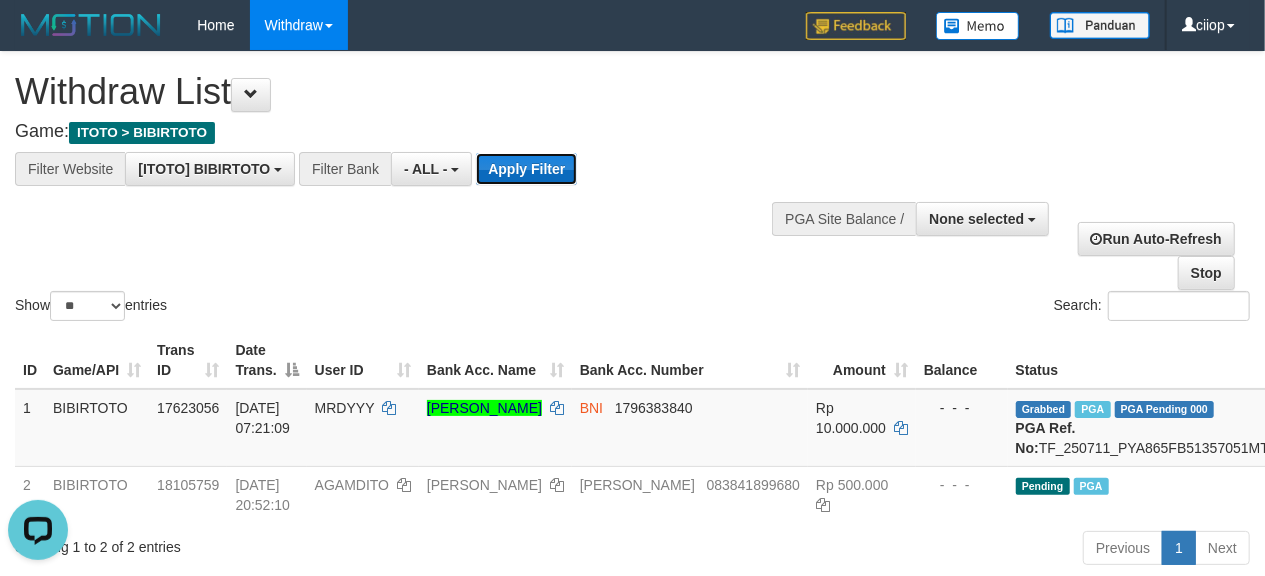 click on "Apply Filter" at bounding box center (526, 169) 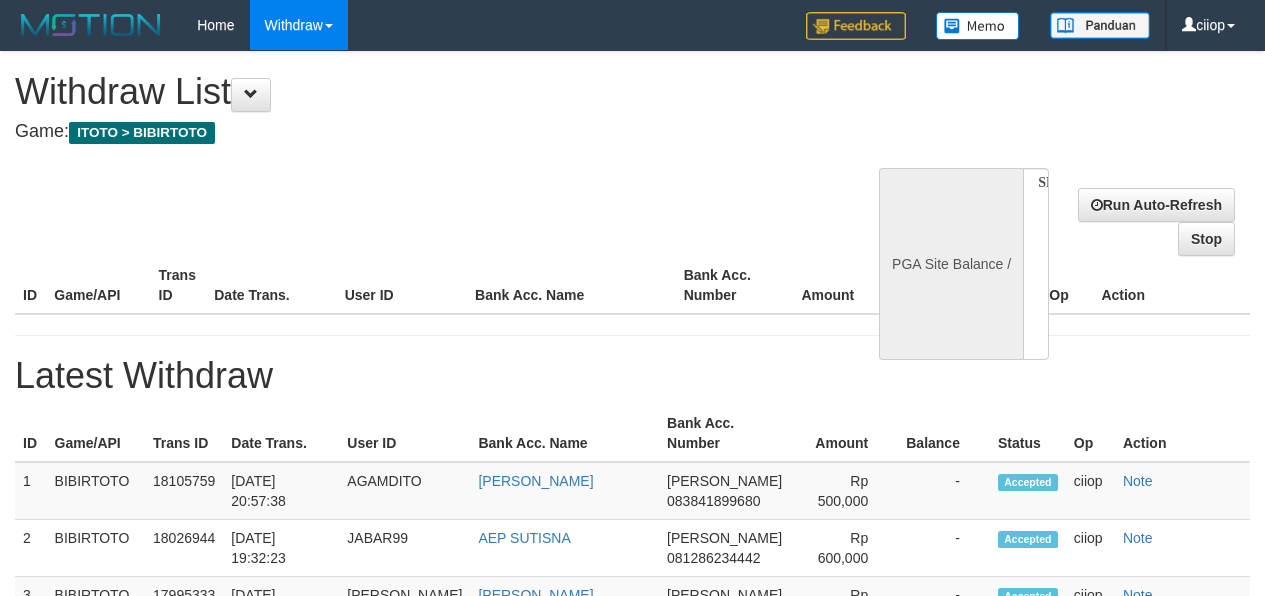 select 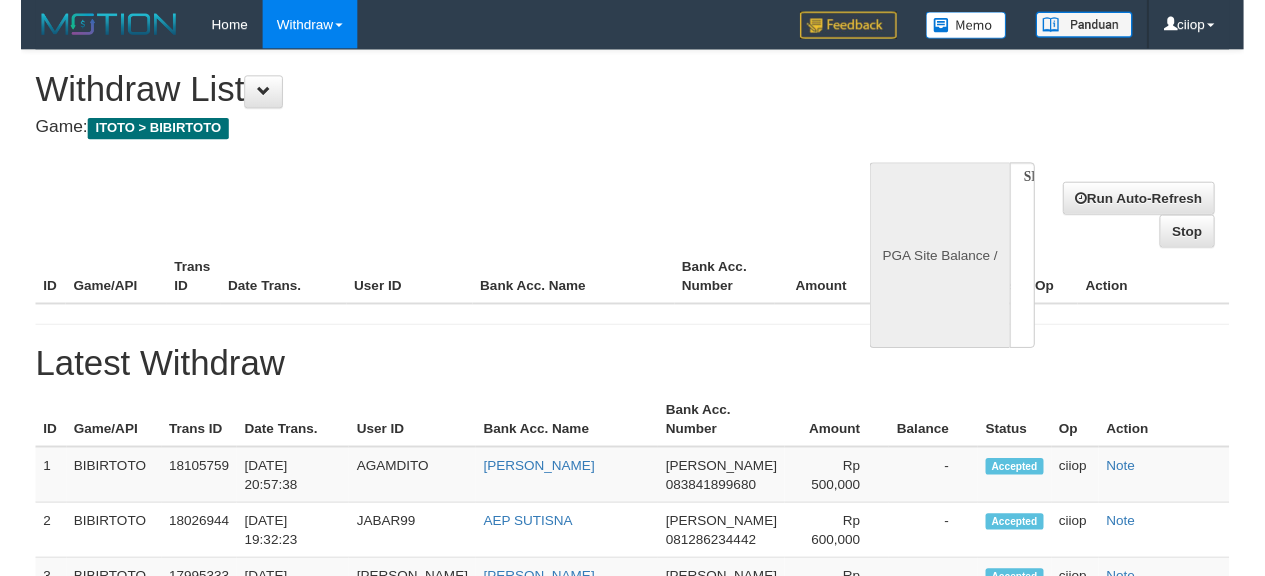 scroll, scrollTop: 0, scrollLeft: 0, axis: both 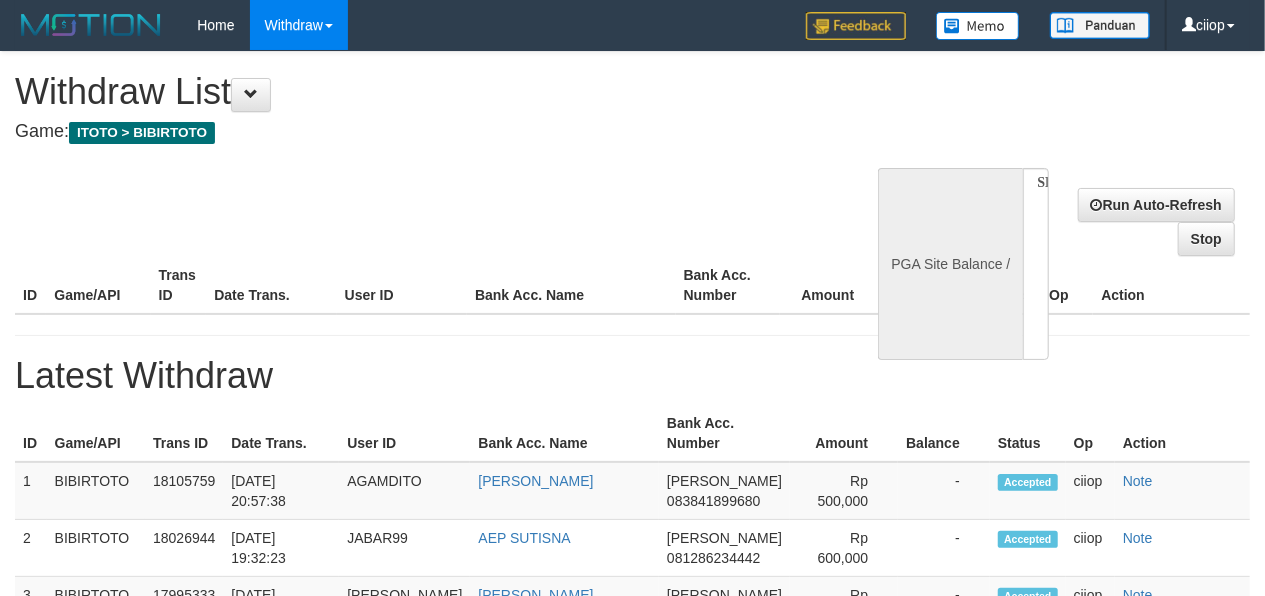 select on "**" 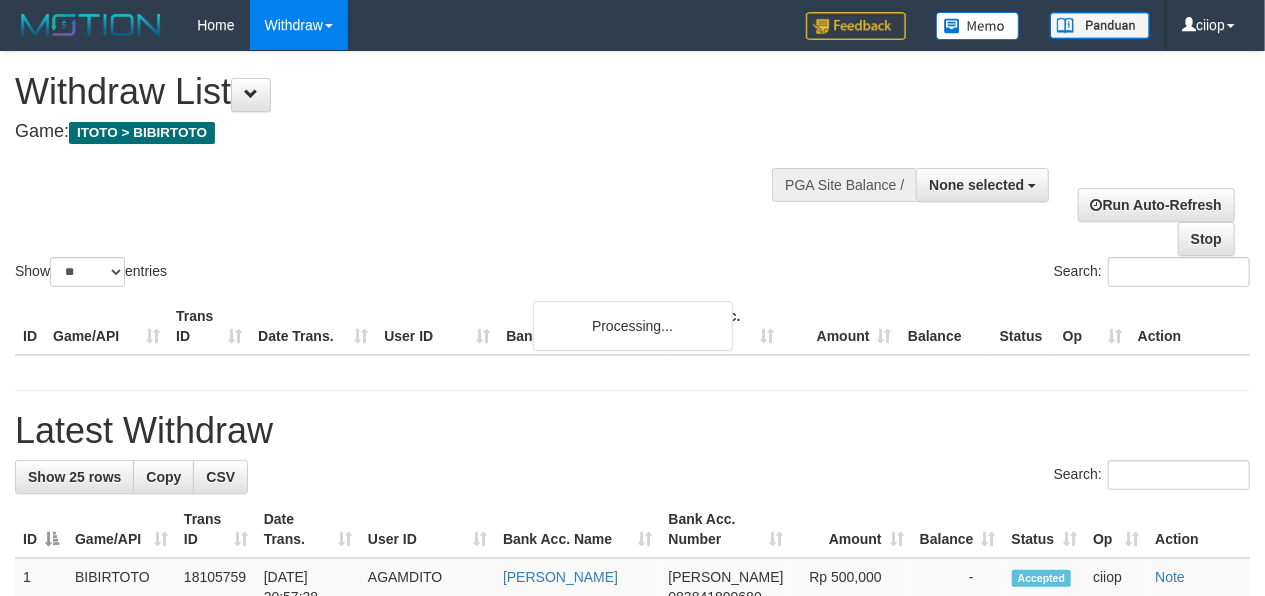 click on "Withdraw List
Game:   ITOTO > BIBIRTOTO" at bounding box center [419, 106] 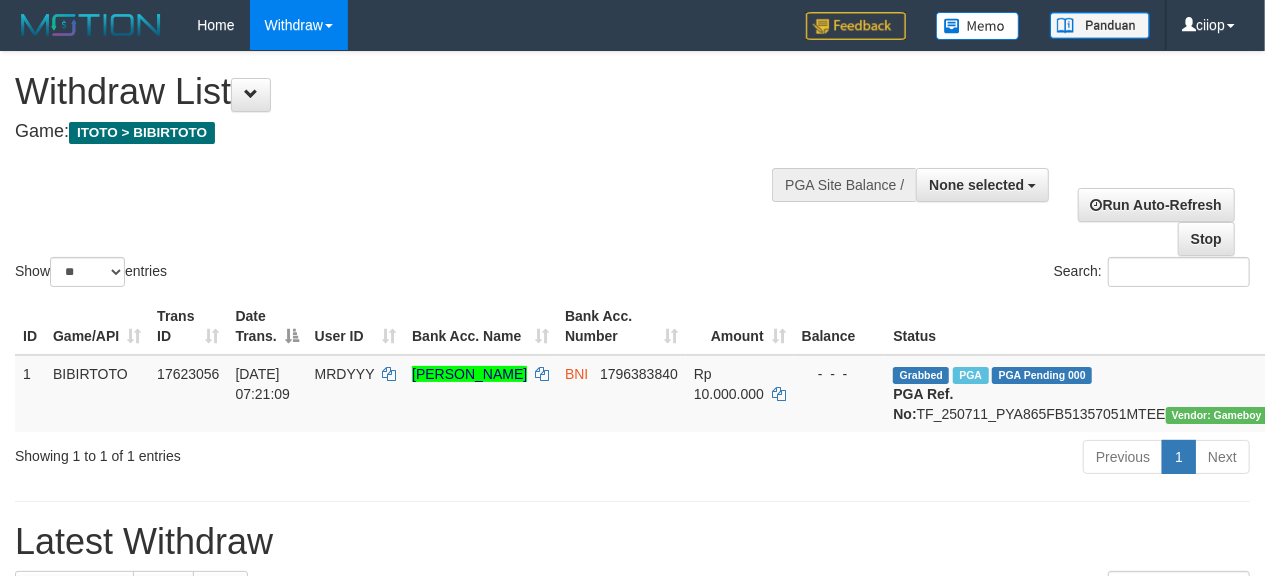 click on "Withdraw List" at bounding box center [419, 92] 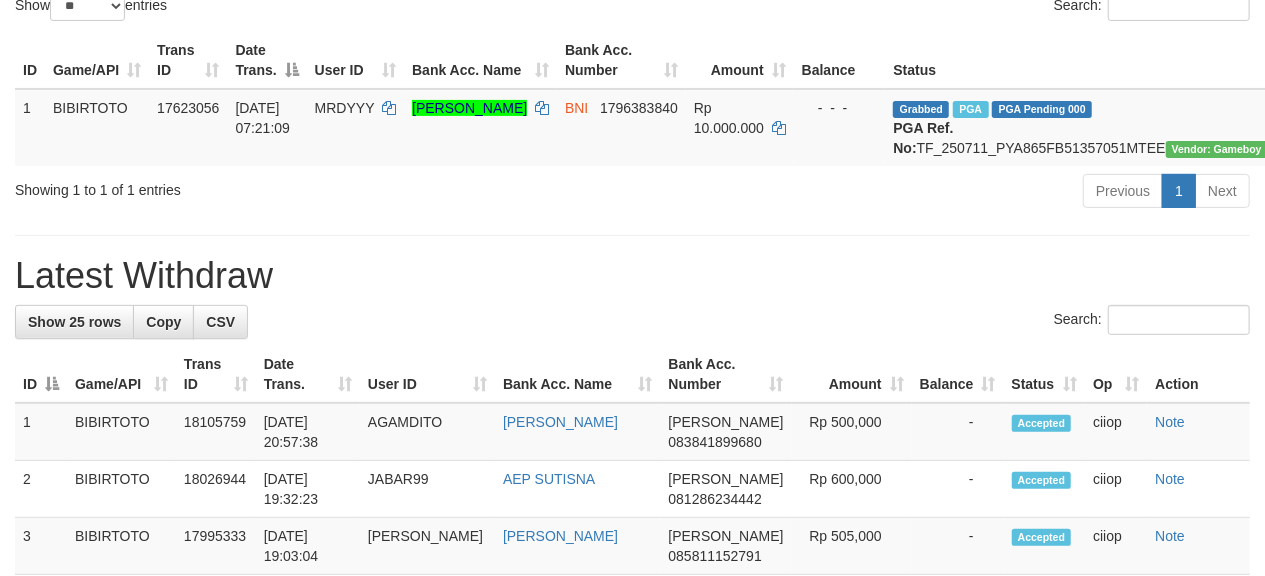 scroll, scrollTop: 400, scrollLeft: 0, axis: vertical 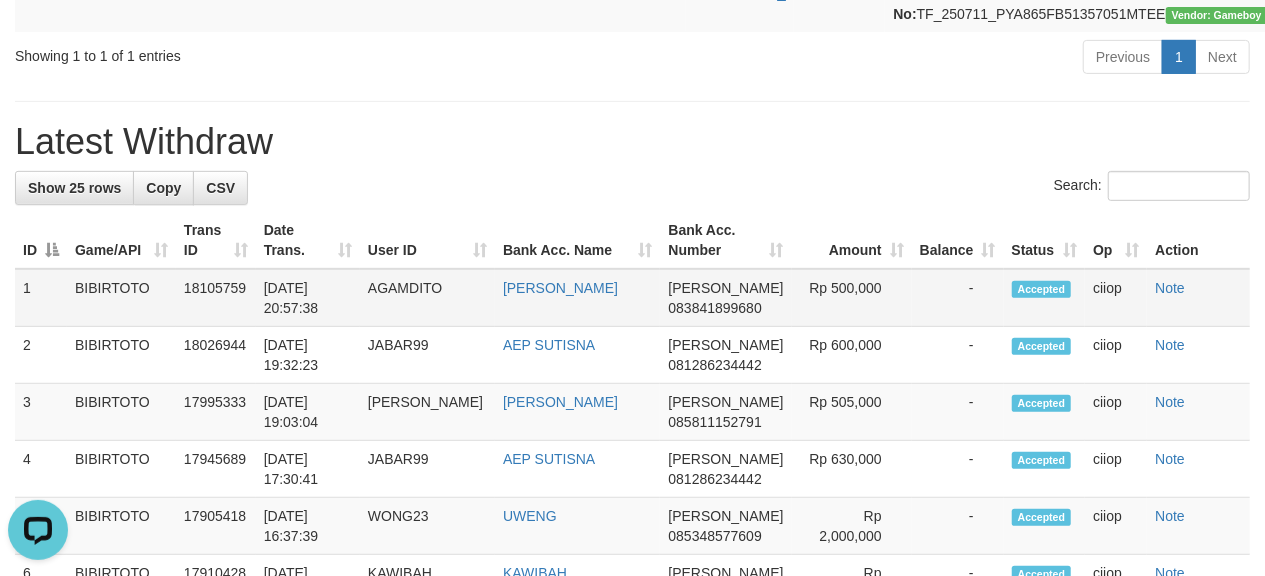 drag, startPoint x: 364, startPoint y: 330, endPoint x: 256, endPoint y: 334, distance: 108.07405 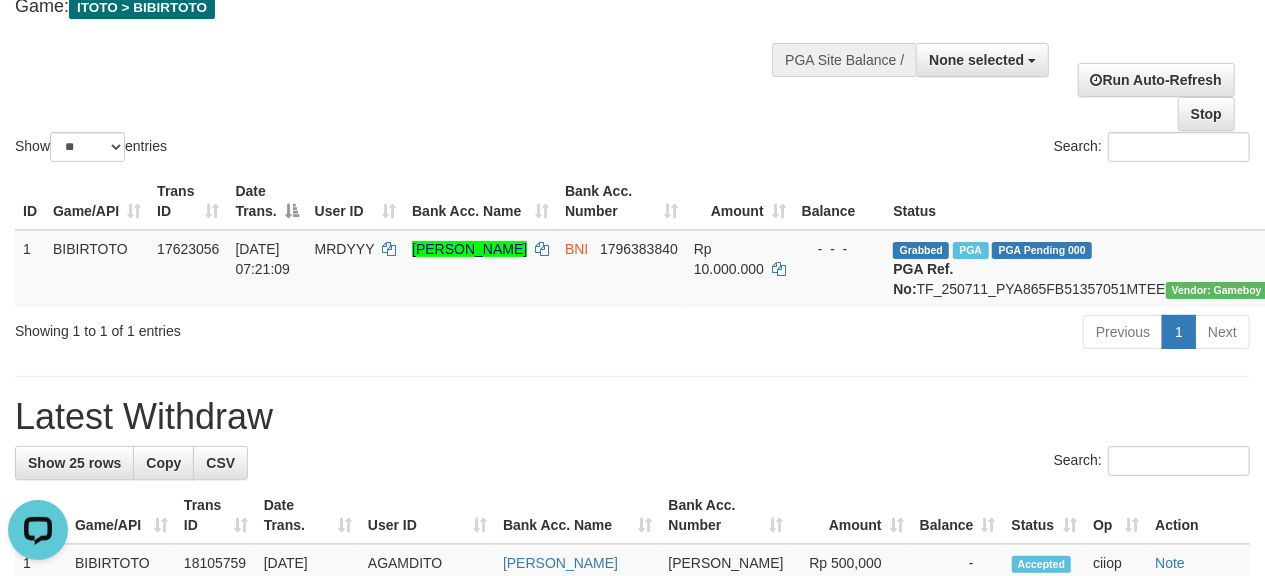 scroll, scrollTop: 0, scrollLeft: 0, axis: both 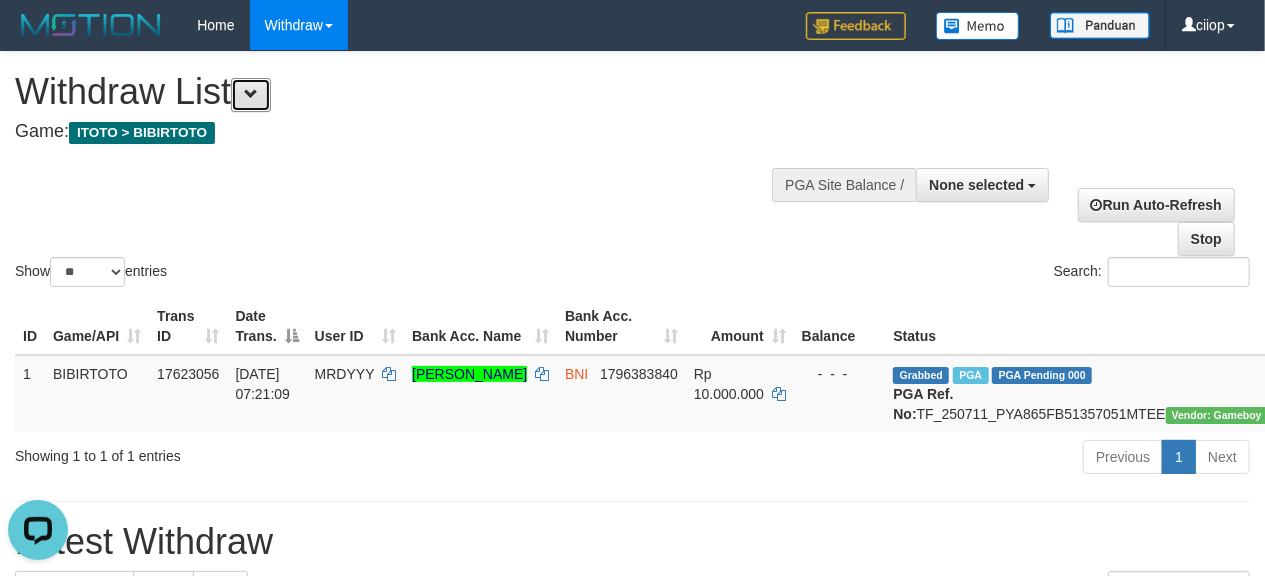 click at bounding box center [251, 95] 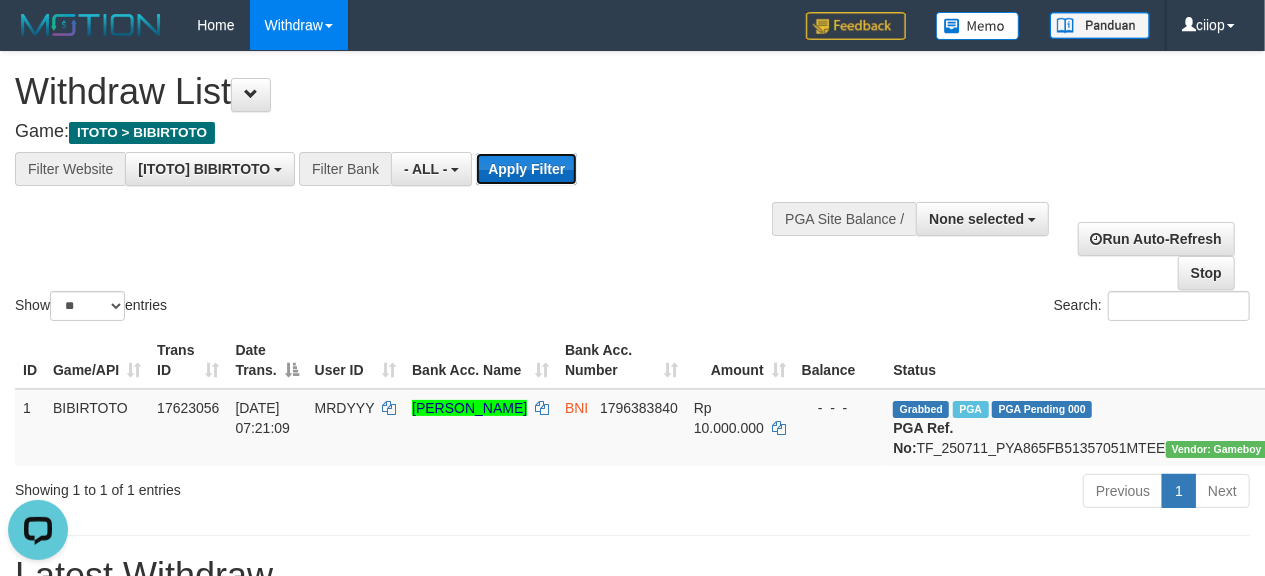 click on "Apply Filter" at bounding box center [526, 169] 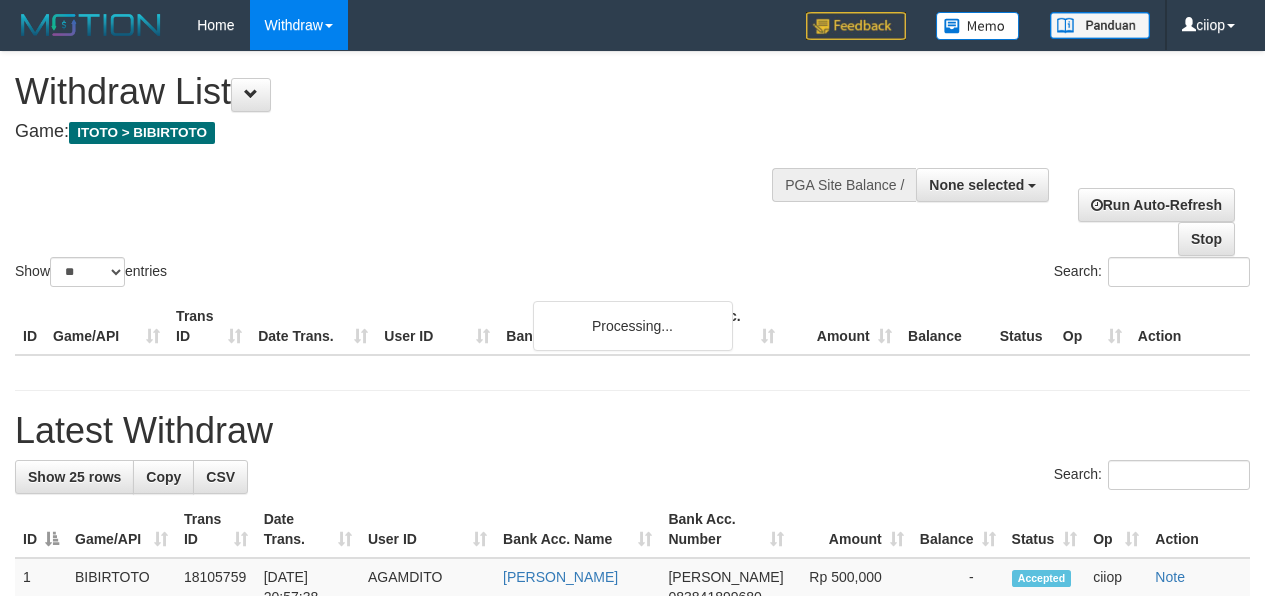 select 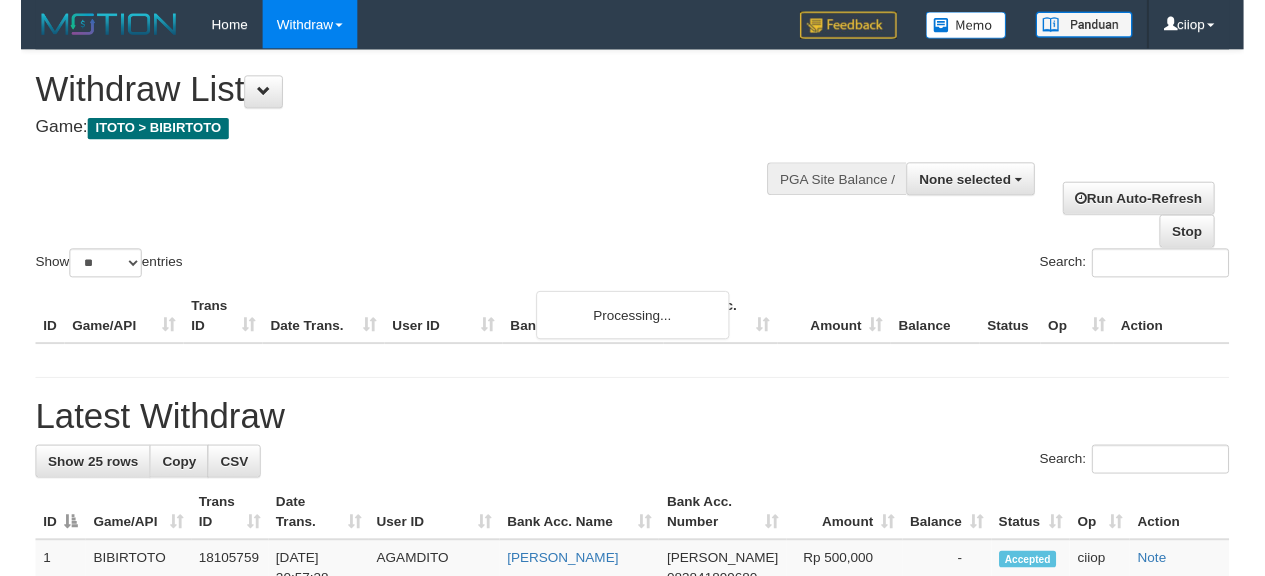 scroll, scrollTop: 0, scrollLeft: 0, axis: both 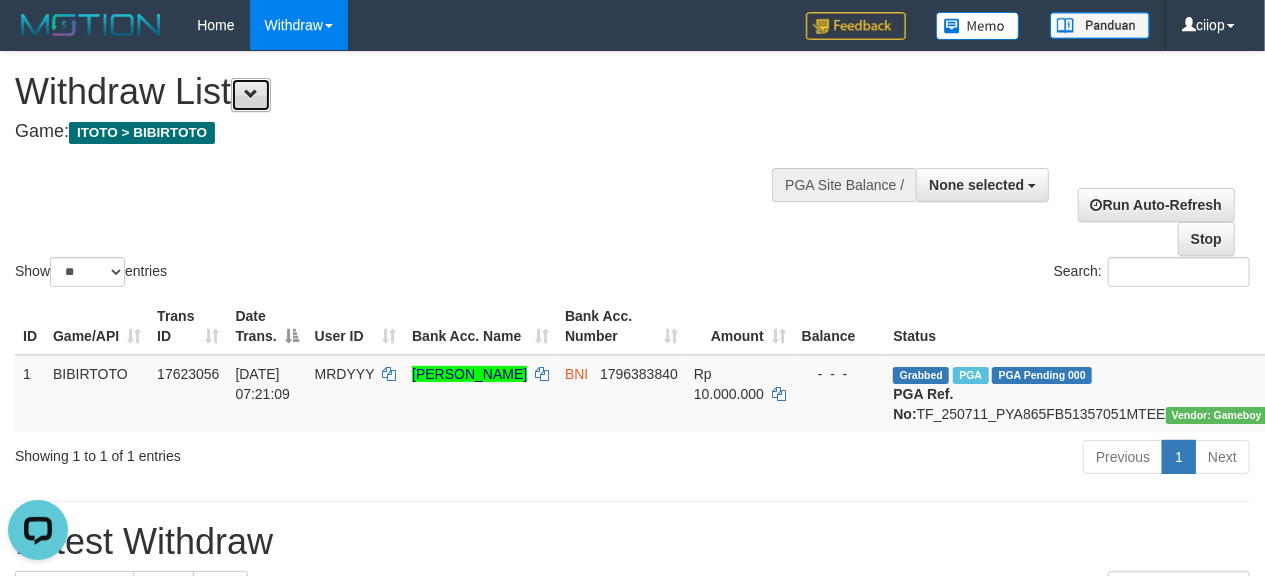 click at bounding box center (251, 95) 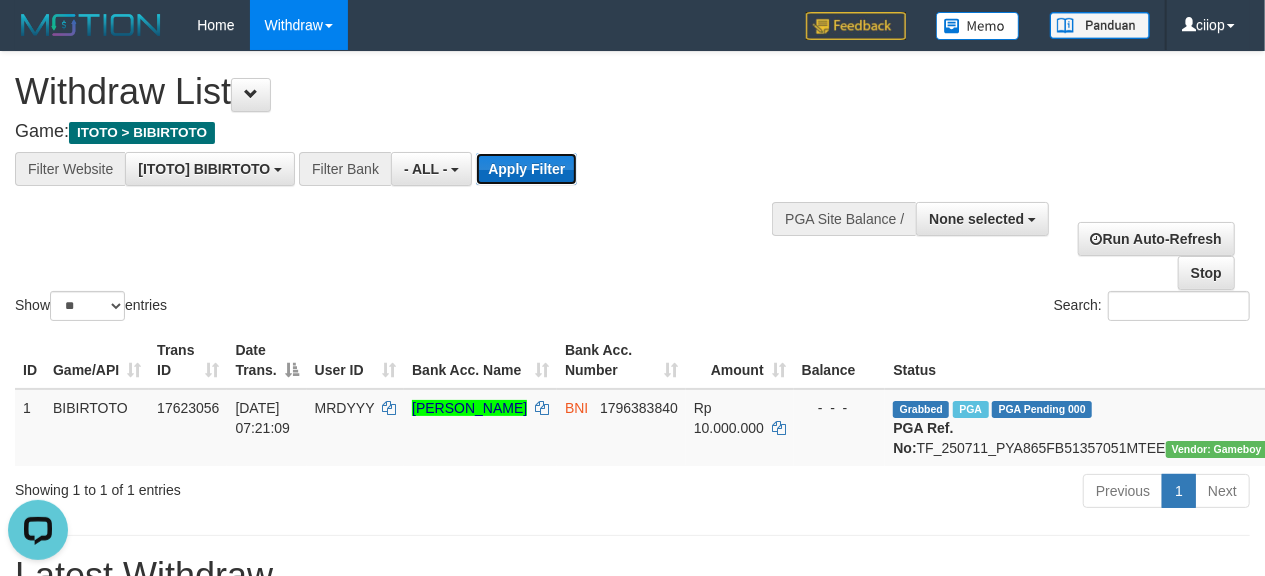 click on "Apply Filter" at bounding box center (526, 169) 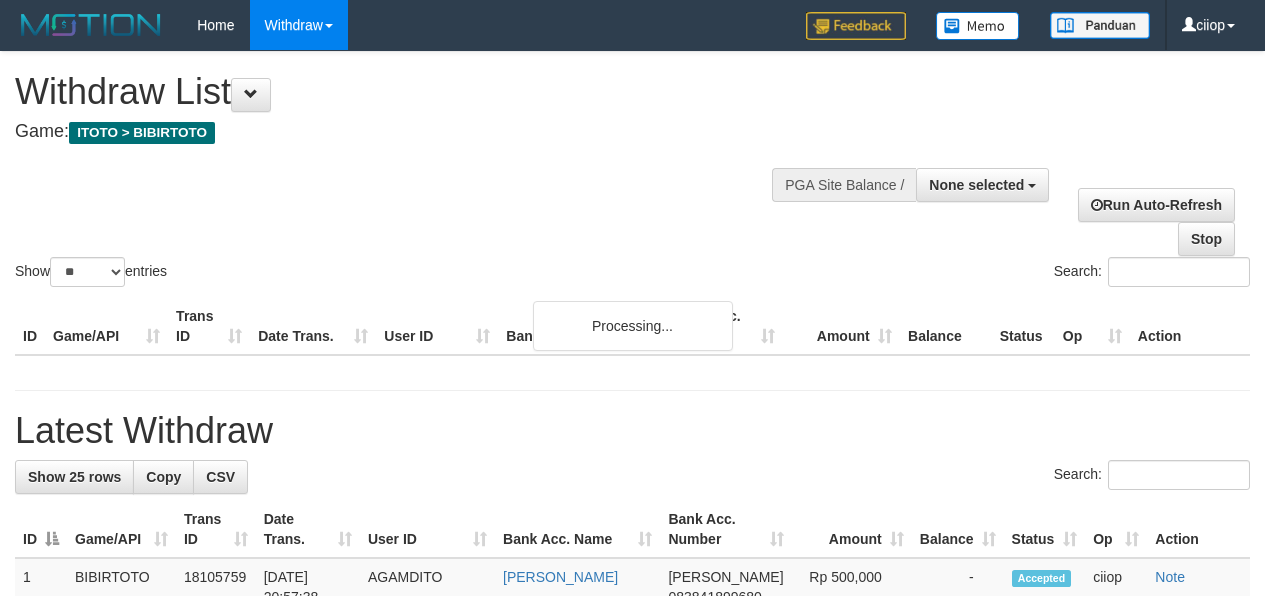 select 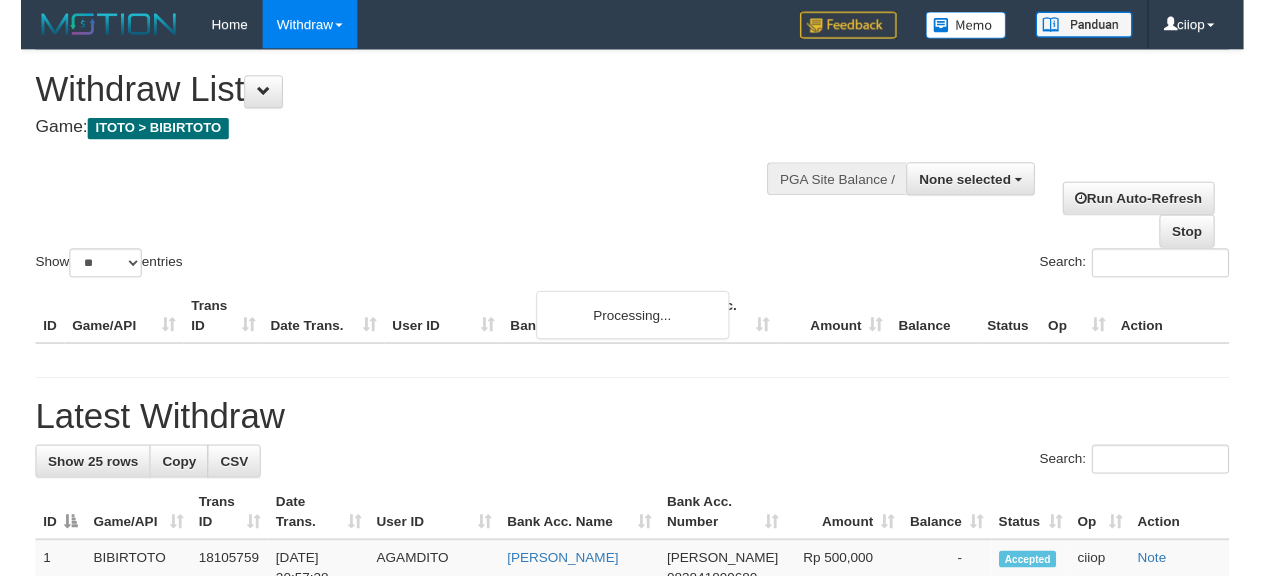 scroll, scrollTop: 0, scrollLeft: 0, axis: both 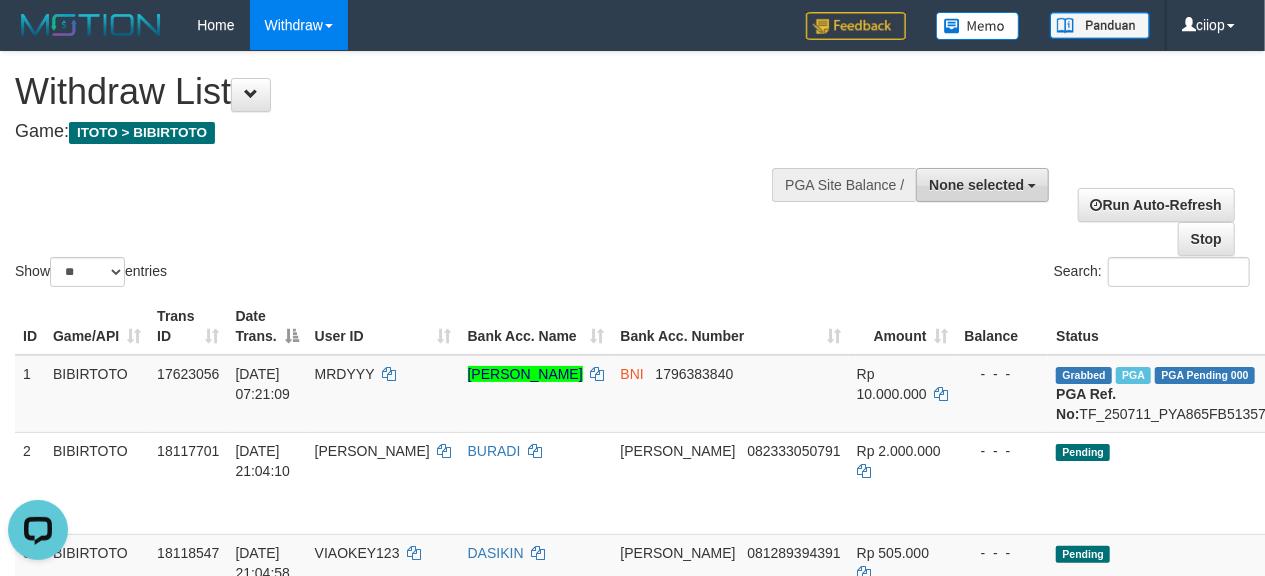 click on "None selected" at bounding box center [982, 185] 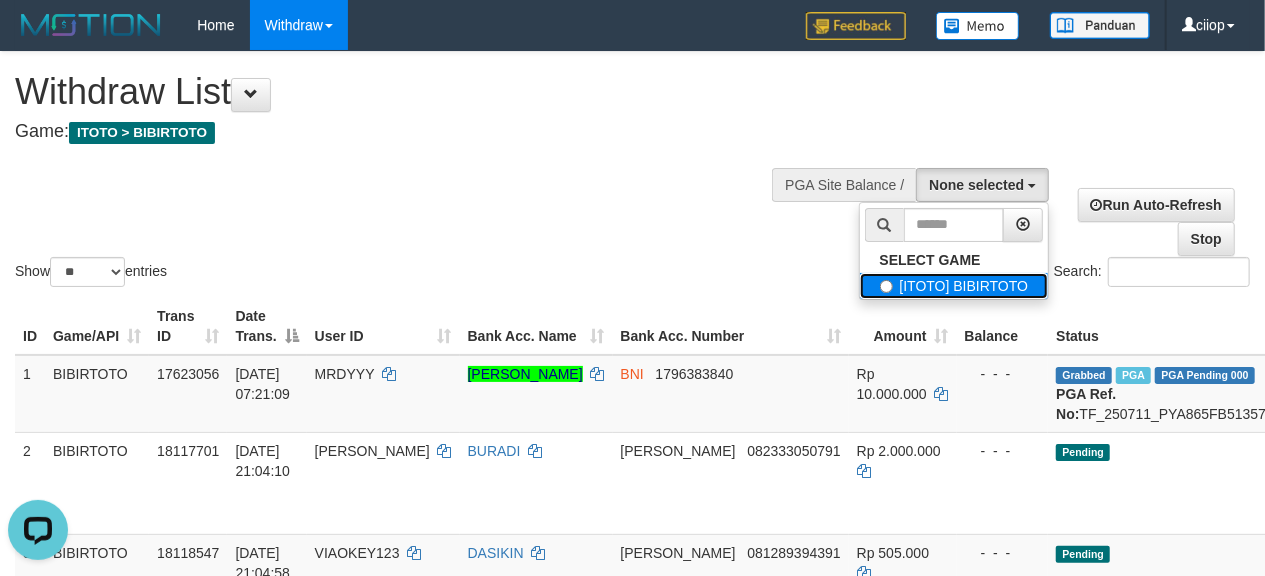 click on "[ITOTO] BIBIRTOTO" at bounding box center (954, 286) 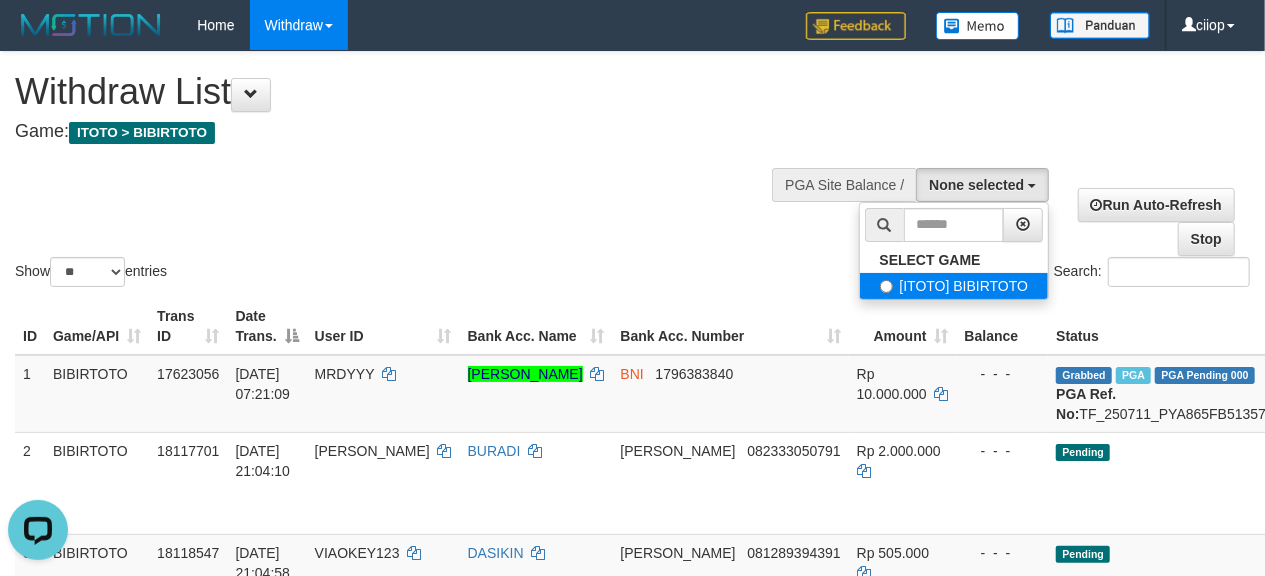 select on "****" 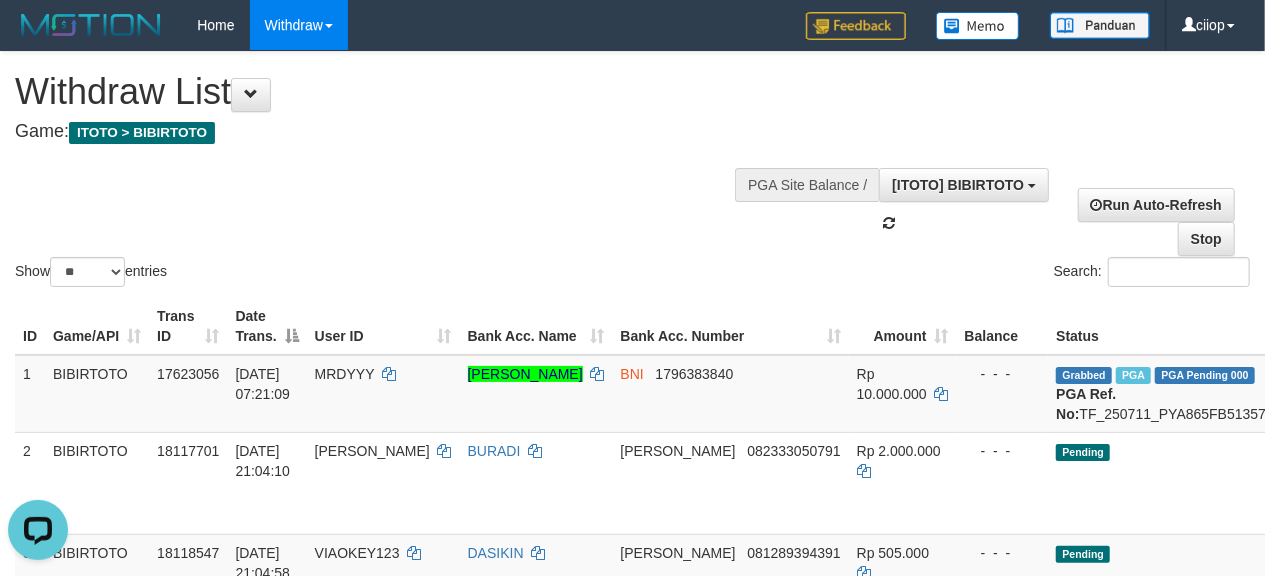 scroll, scrollTop: 17, scrollLeft: 0, axis: vertical 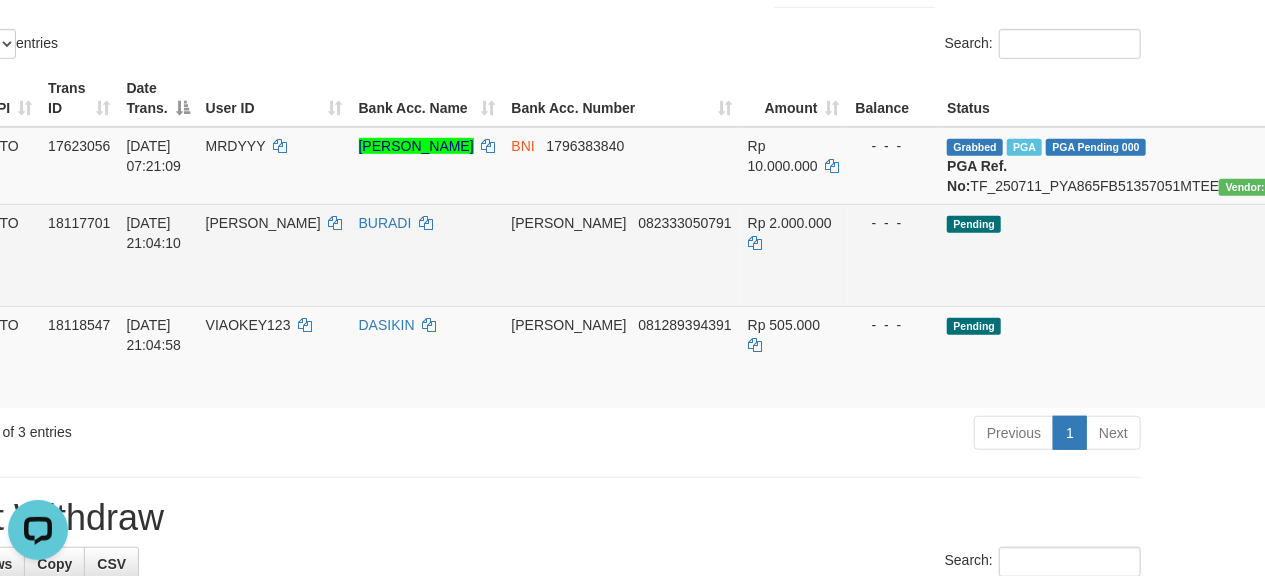 click on "Send PGA" at bounding box center [1437, 278] 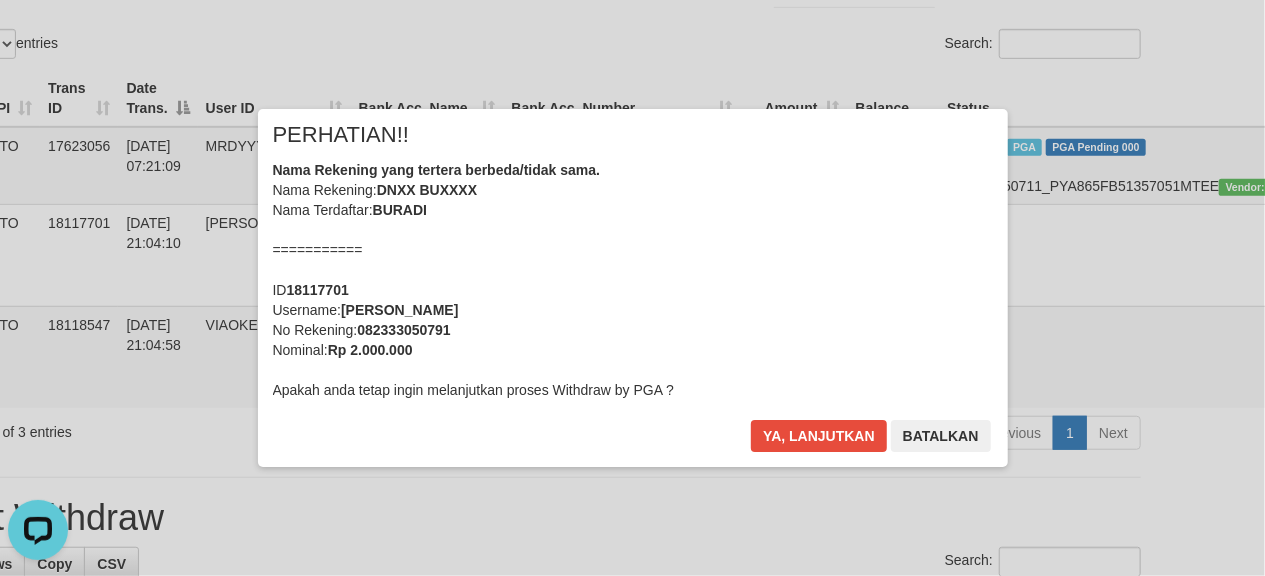 click on "Ya, lanjutkan Batalkan" at bounding box center (870, 443) 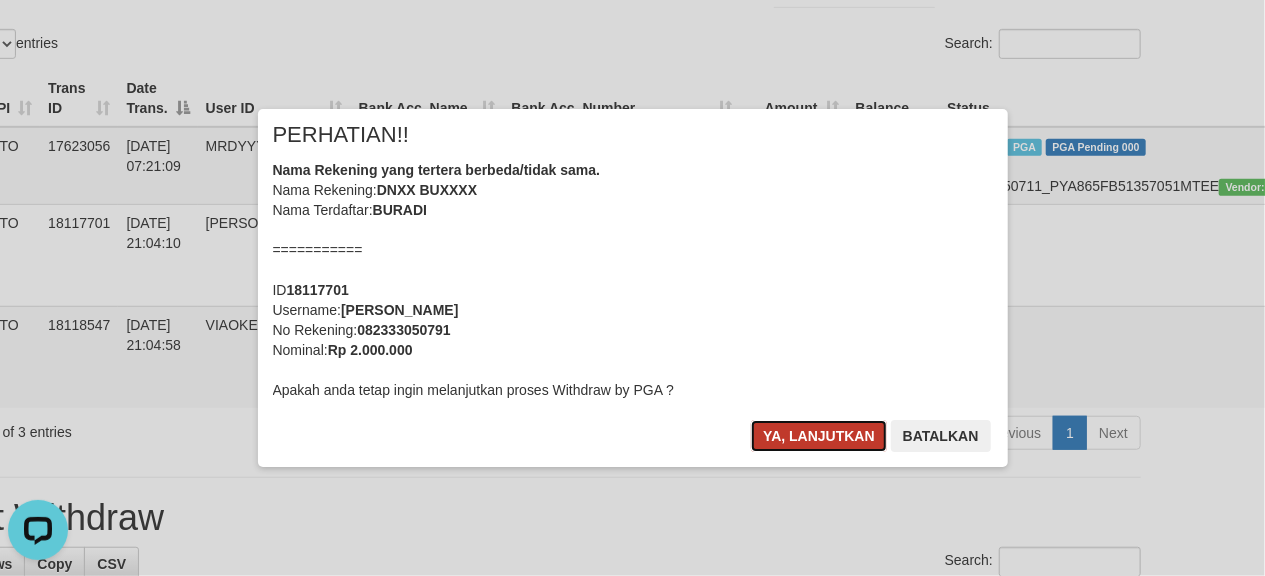 click on "Ya, lanjutkan" at bounding box center [819, 436] 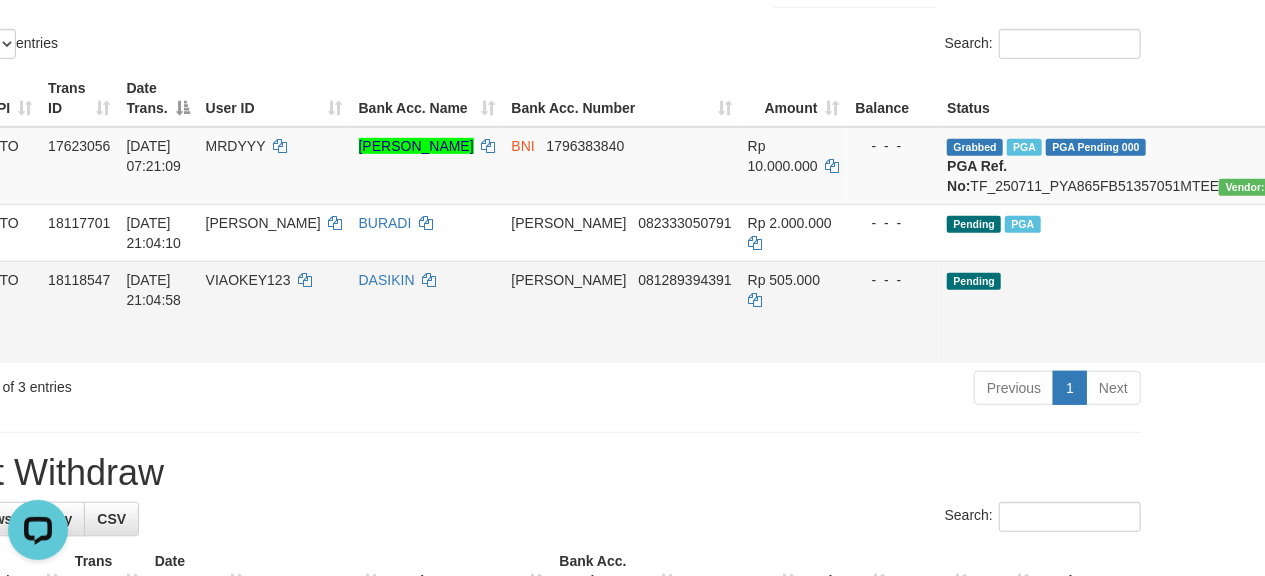 click on "Send PGA" at bounding box center [1437, 335] 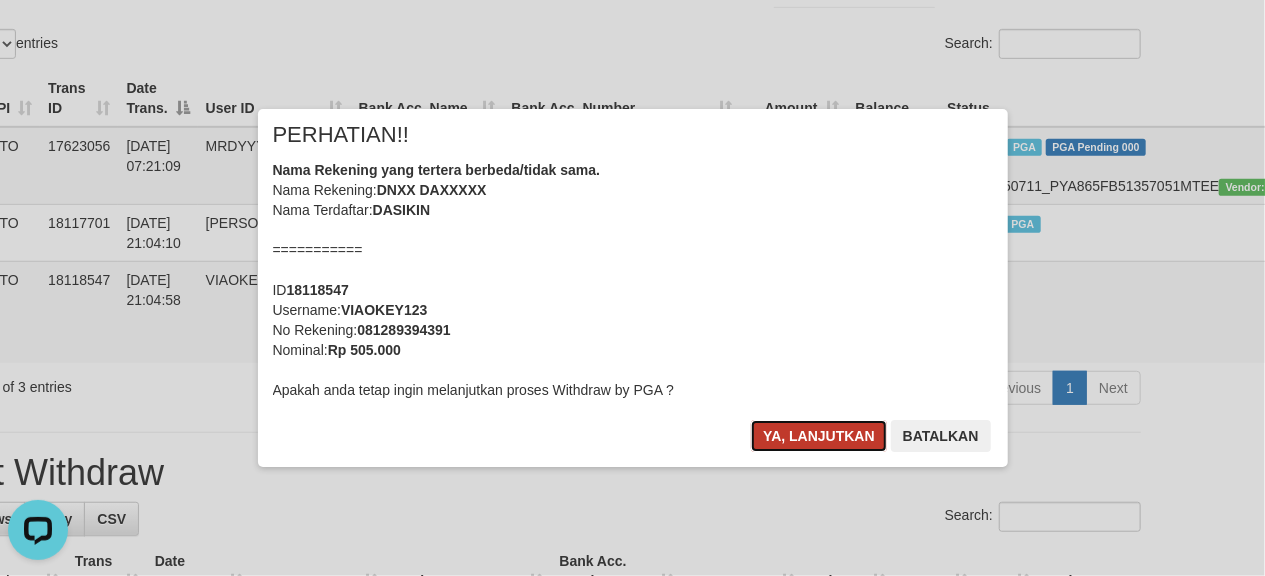 click on "Ya, lanjutkan" at bounding box center [819, 436] 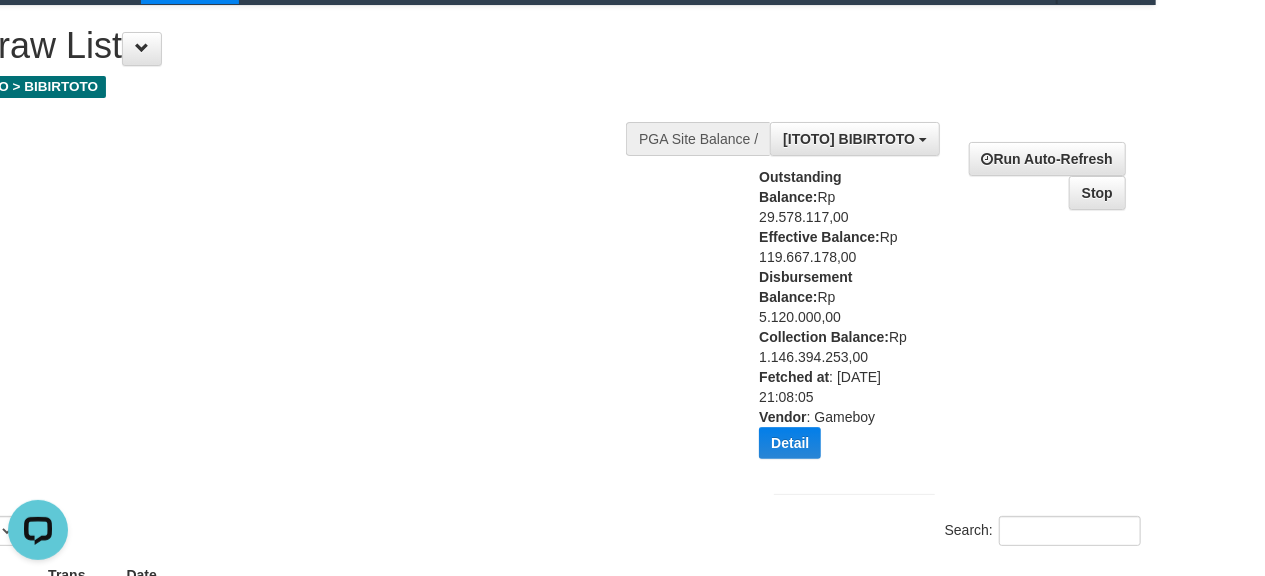 scroll, scrollTop: 0, scrollLeft: 109, axis: horizontal 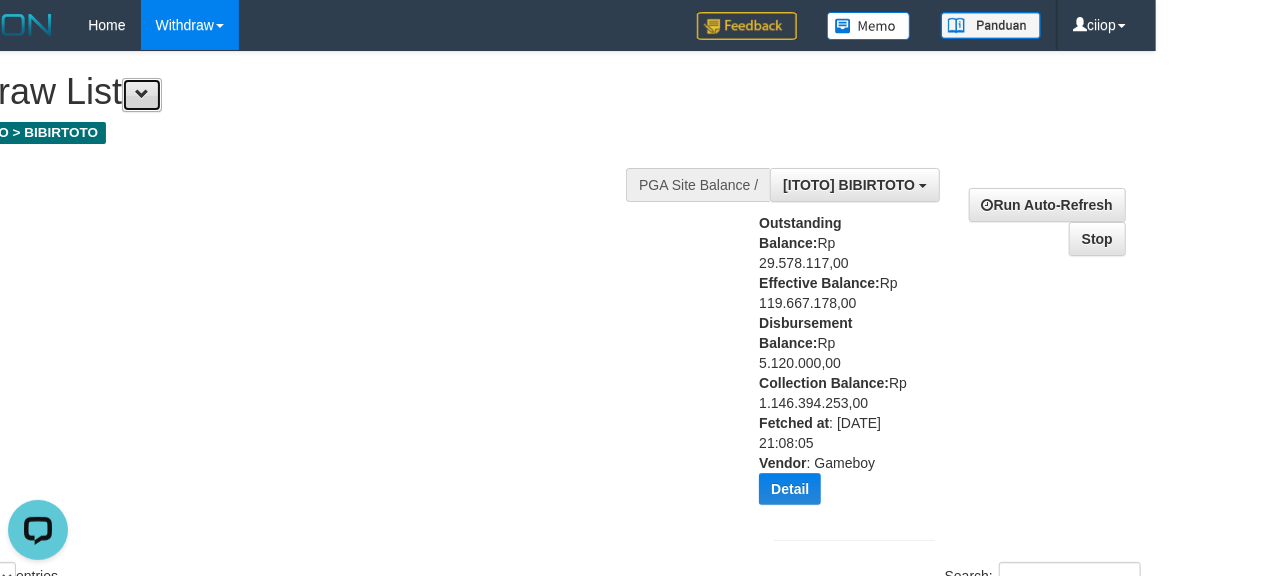 click at bounding box center (142, 95) 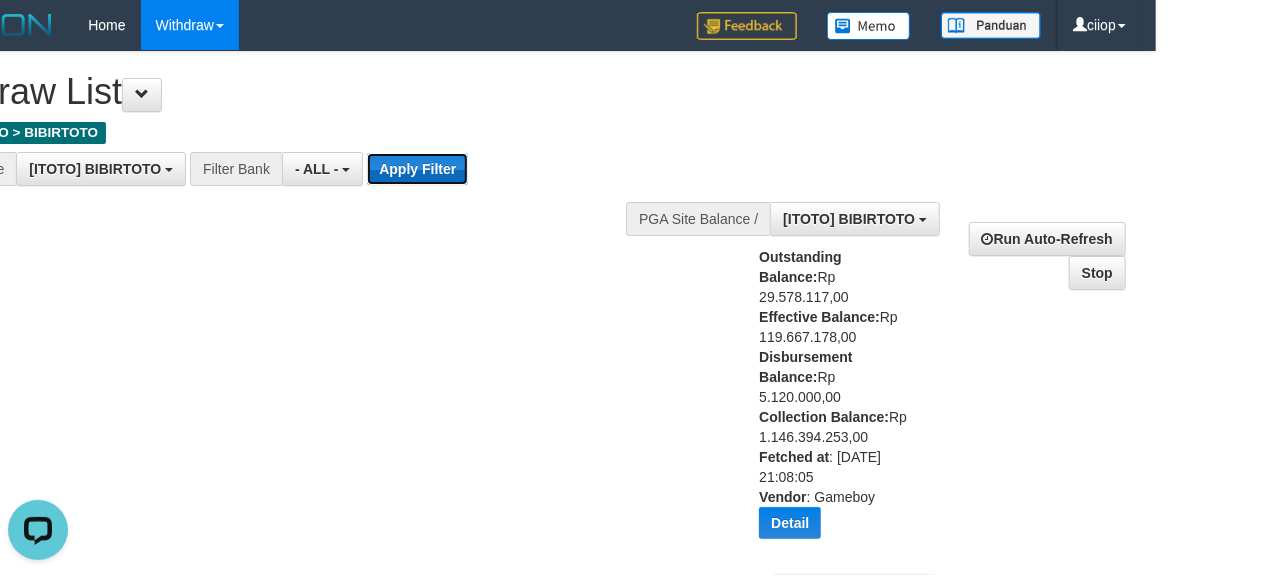 click on "Apply Filter" at bounding box center (417, 169) 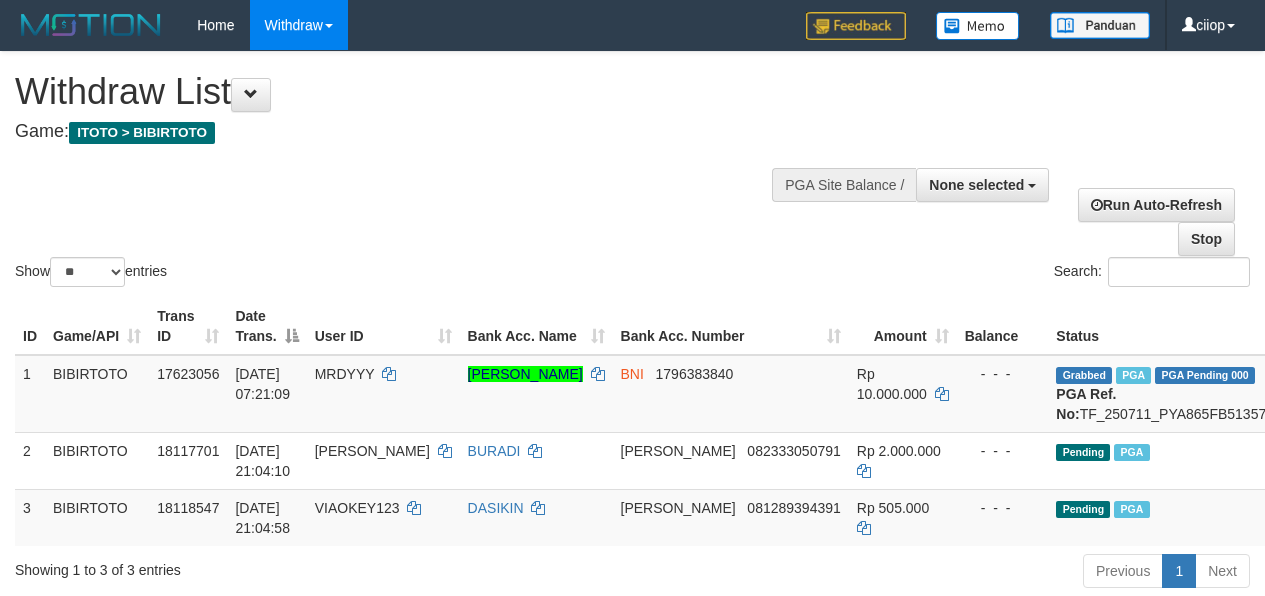 select 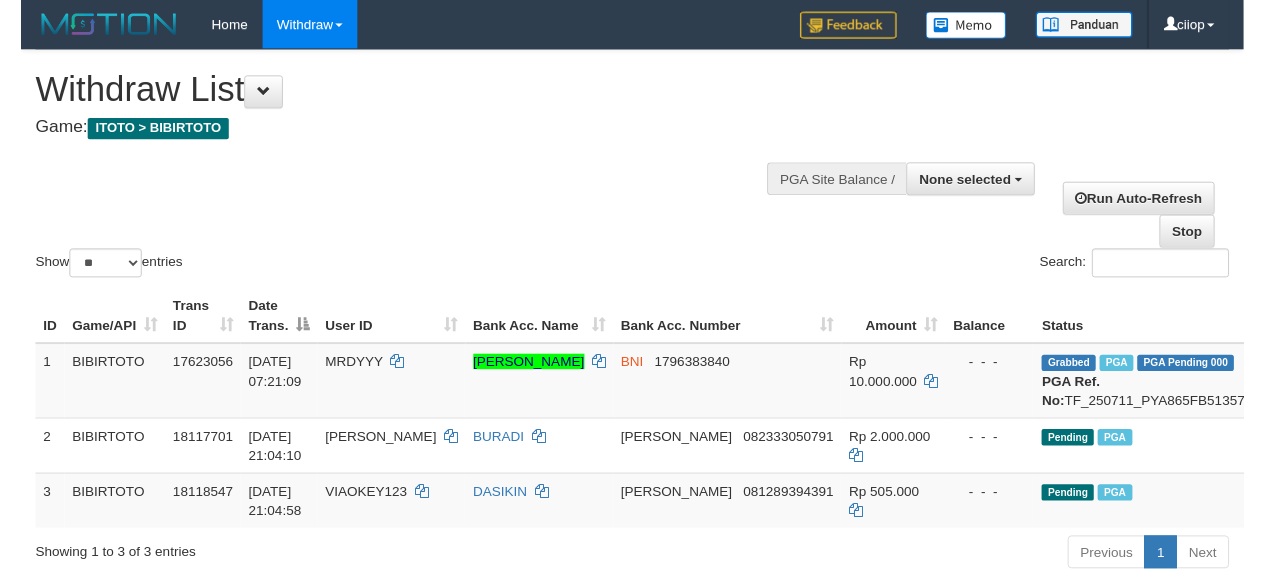 scroll, scrollTop: 0, scrollLeft: 0, axis: both 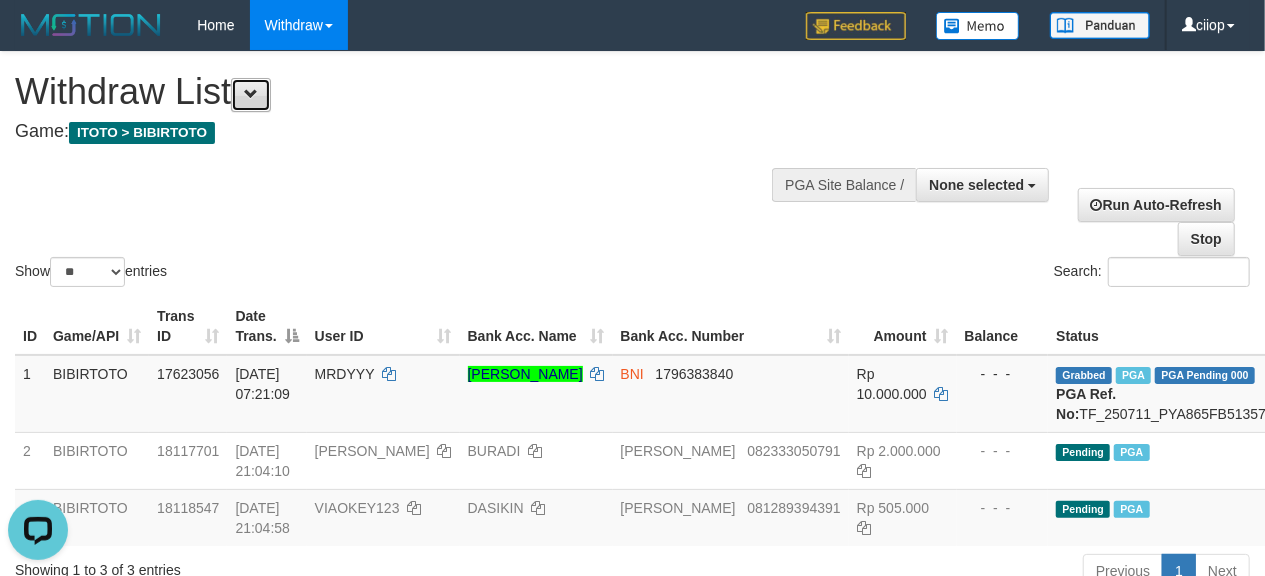 click at bounding box center (251, 95) 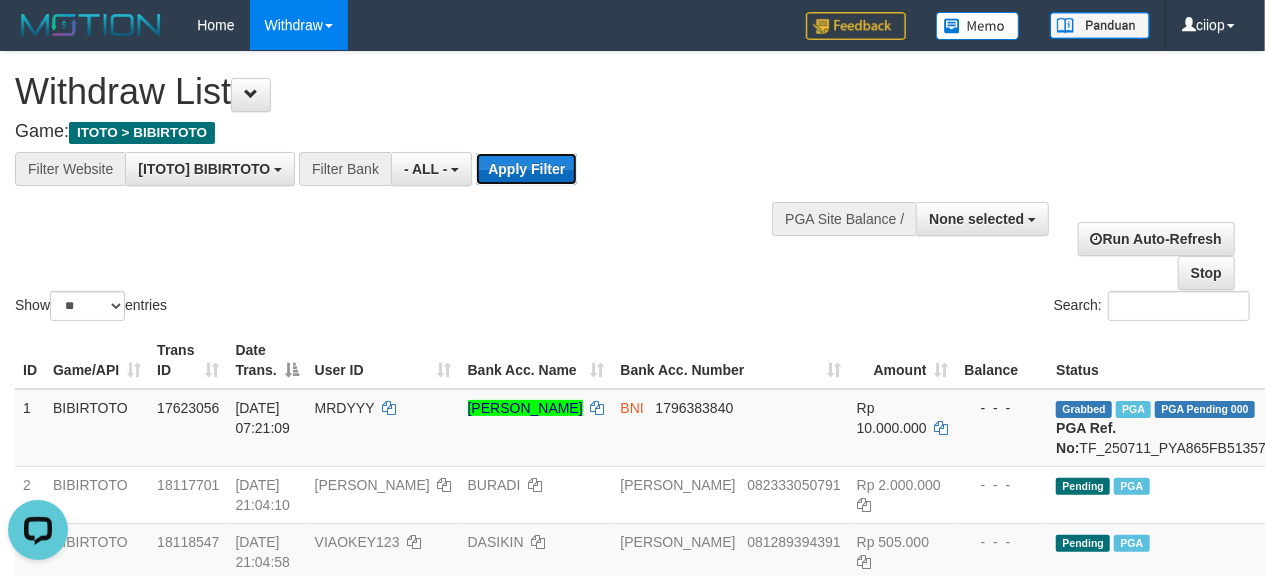 click on "Apply Filter" at bounding box center (526, 169) 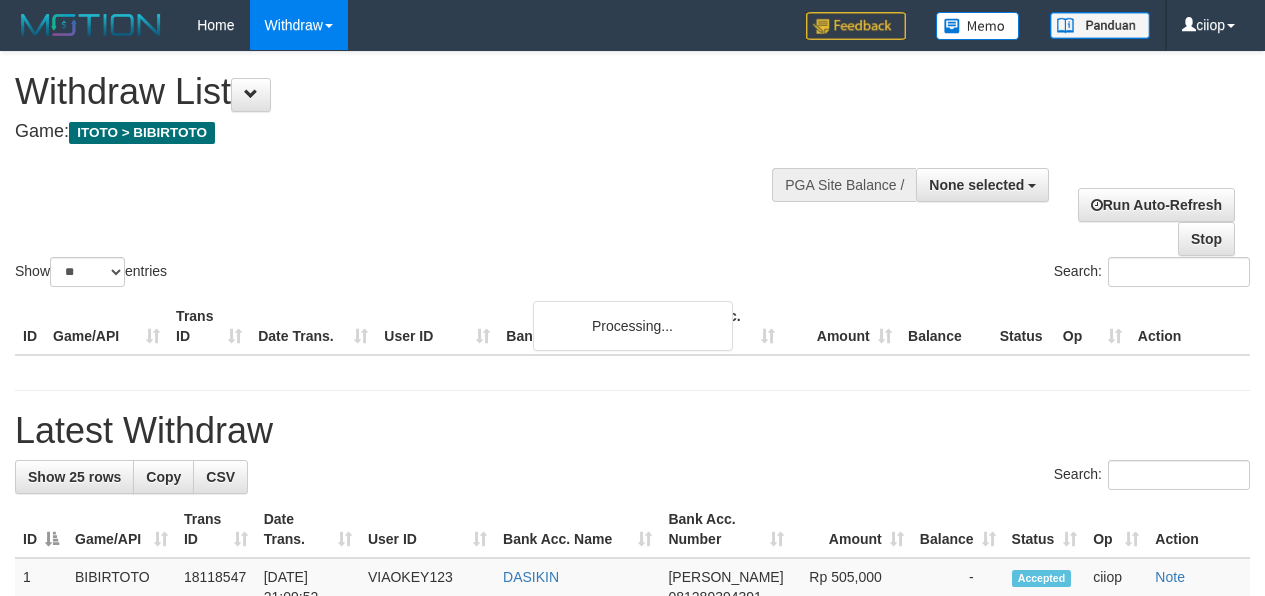 select 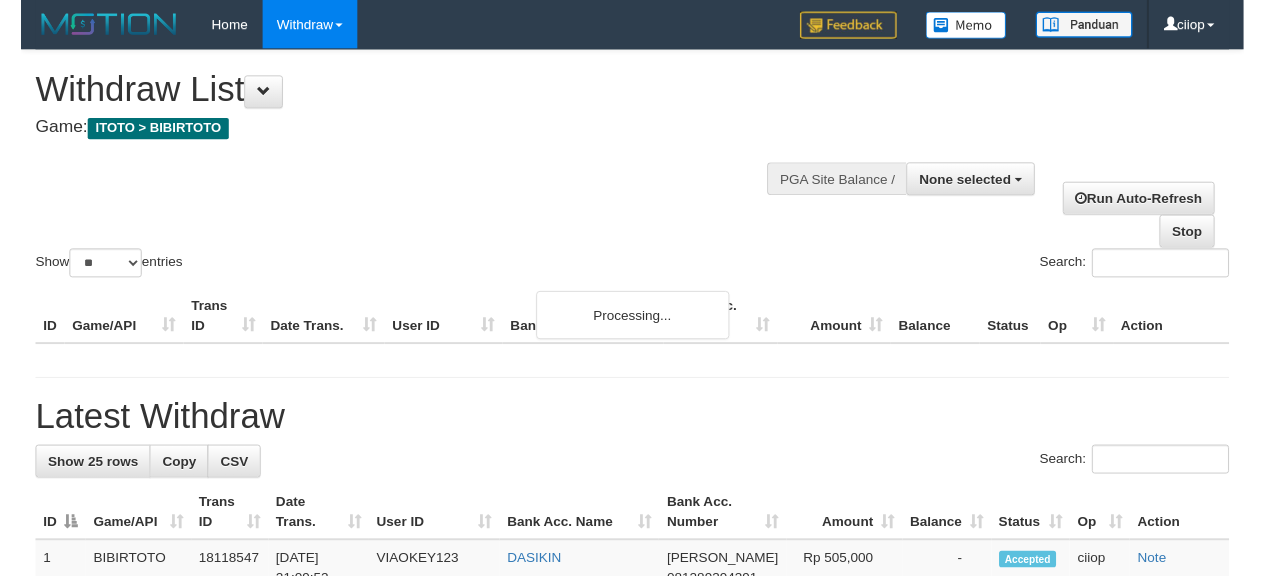 scroll, scrollTop: 0, scrollLeft: 0, axis: both 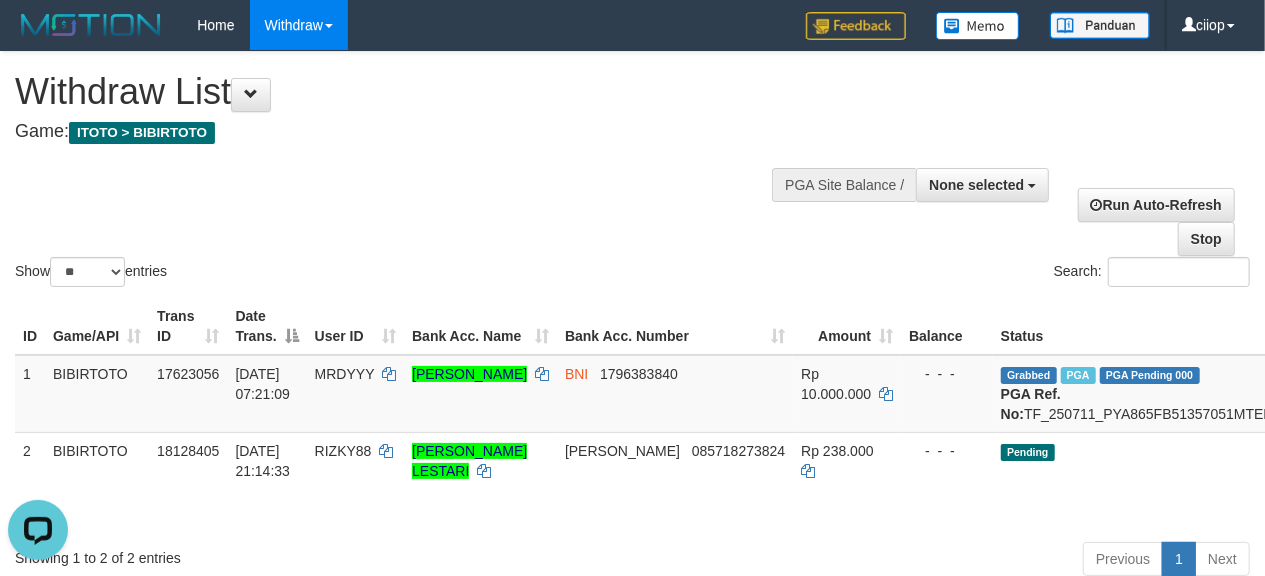 click on "Show  ** ** ** ***  entries Search:" at bounding box center (632, 171) 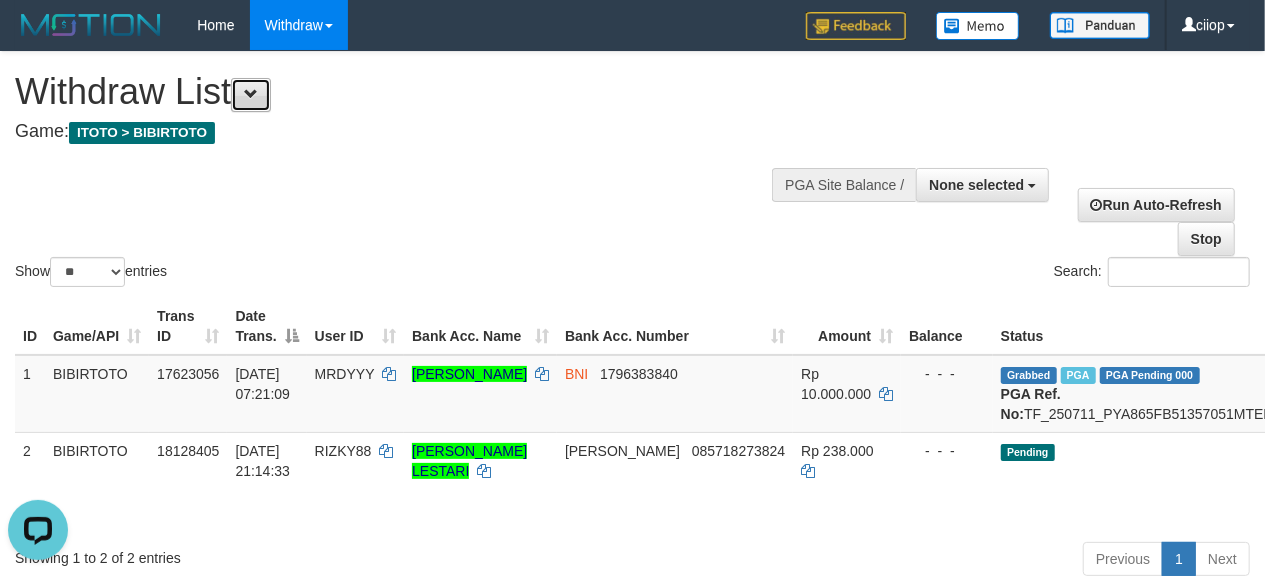 click at bounding box center [251, 95] 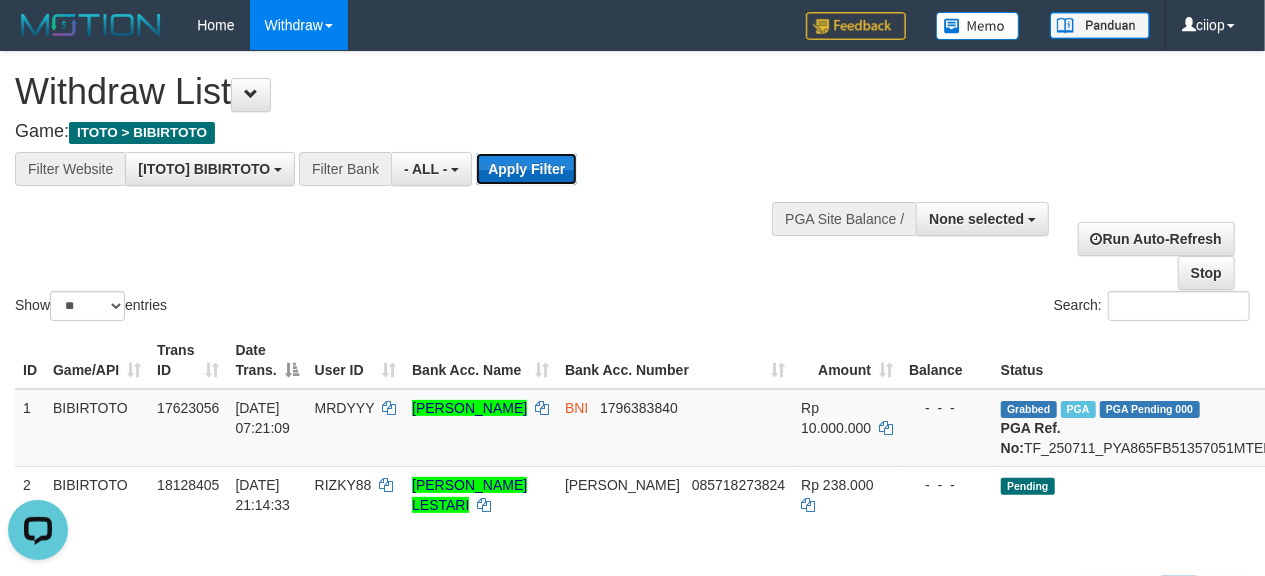 click on "Apply Filter" at bounding box center [526, 169] 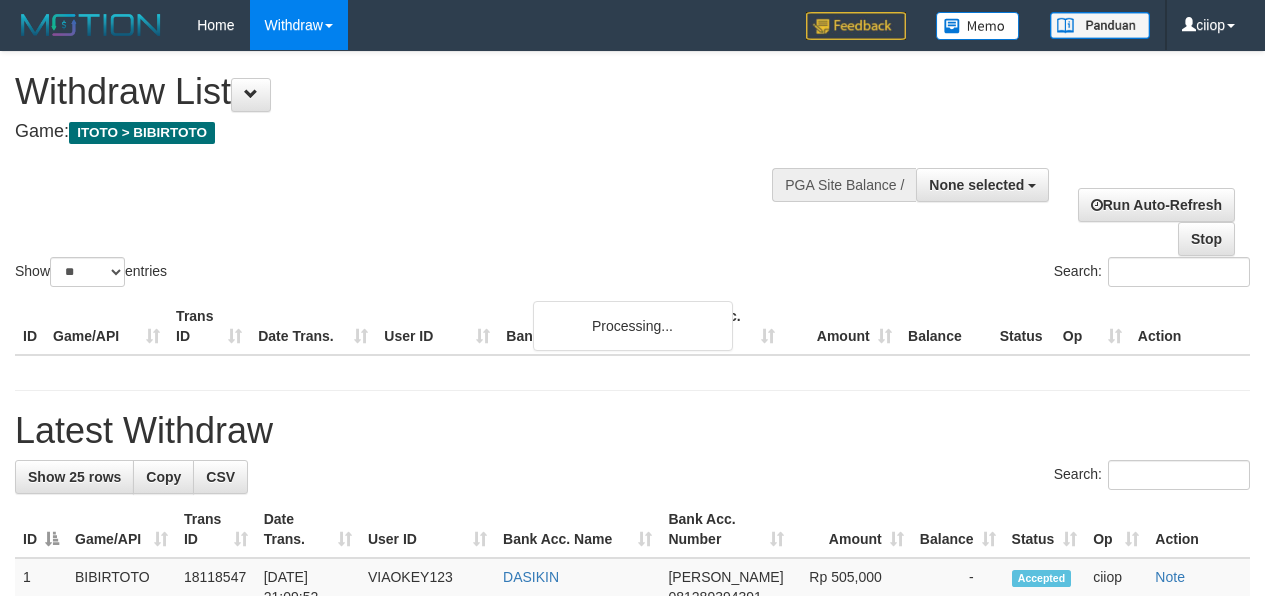 select 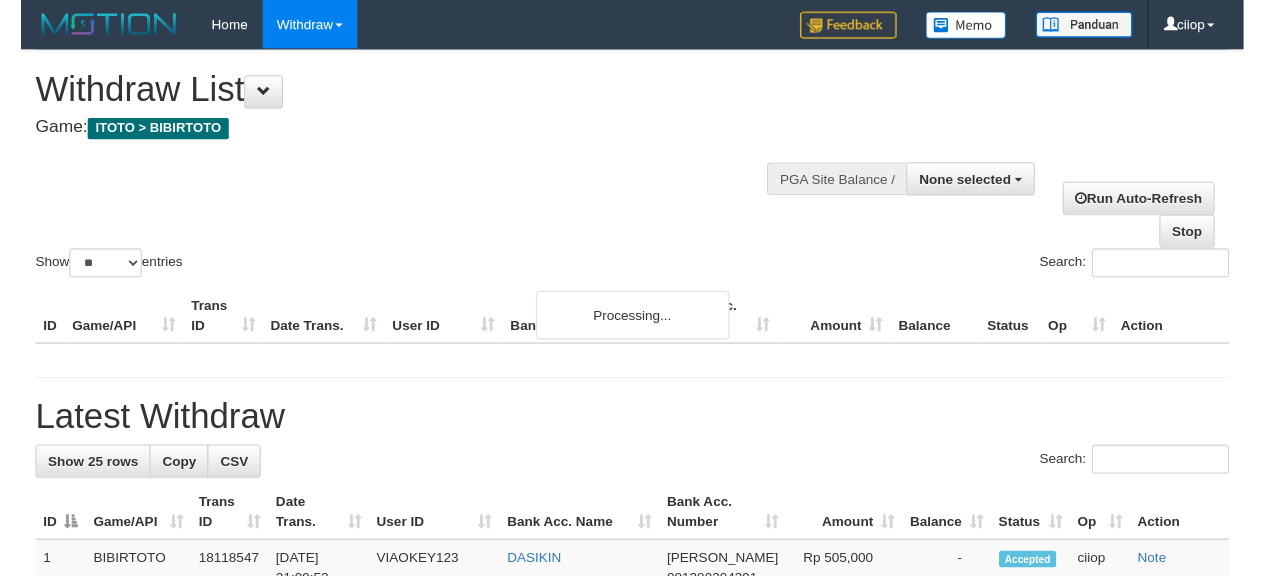 scroll, scrollTop: 0, scrollLeft: 0, axis: both 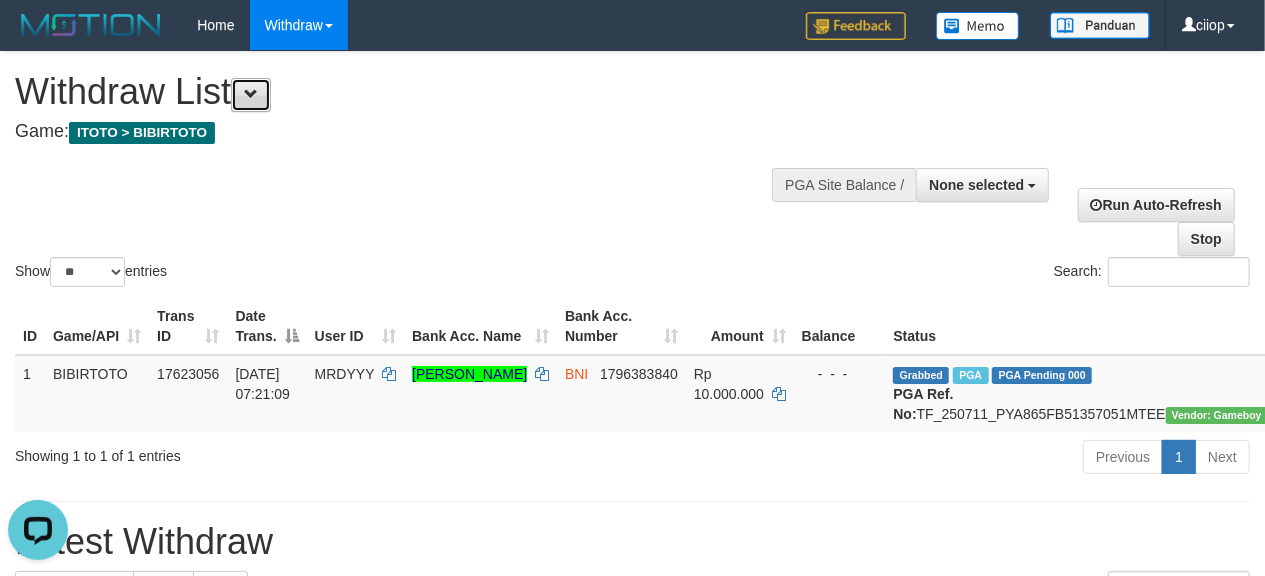 click at bounding box center [251, 94] 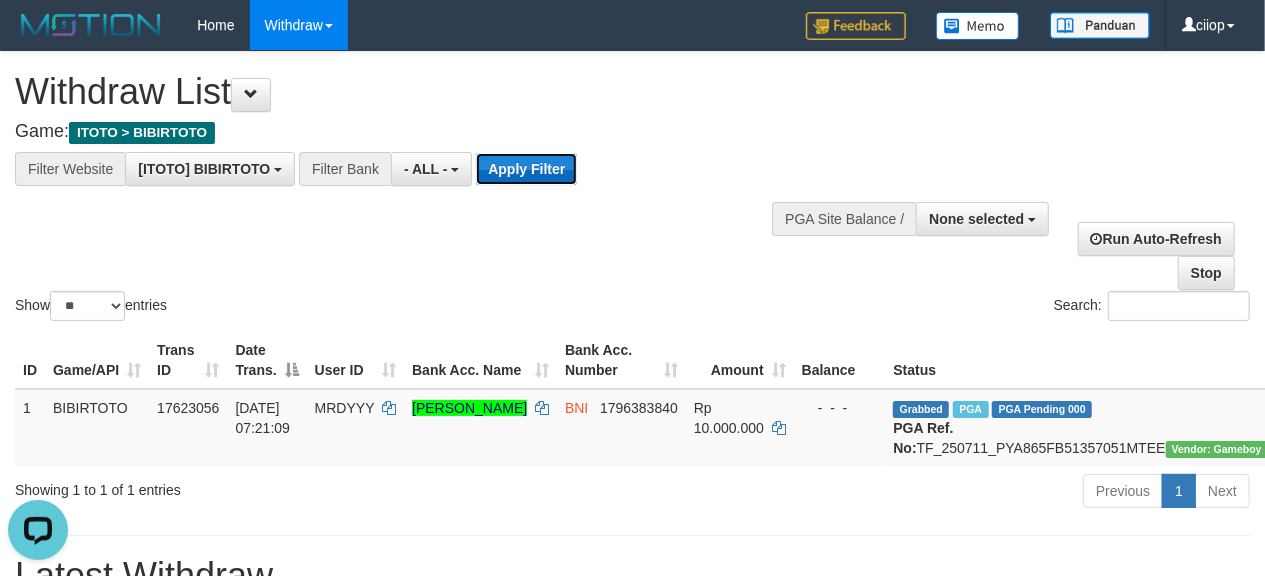click on "Apply Filter" at bounding box center [526, 169] 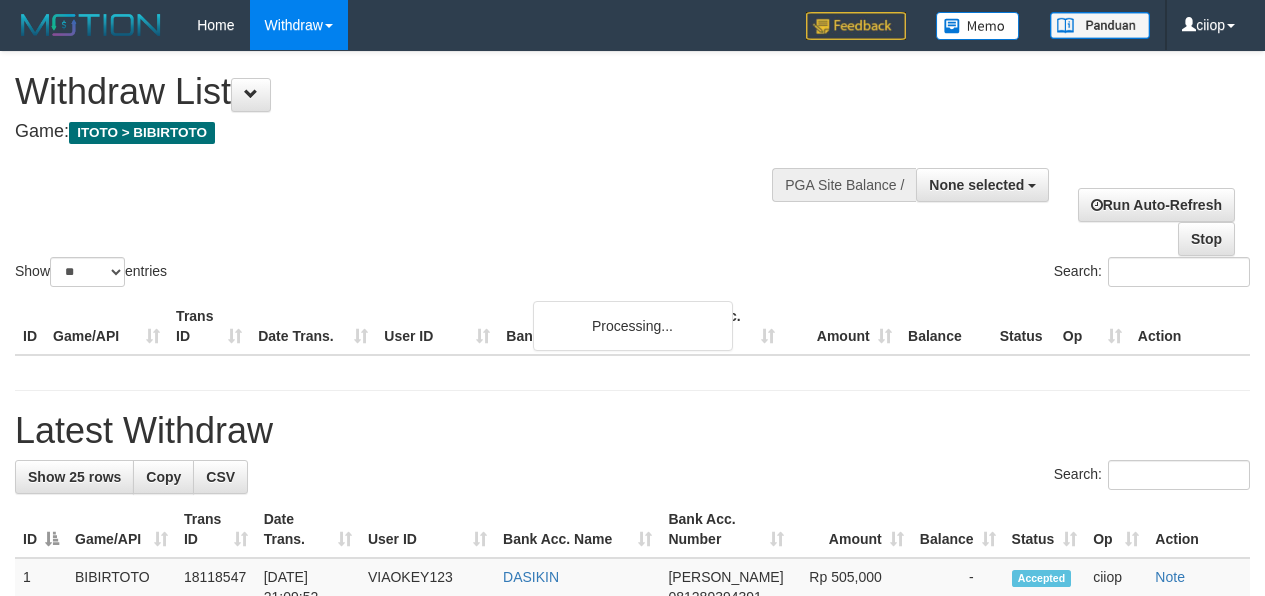select 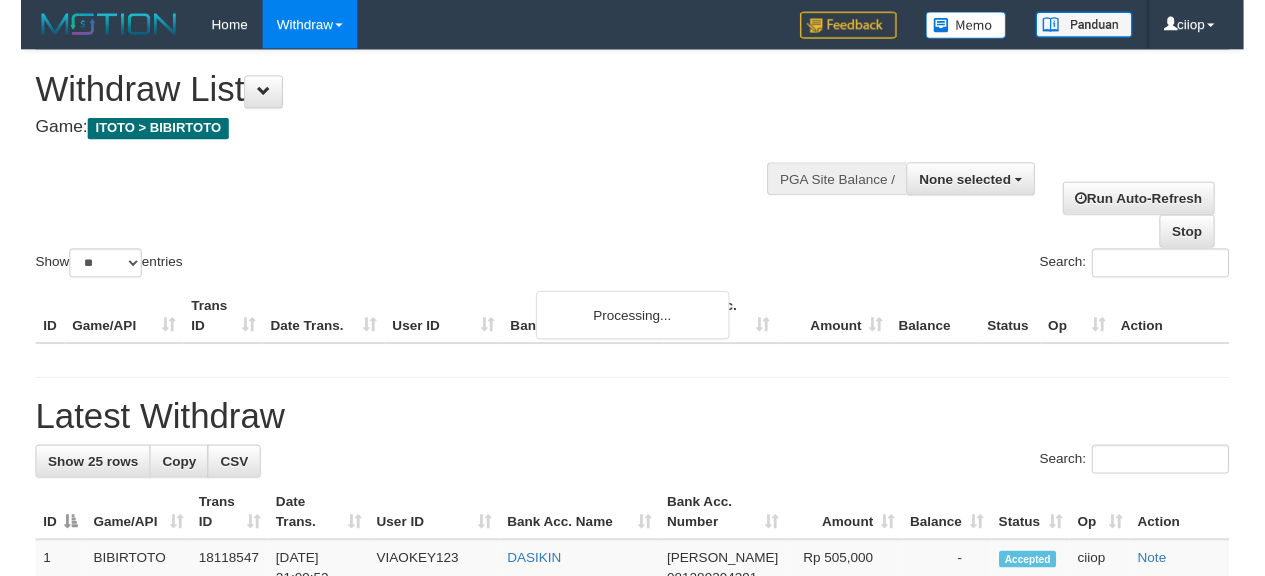 scroll, scrollTop: 0, scrollLeft: 0, axis: both 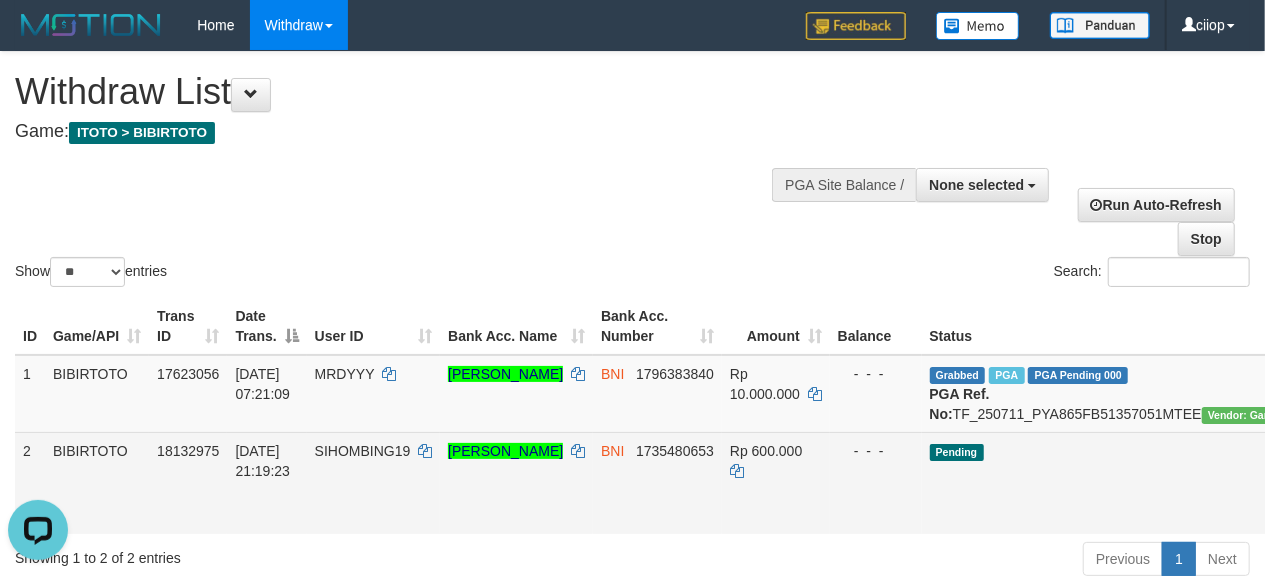 click on "Send PGA" at bounding box center (1419, 506) 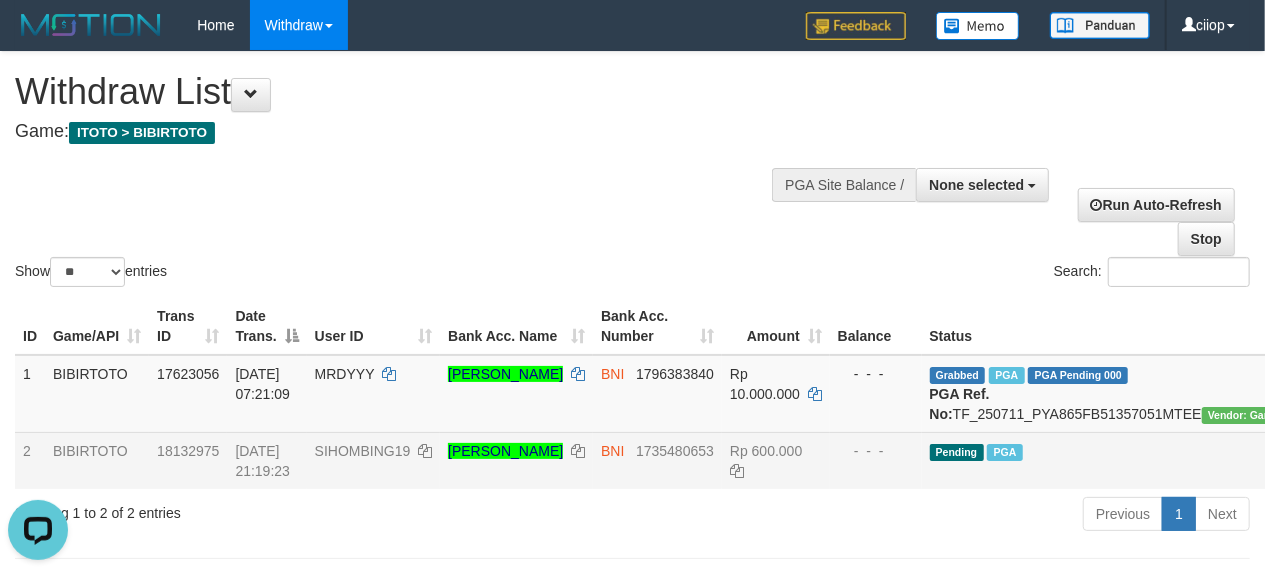 click on "Show  ** ** ** ***  entries Search:" at bounding box center (632, 171) 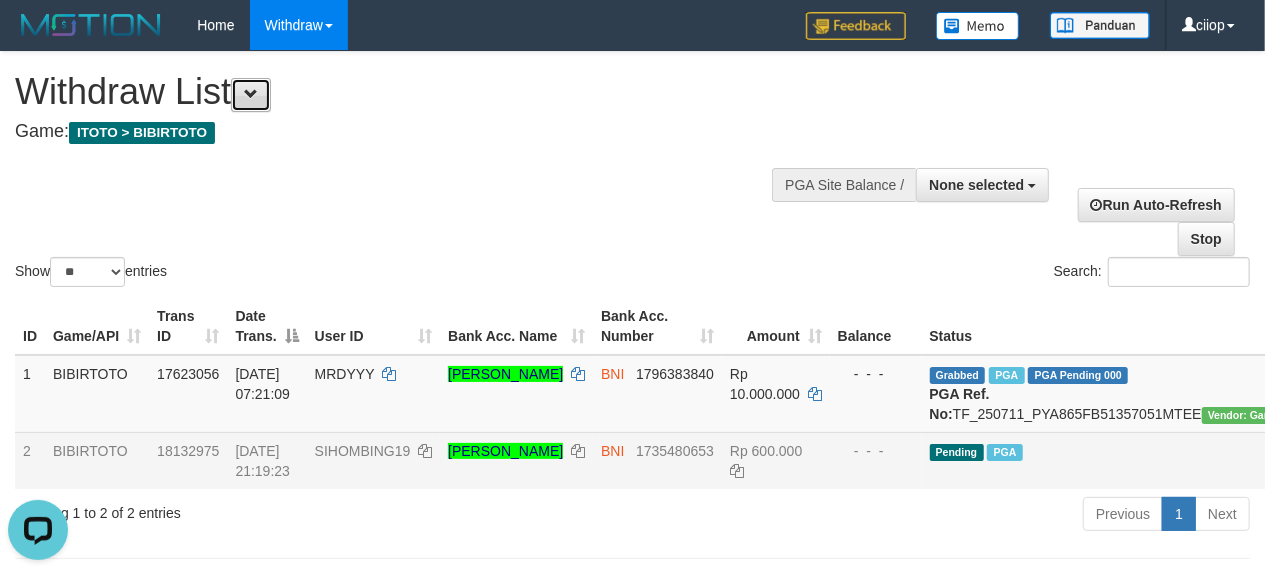 click at bounding box center (251, 94) 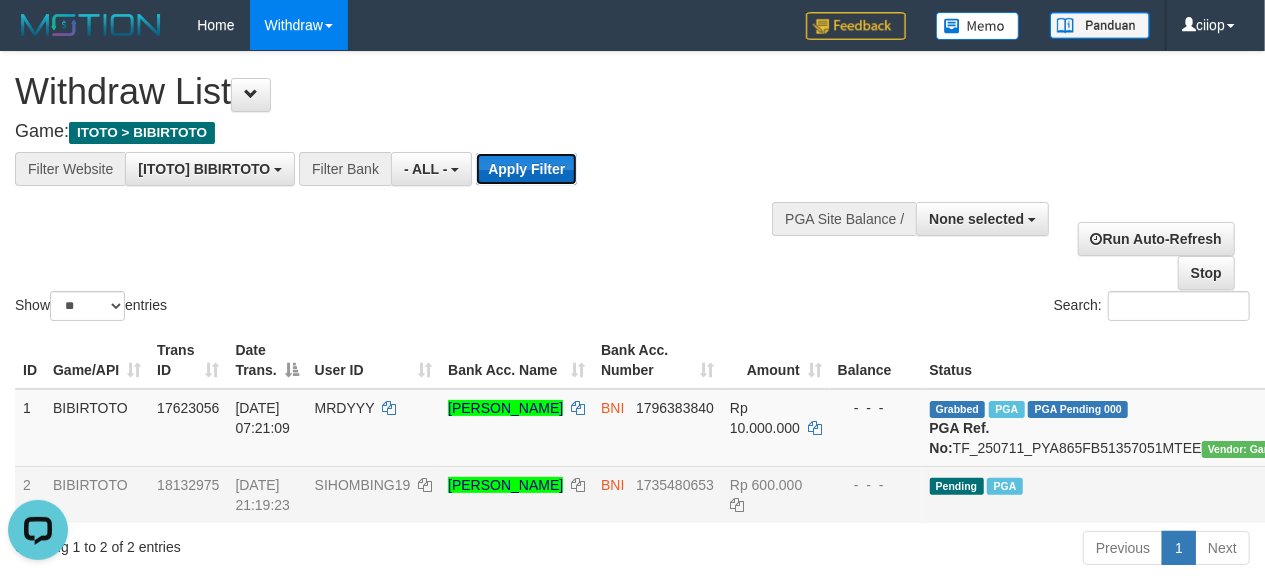 drag, startPoint x: 498, startPoint y: 169, endPoint x: 426, endPoint y: 169, distance: 72 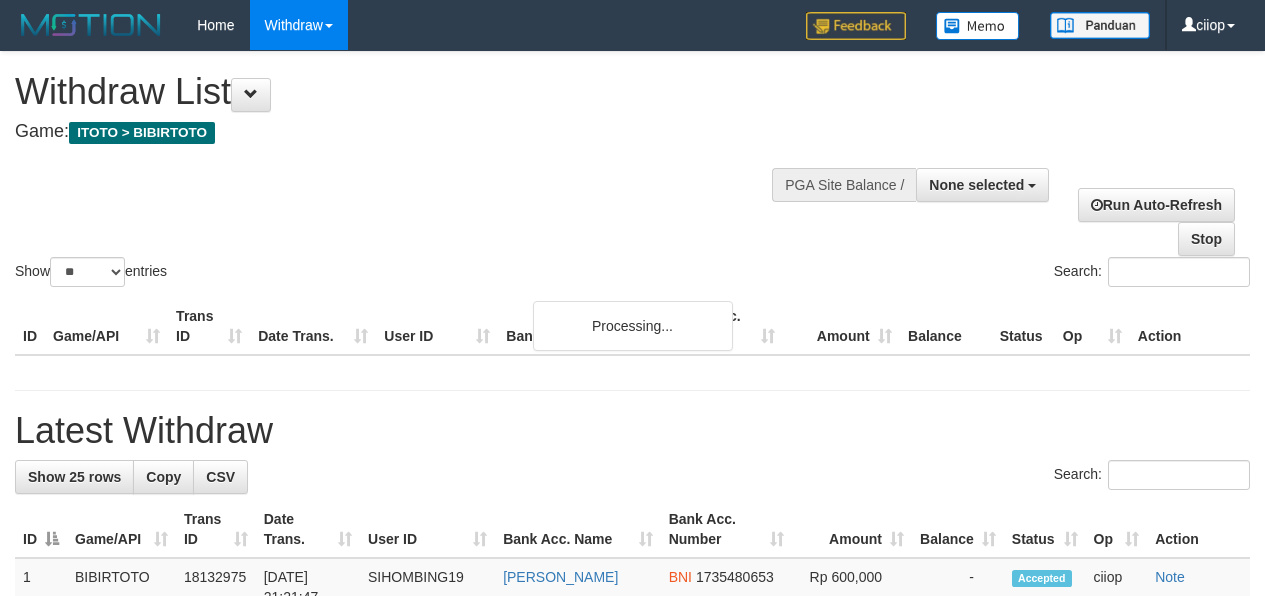 select 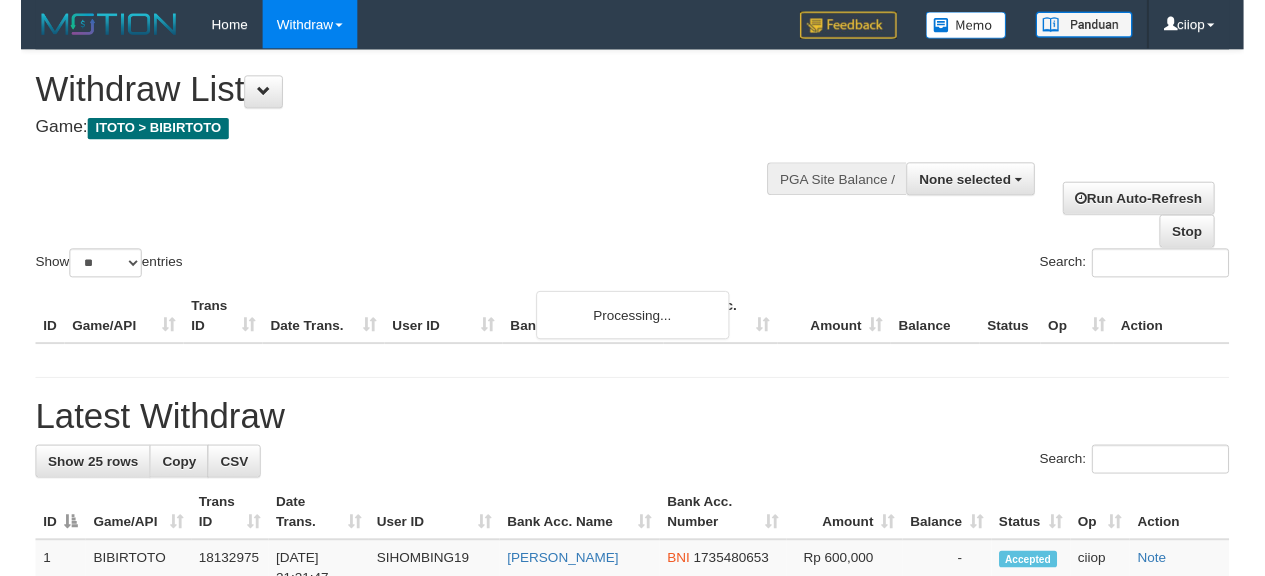 scroll, scrollTop: 0, scrollLeft: 0, axis: both 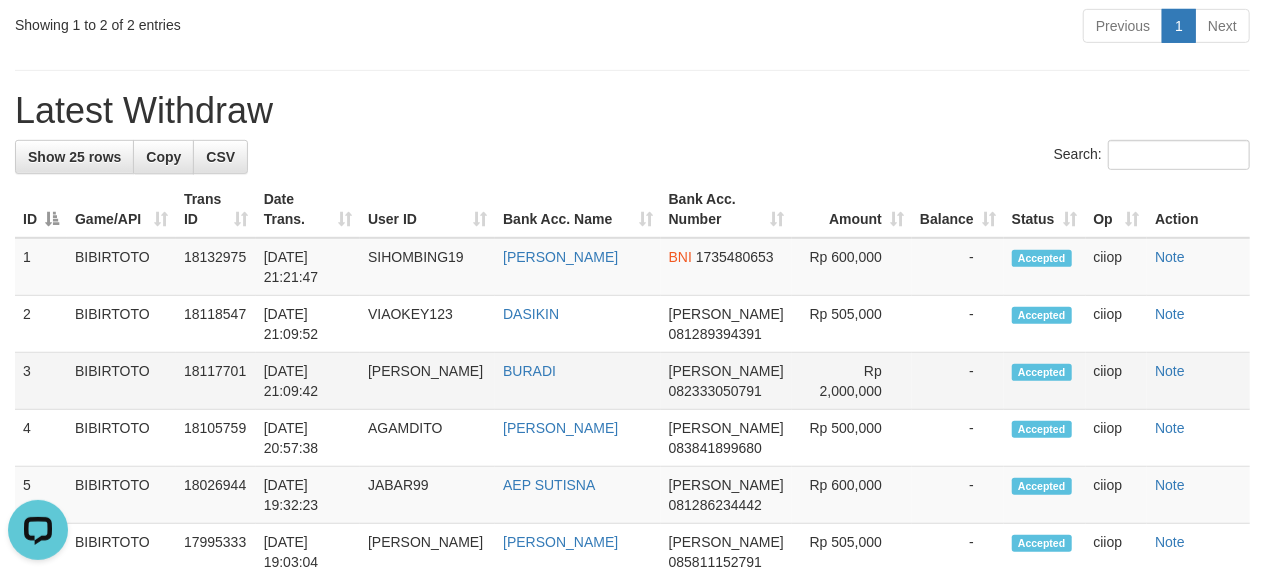 drag, startPoint x: 320, startPoint y: 422, endPoint x: 260, endPoint y: 424, distance: 60.033325 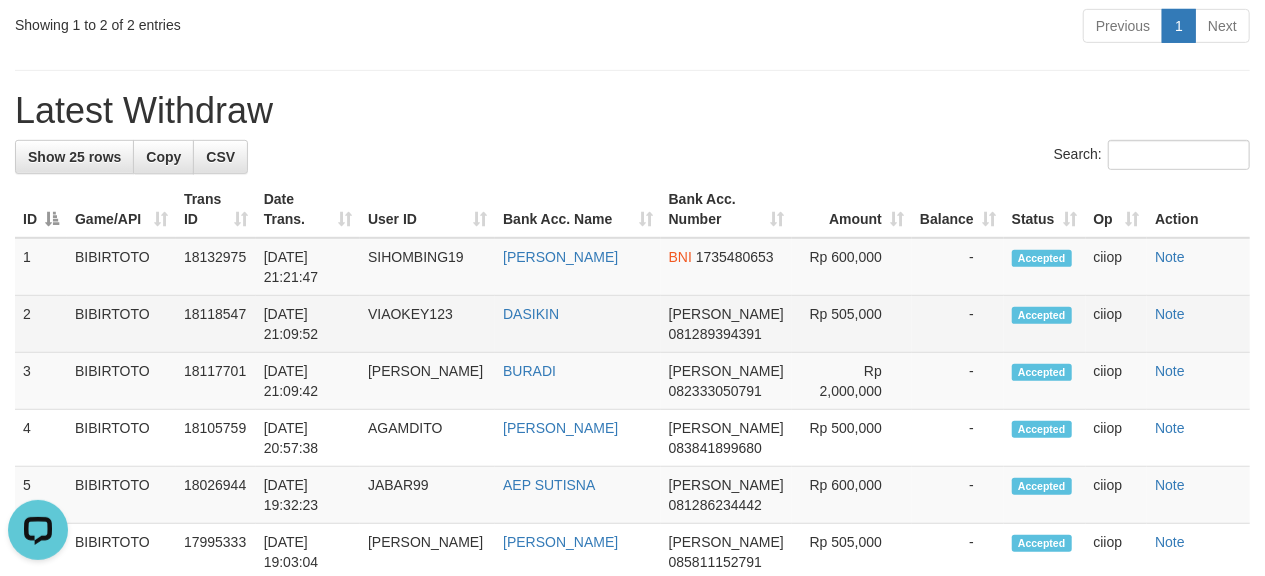 drag, startPoint x: 344, startPoint y: 358, endPoint x: 205, endPoint y: 329, distance: 141.99295 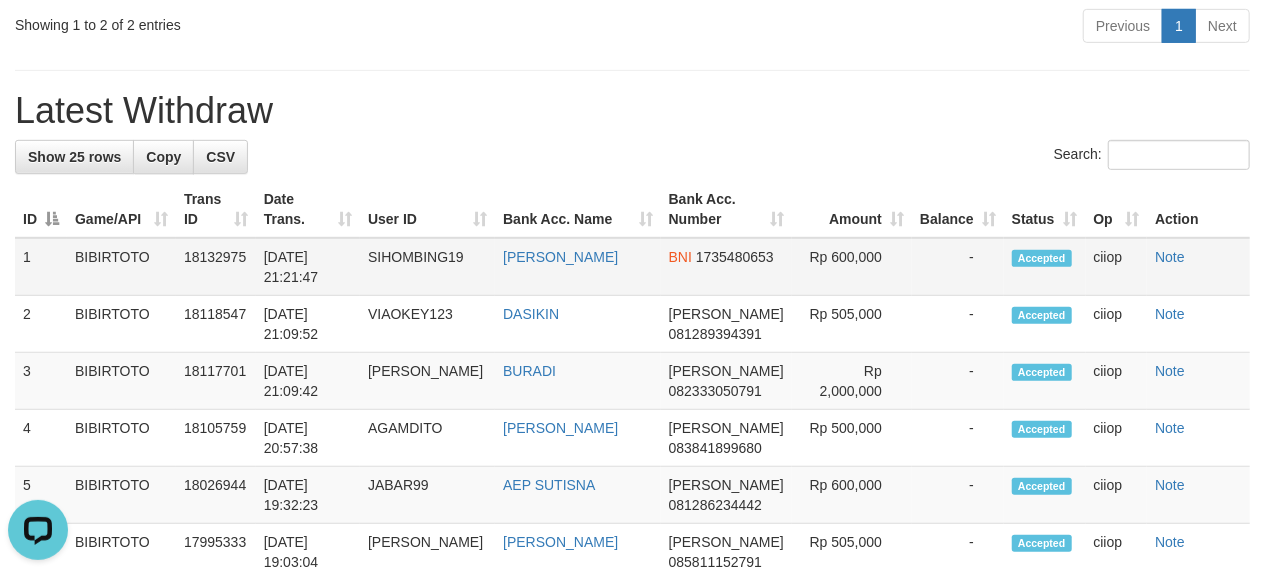 copy on "21:09:52" 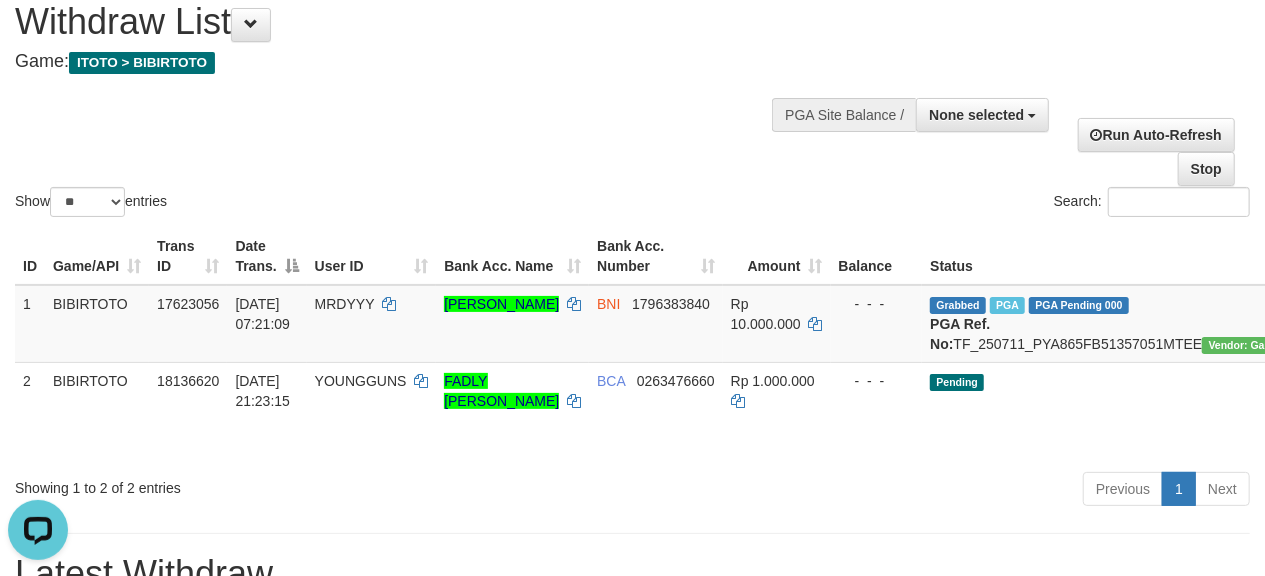 scroll, scrollTop: 133, scrollLeft: 0, axis: vertical 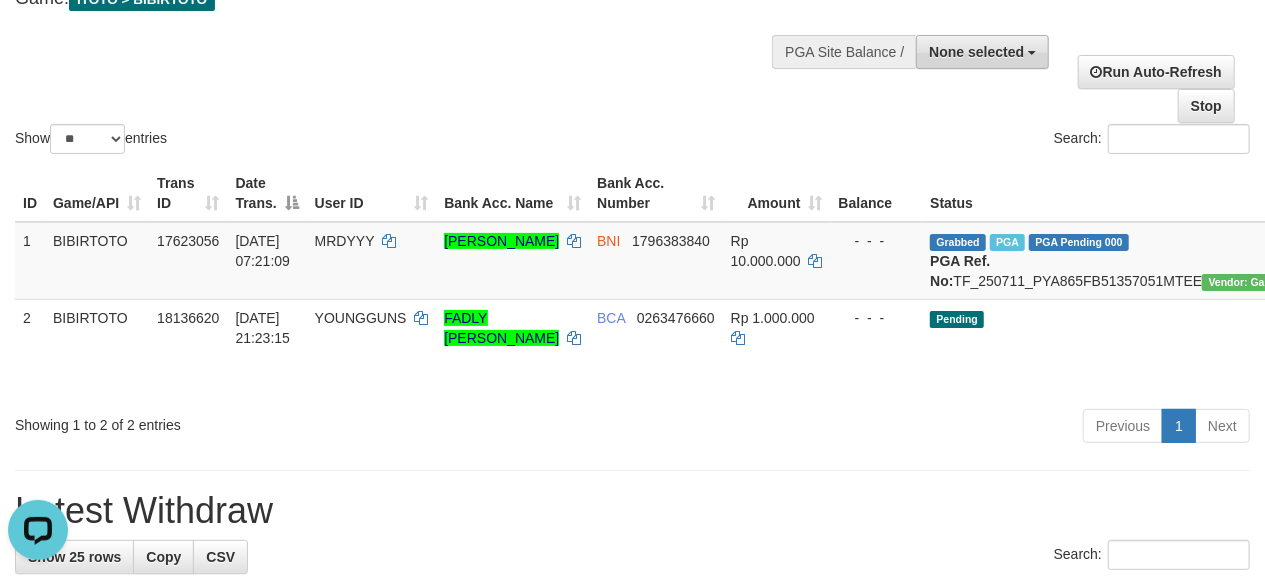 click on "None selected" at bounding box center [976, 52] 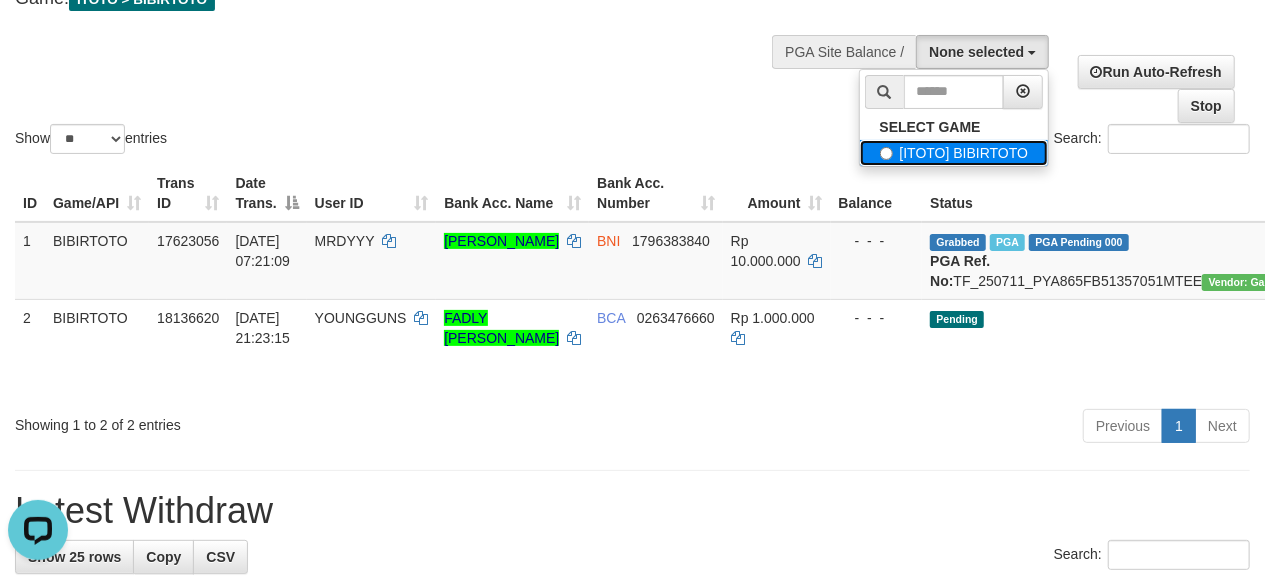 click on "[ITOTO] BIBIRTOTO" at bounding box center (954, 153) 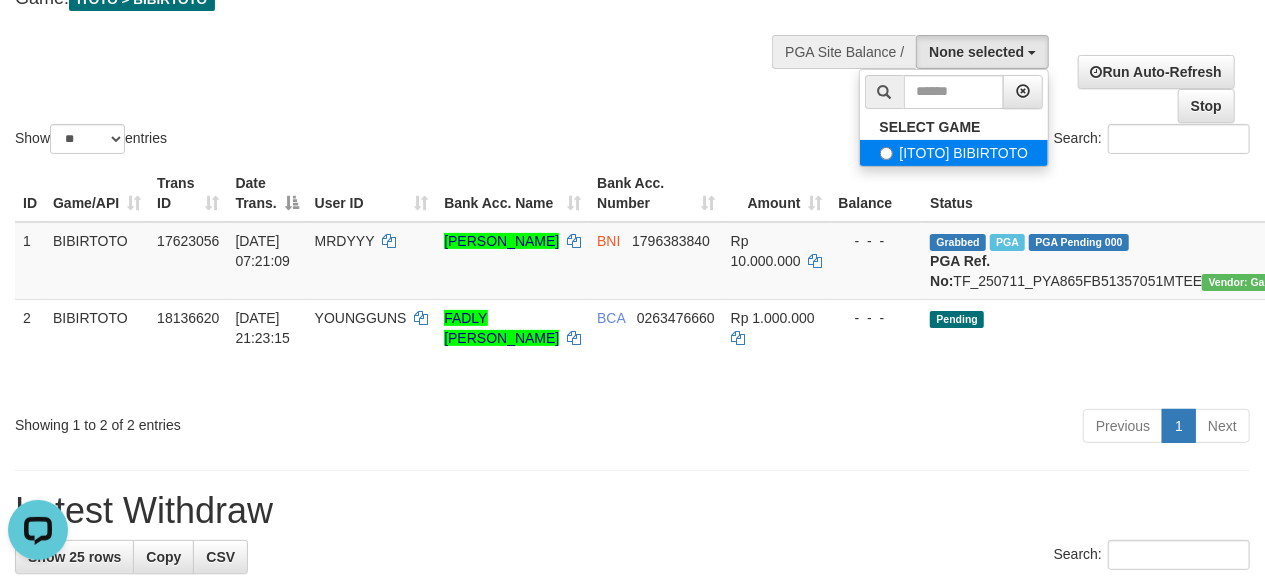select on "****" 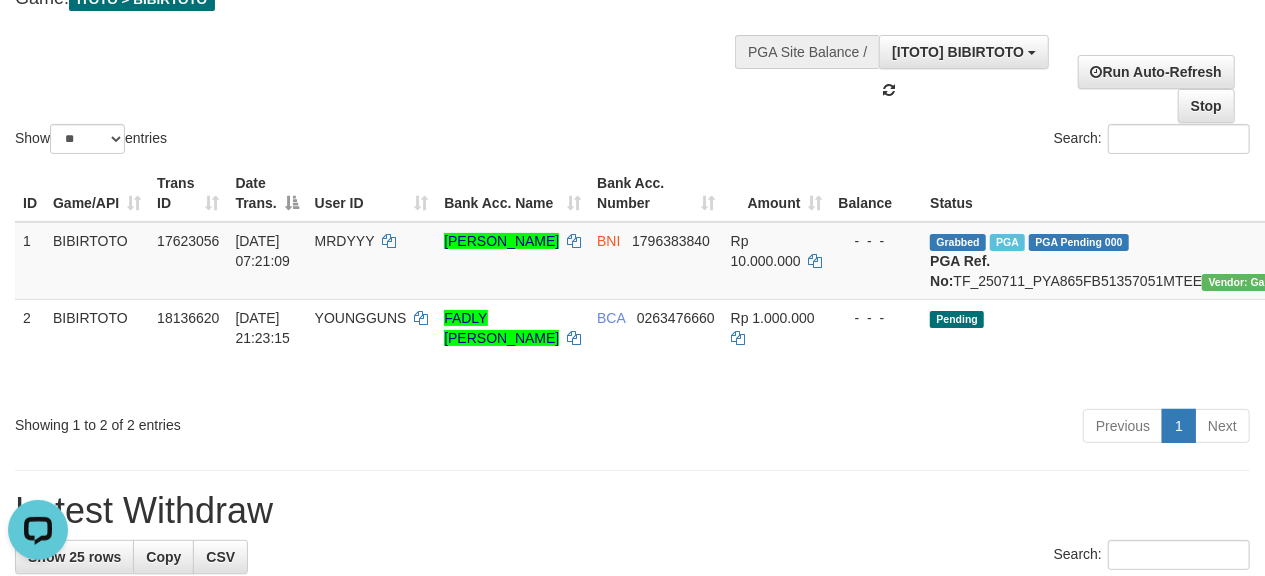 scroll, scrollTop: 17, scrollLeft: 0, axis: vertical 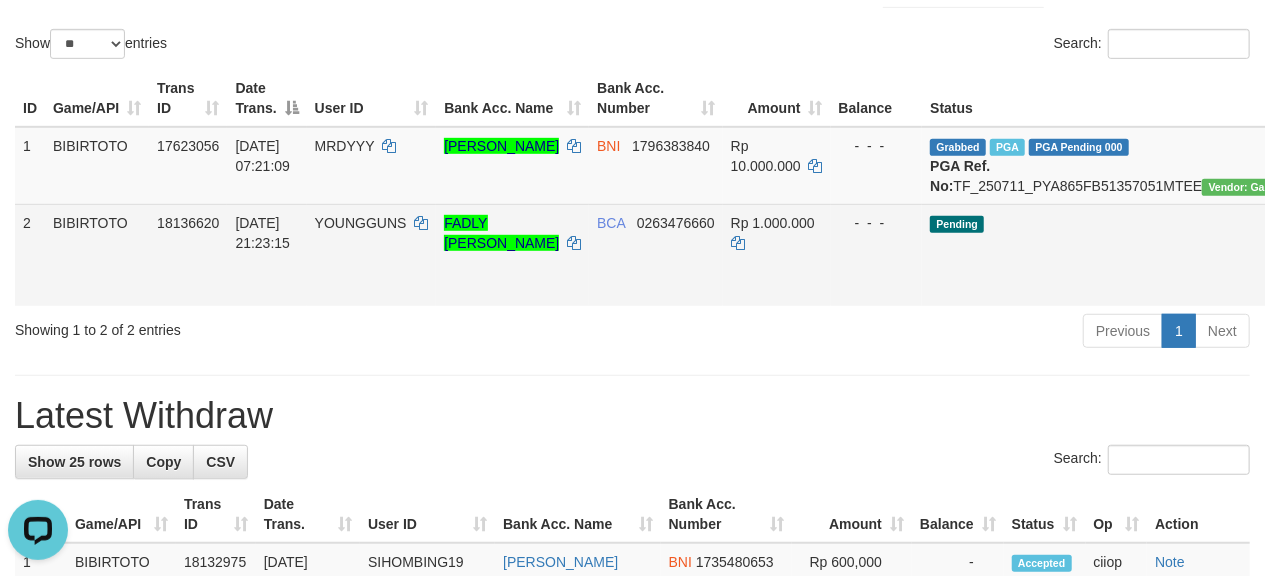 click on "Send PGA" at bounding box center (1420, 278) 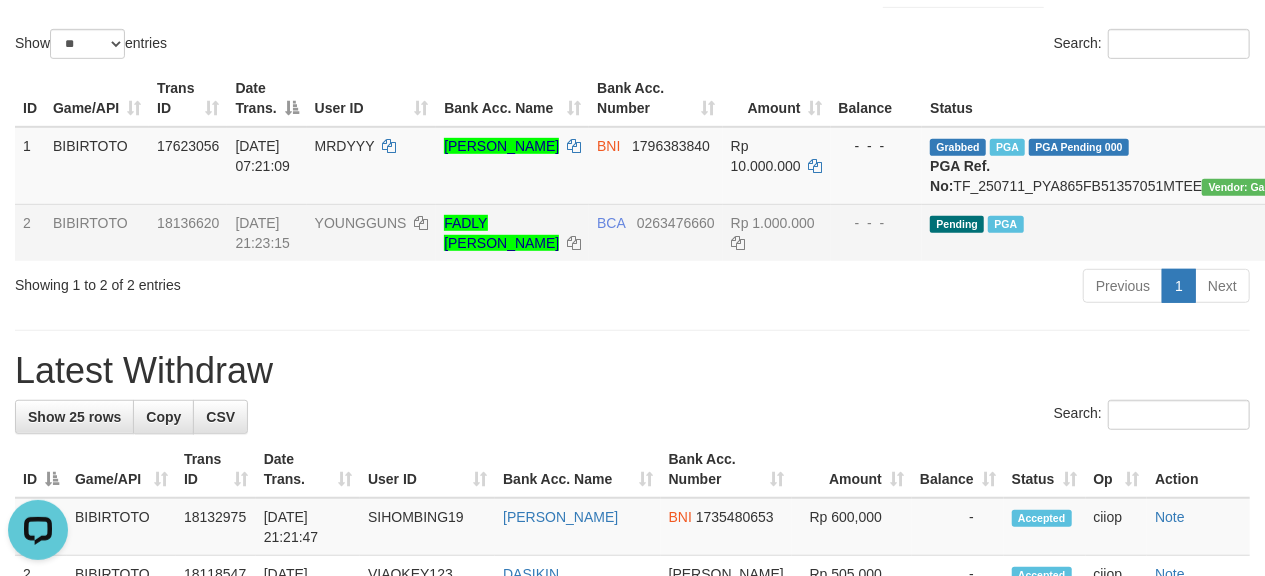 click on "**********" at bounding box center [632, 560] 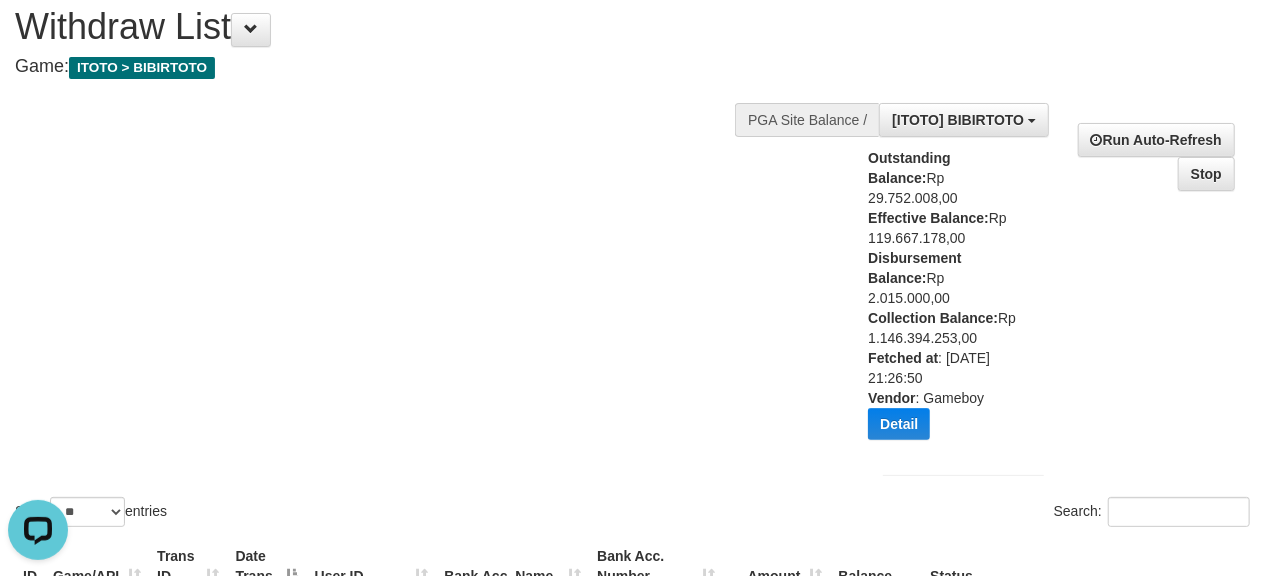 scroll, scrollTop: 0, scrollLeft: 0, axis: both 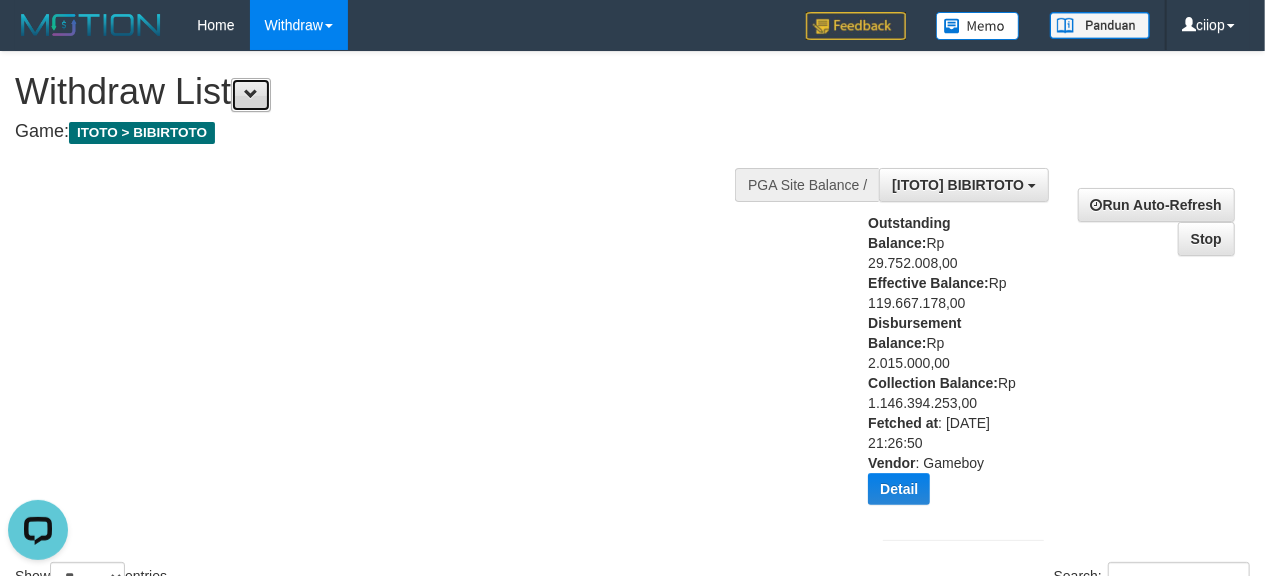 click at bounding box center (251, 95) 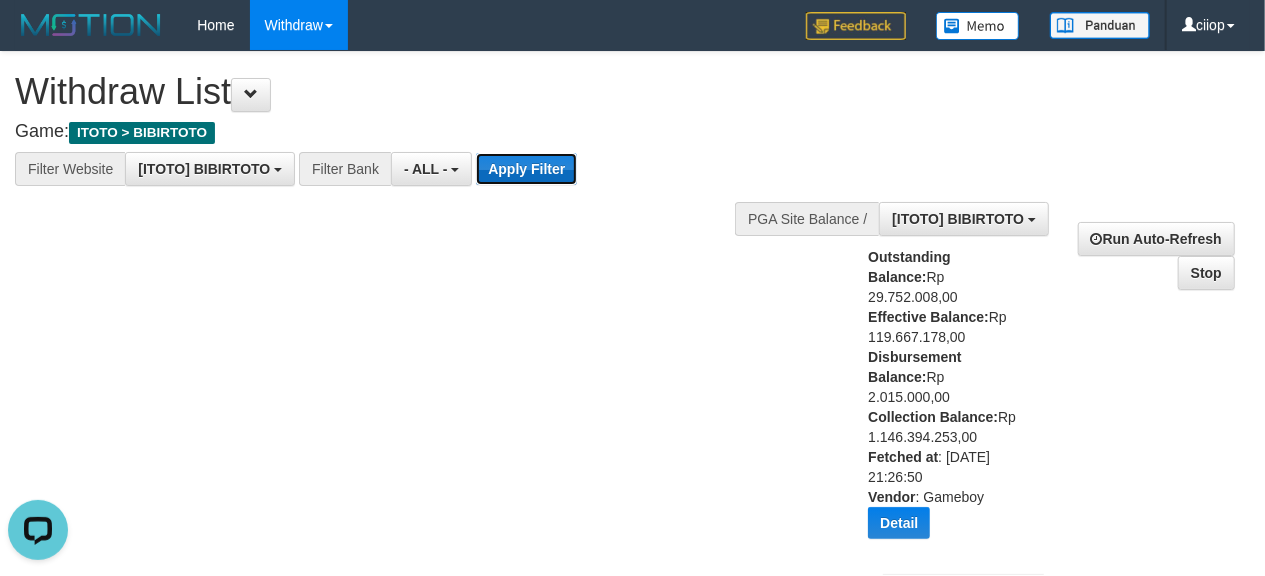 click on "Apply Filter" at bounding box center (526, 169) 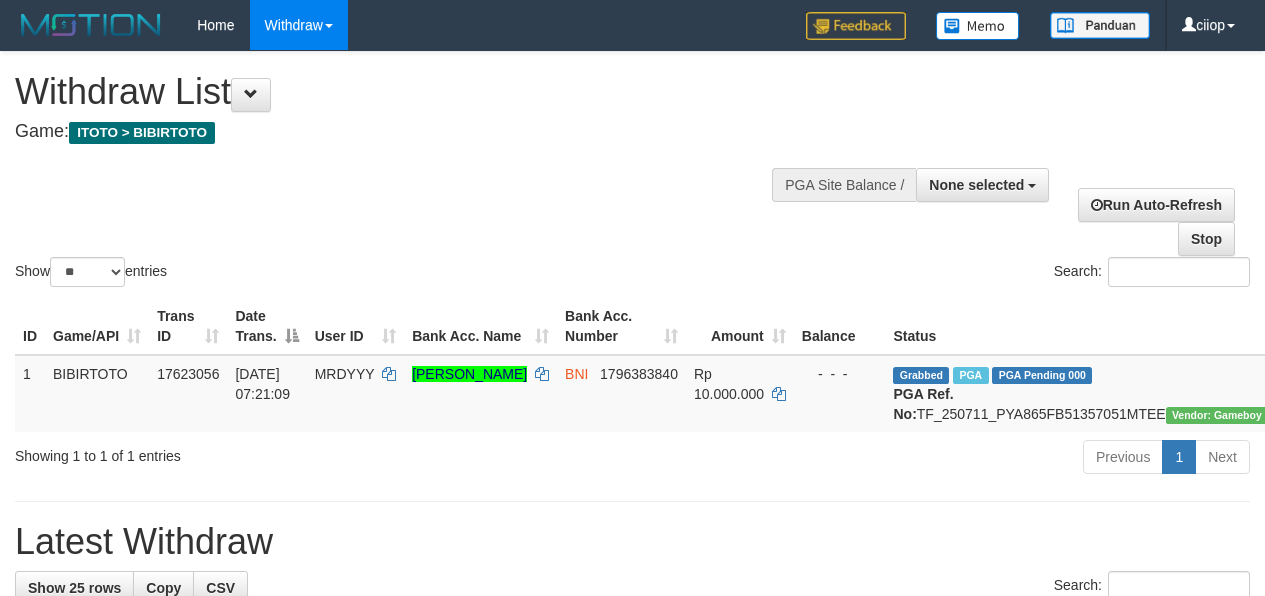 select 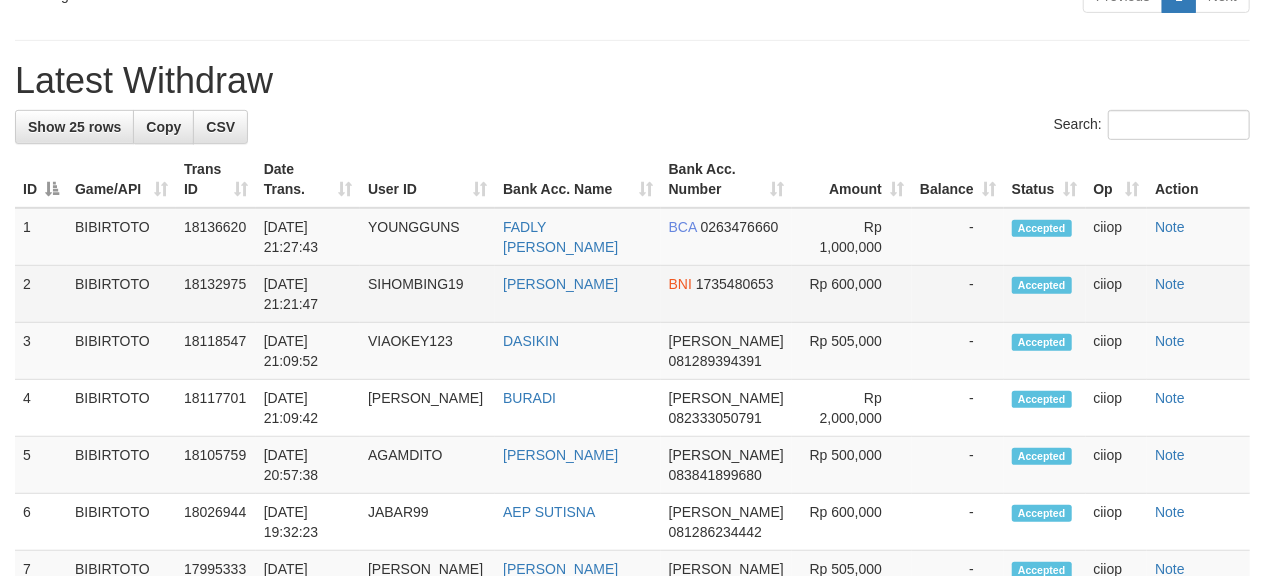 scroll, scrollTop: 533, scrollLeft: 0, axis: vertical 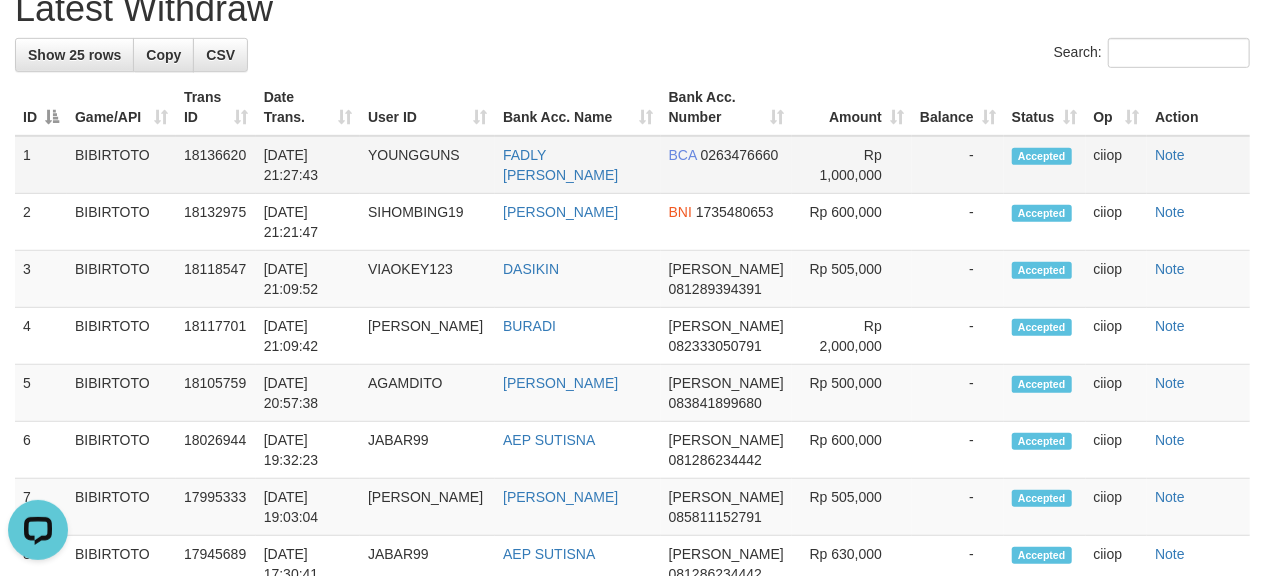 drag, startPoint x: 340, startPoint y: 198, endPoint x: 260, endPoint y: 197, distance: 80.00625 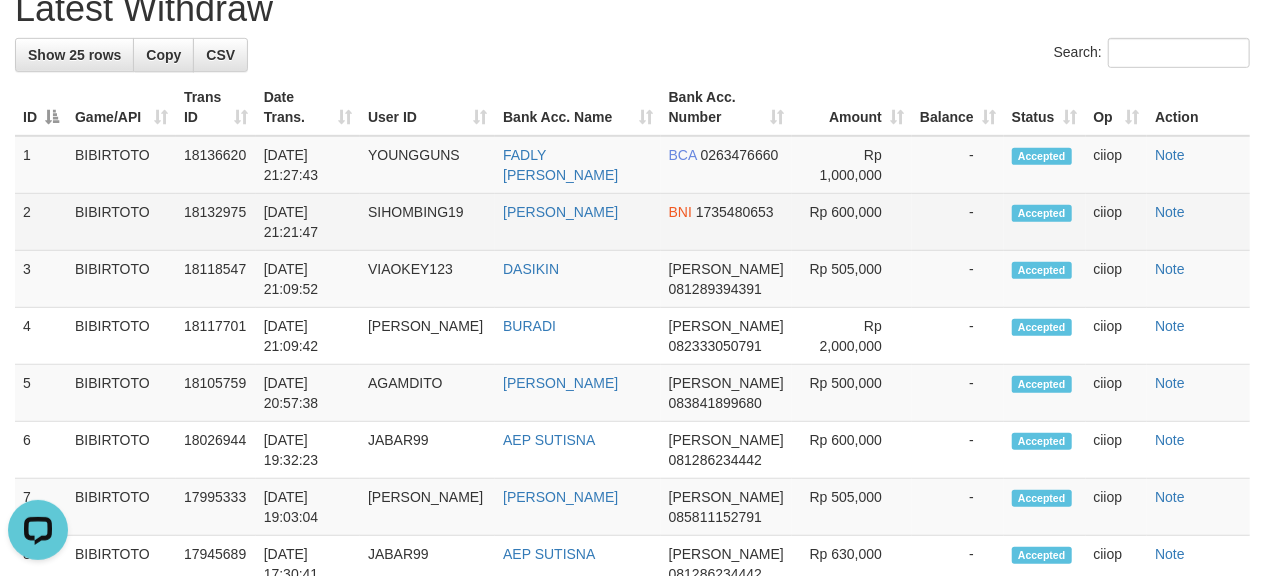 copy on "21:27:43" 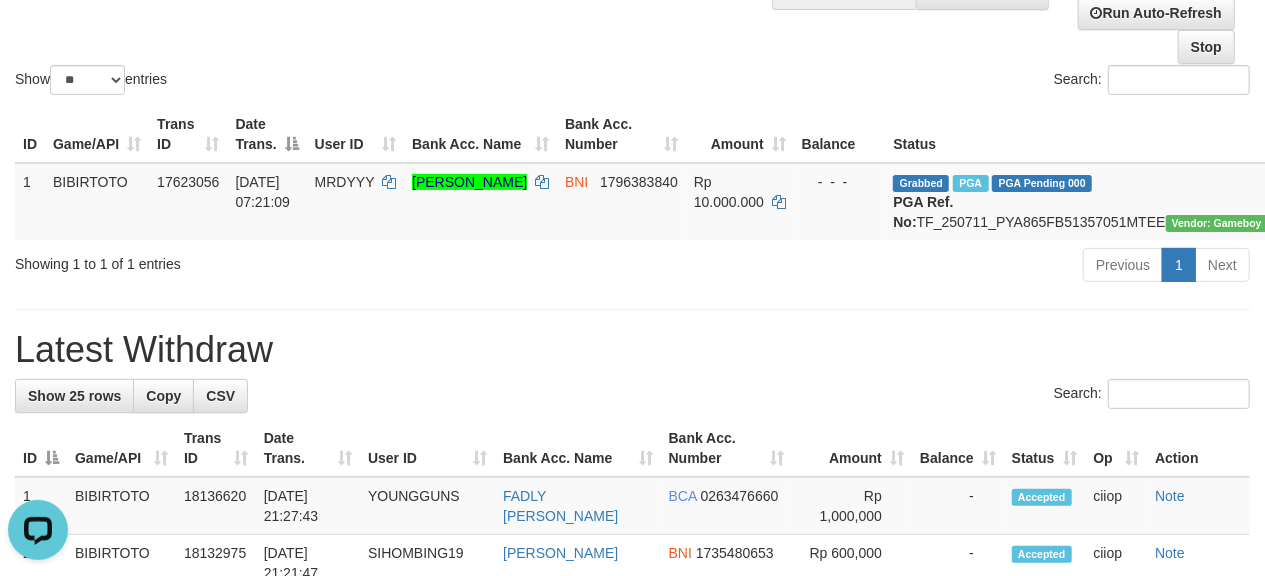 scroll, scrollTop: 400, scrollLeft: 0, axis: vertical 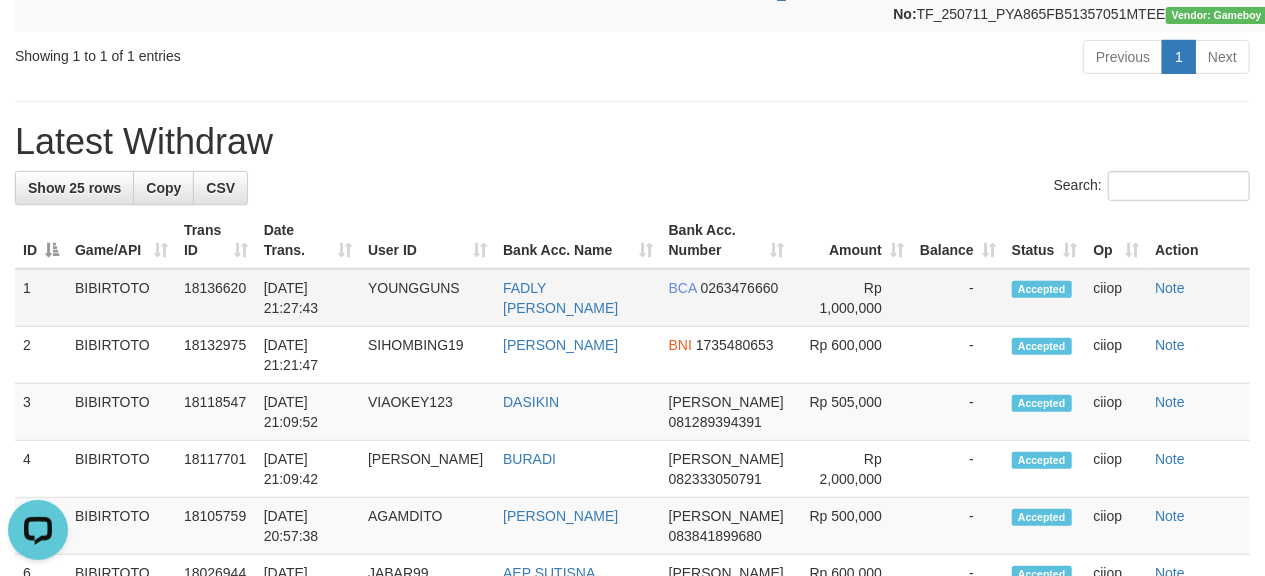 click on "YOUNGGUNS" at bounding box center [427, 298] 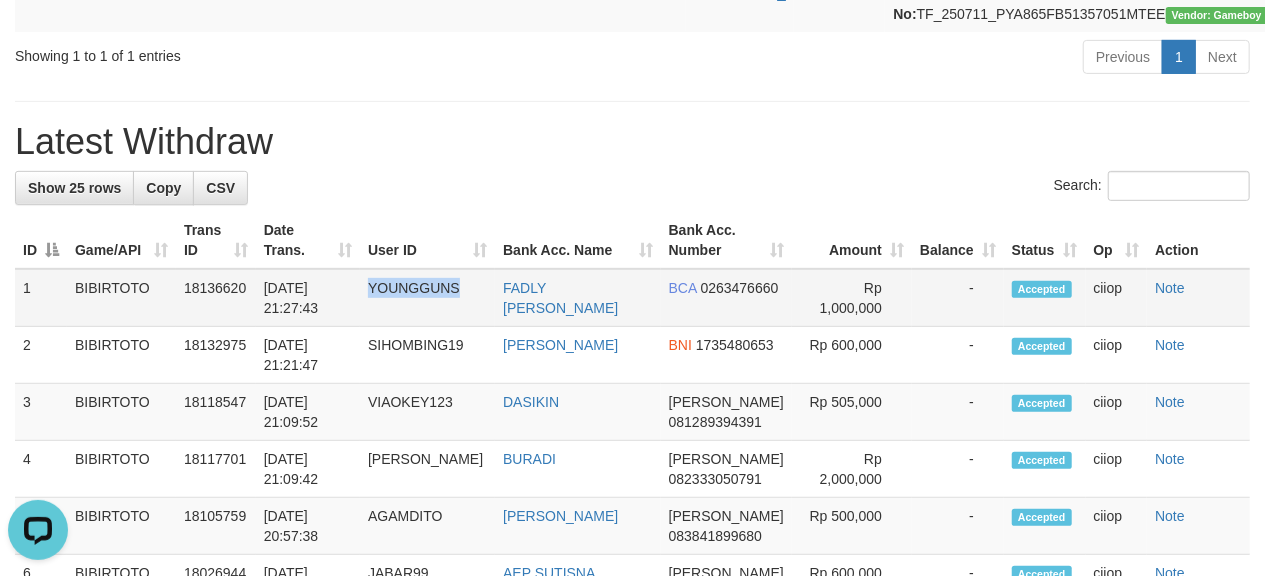 click on "YOUNGGUNS" at bounding box center [427, 298] 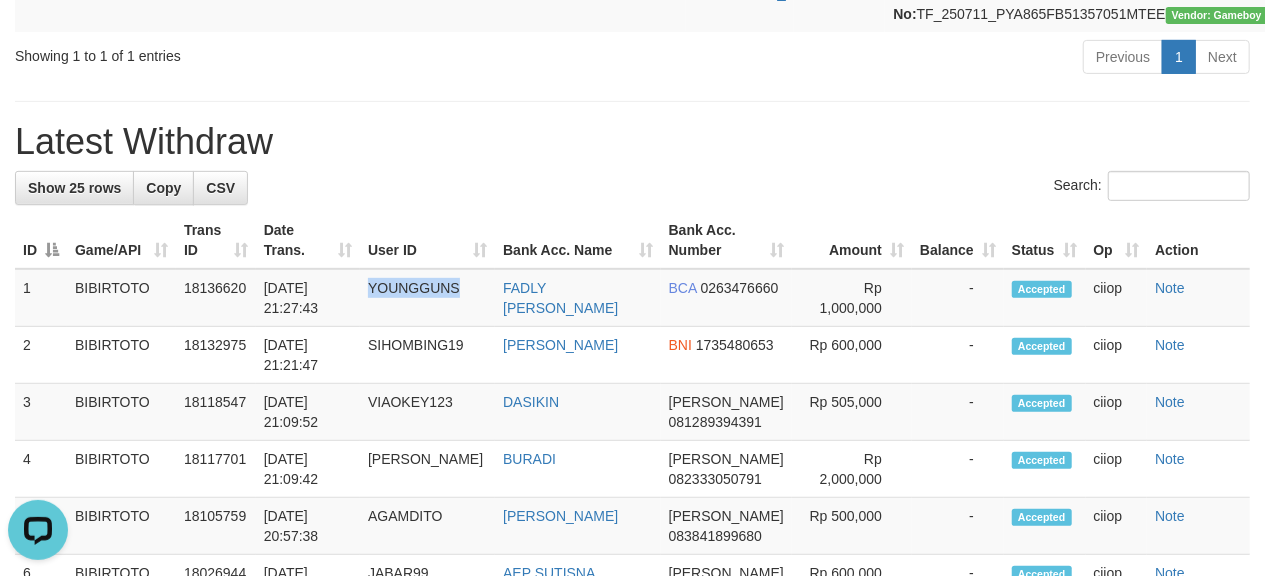 copy on "YOUNGGUNS" 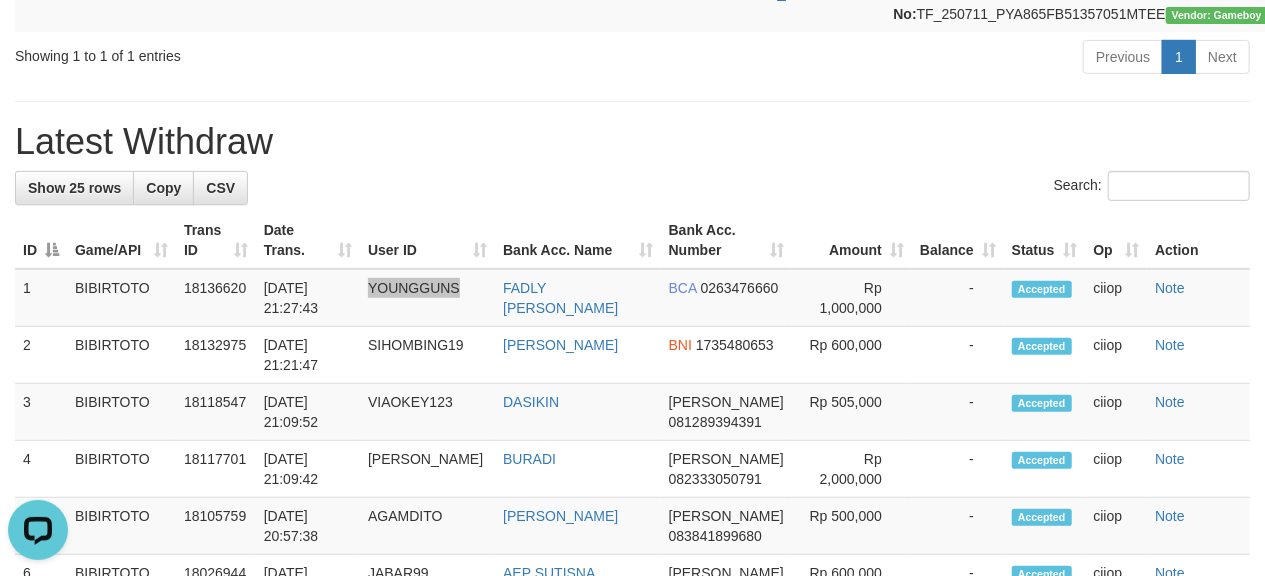 scroll, scrollTop: 0, scrollLeft: 0, axis: both 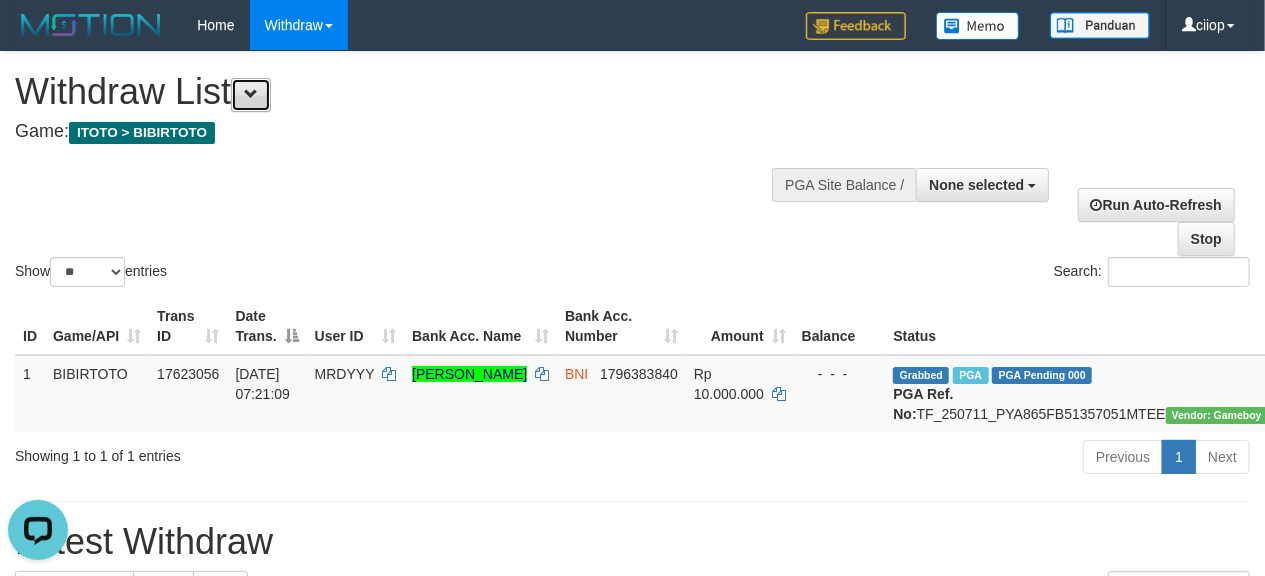click at bounding box center [251, 95] 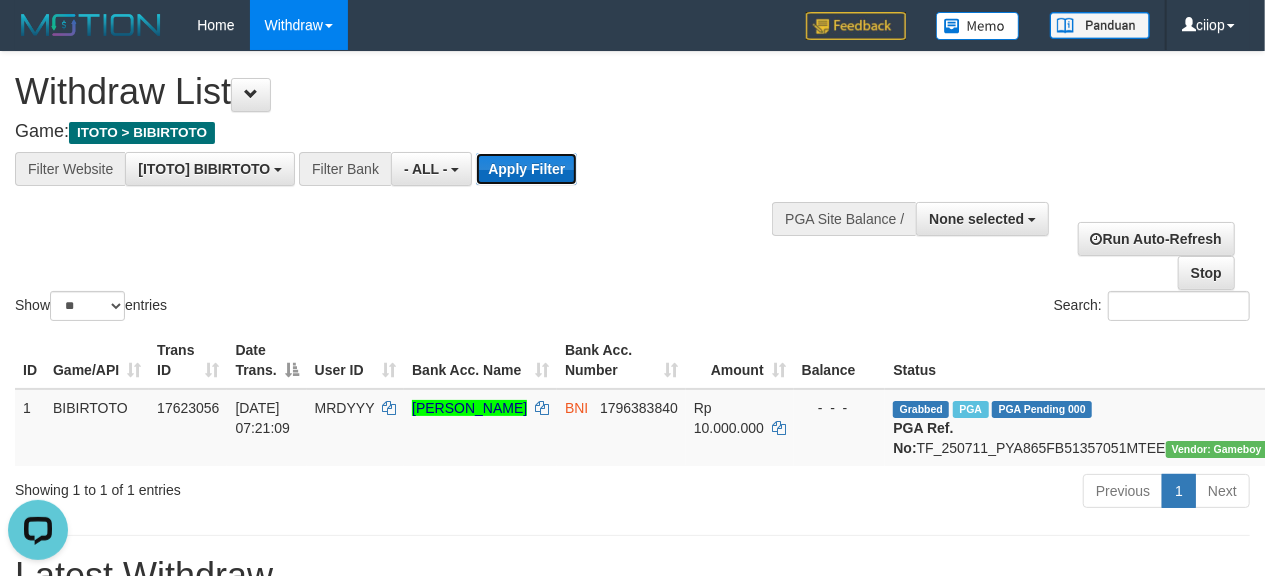 click on "Apply Filter" at bounding box center (526, 169) 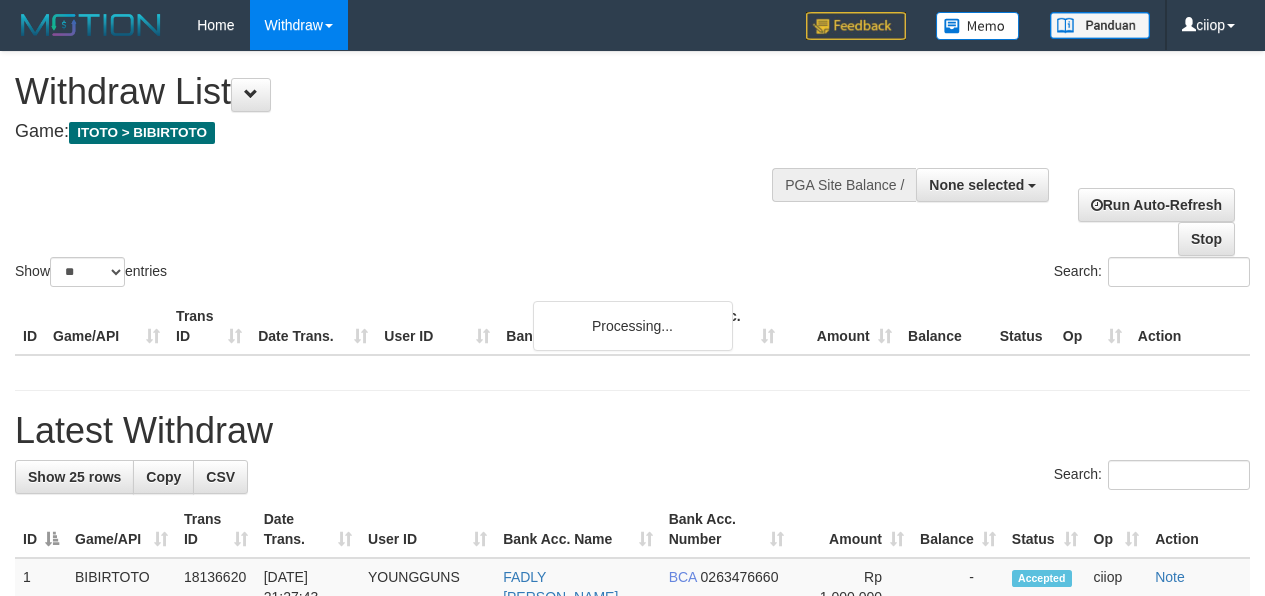 select 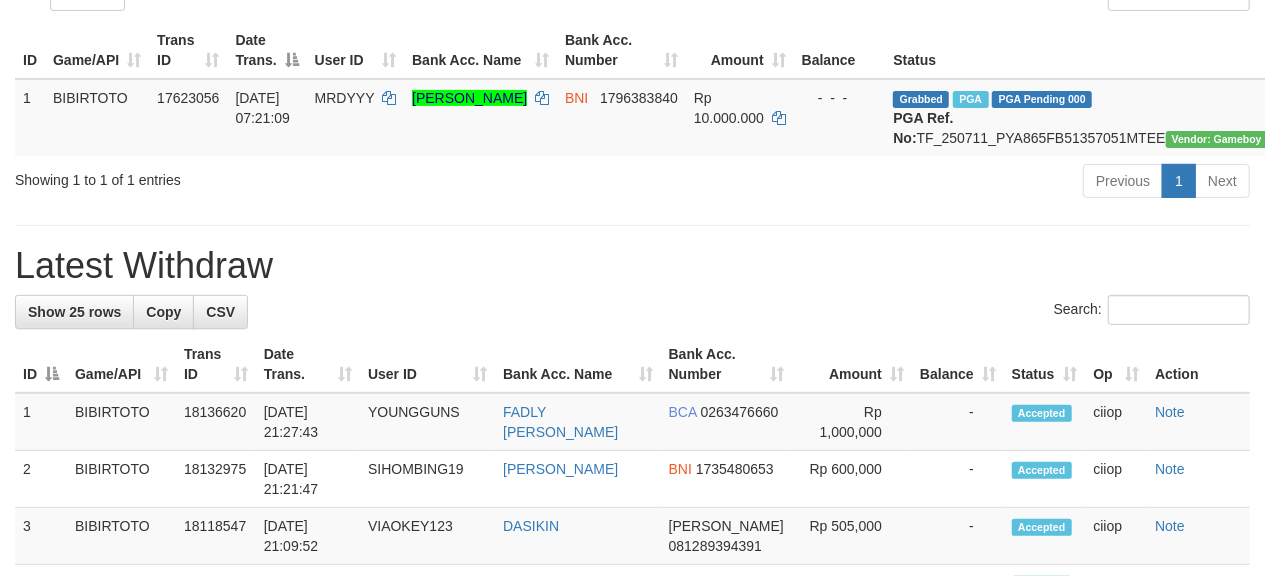 scroll, scrollTop: 0, scrollLeft: 0, axis: both 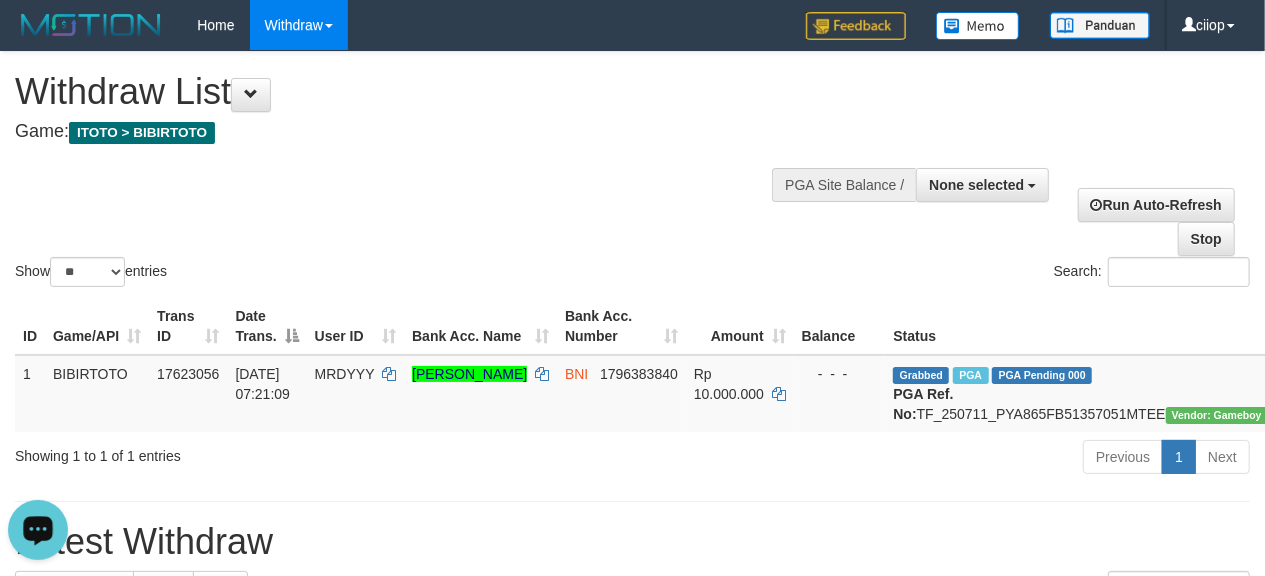 click at bounding box center (38, 528) 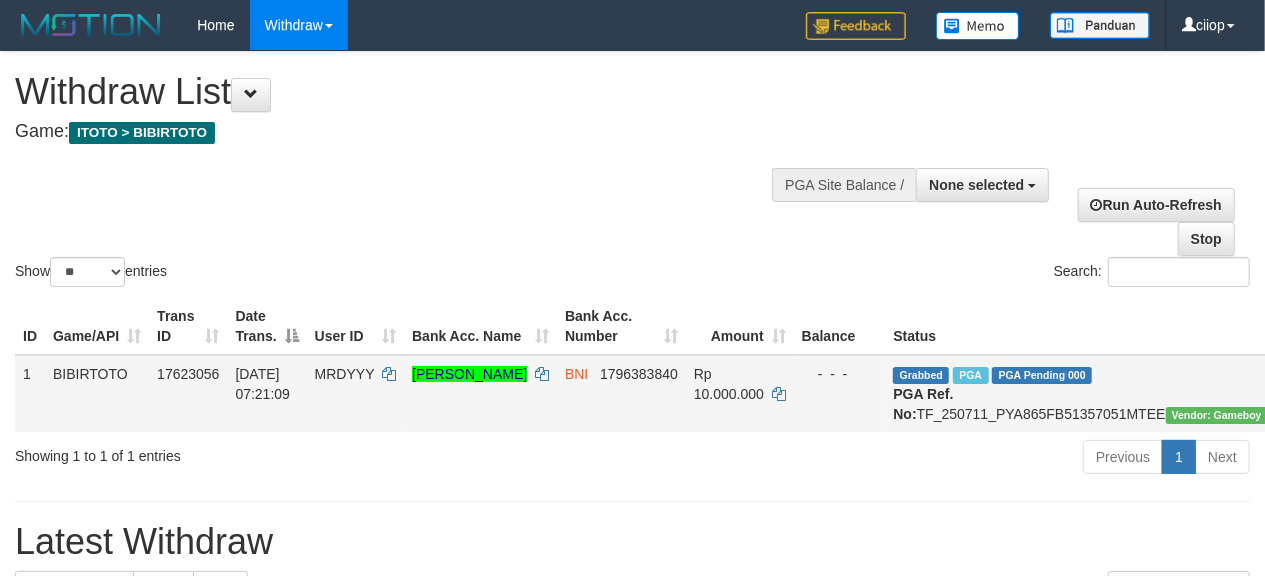 click on "Grabbed   PGA   PGA Pending 000 {"status":"000","data":{"unique_id":"1927-17623056-20250711","reference_no":"TF_250711_PYA865FB51357051MTEE","amount":"10000000.00","fee":"0.00","merchant_surcharge_rate":"0.00","charge_to":"MERC","payout_amount":"10000000.00","disbursement_status":0,"disbursement_description":"ON PROCESS","created_at":"[DATE] 07:48:05","executed_at":"[DATE] 07:48:05","bank":{"code":"009","name":"BANK NEGARA INDONESIA","account_number":"1796383840","account_name":"[PERSON_NAME]"},"note":"ciiop","merchant_balance":{"balance_effective":119667178,"balance_pending":19078934,"balance_disbursement":14747000,"balance_collection":1146394253}}} PGA Ref. No:  TF_250711_PYA865FB51357051MTEE  Vendor: Gameboy" at bounding box center (1080, 393) 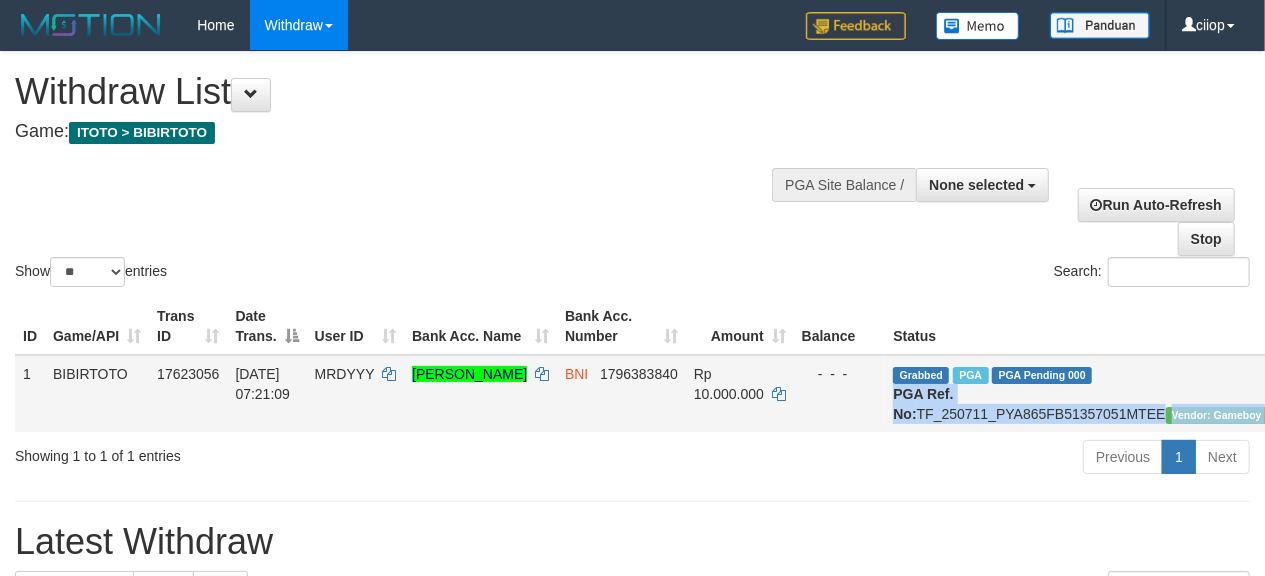 click on "Grabbed   PGA   PGA Pending 000 {"status":"000","data":{"unique_id":"1927-17623056-20250711","reference_no":"TF_250711_PYA865FB51357051MTEE","amount":"10000000.00","fee":"0.00","merchant_surcharge_rate":"0.00","charge_to":"MERC","payout_amount":"10000000.00","disbursement_status":0,"disbursement_description":"ON PROCESS","created_at":"2025-07-11 07:48:05","executed_at":"2025-07-11 07:48:05","bank":{"code":"009","name":"BANK NEGARA INDONESIA","account_number":"1796383840","account_name":"DINO BAGUS HERLIANTO"},"note":"ciiop","merchant_balance":{"balance_effective":119667178,"balance_pending":19078934,"balance_disbursement":14747000,"balance_collection":1146394253}}} PGA Ref. No:  TF_250711_PYA865FB51357051MTEE  Vendor: Gameboy" at bounding box center (1080, 393) 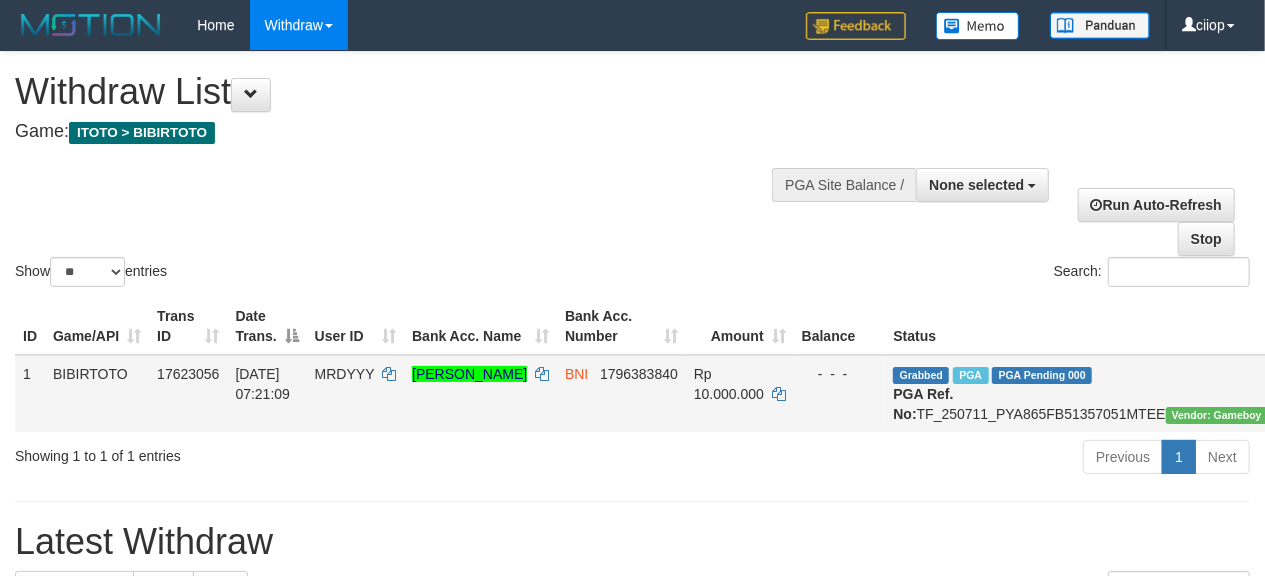 click on "Grabbed   PGA   PGA Pending 000 {"status":"000","data":{"unique_id":"1927-17623056-20250711","reference_no":"TF_250711_PYA865FB51357051MTEE","amount":"10000000.00","fee":"0.00","merchant_surcharge_rate":"0.00","charge_to":"MERC","payout_amount":"10000000.00","disbursement_status":0,"disbursement_description":"ON PROCESS","created_at":"2025-07-11 07:48:05","executed_at":"2025-07-11 07:48:05","bank":{"code":"009","name":"BANK NEGARA INDONESIA","account_number":"1796383840","account_name":"DINO BAGUS HERLIANTO"},"note":"ciiop","merchant_balance":{"balance_effective":119667178,"balance_pending":19078934,"balance_disbursement":14747000,"balance_collection":1146394253}}} PGA Ref. No:  TF_250711_PYA865FB51357051MTEE  Vendor: Gameboy" at bounding box center [1080, 393] 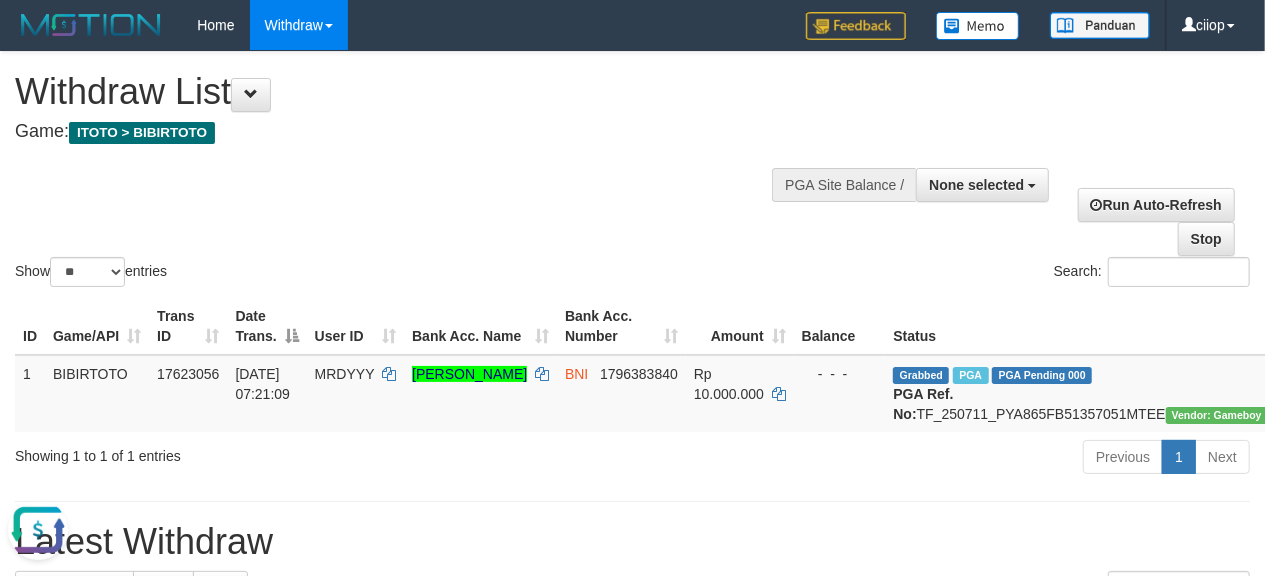 click on "Withdraw List
Game:   ITOTO > BIBIRTOTO" at bounding box center (419, 106) 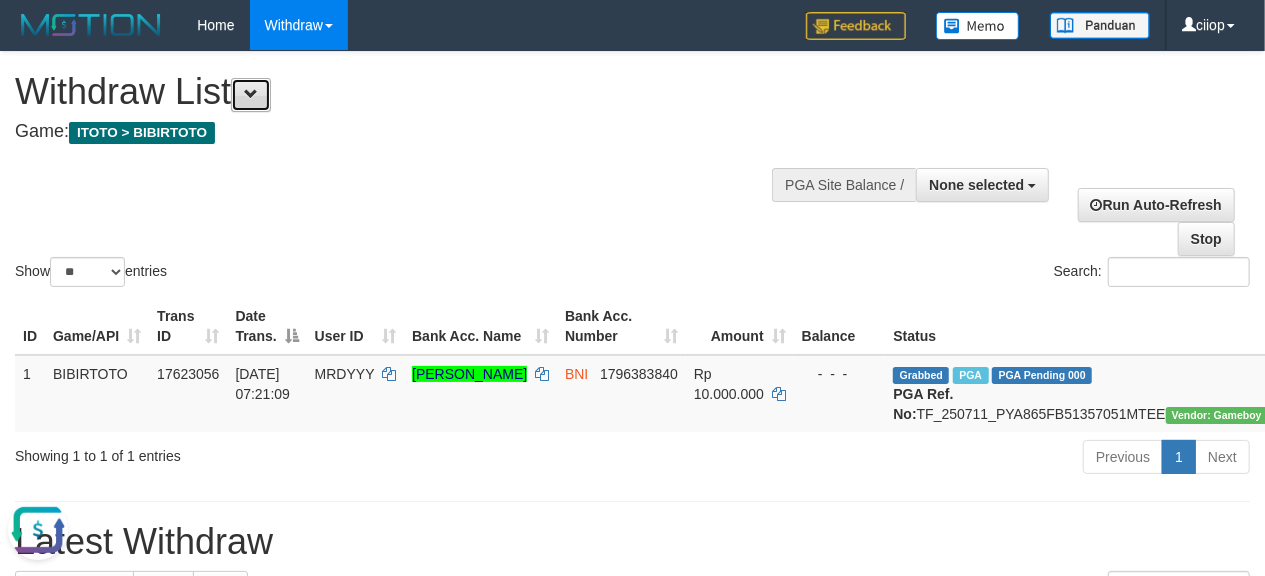 click at bounding box center (251, 94) 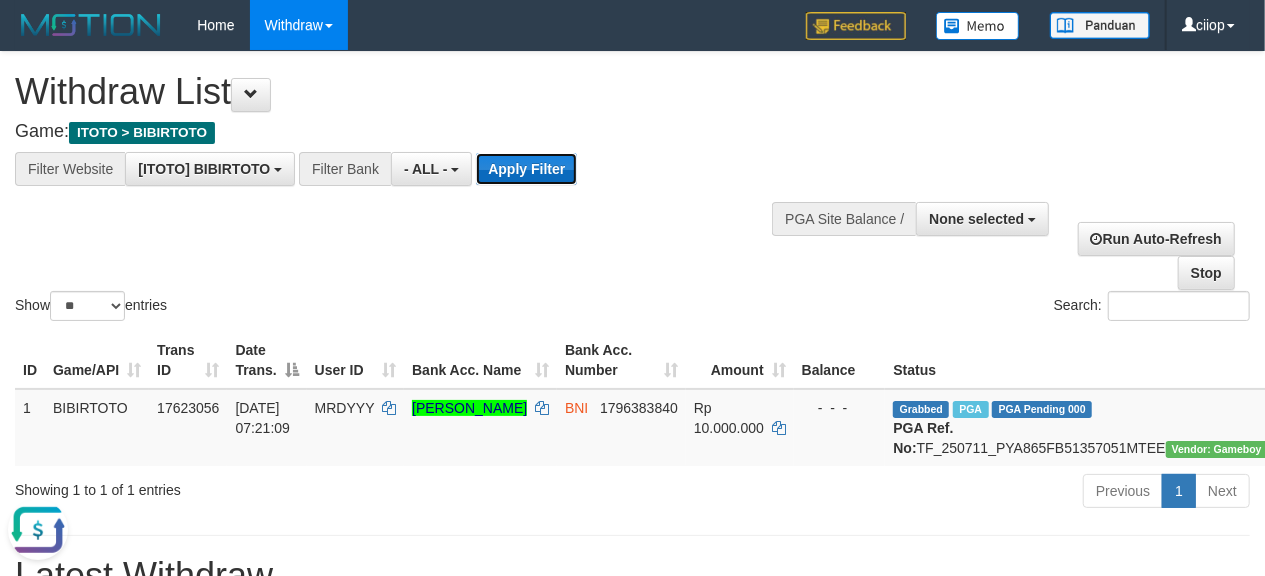 click on "Apply Filter" at bounding box center [526, 169] 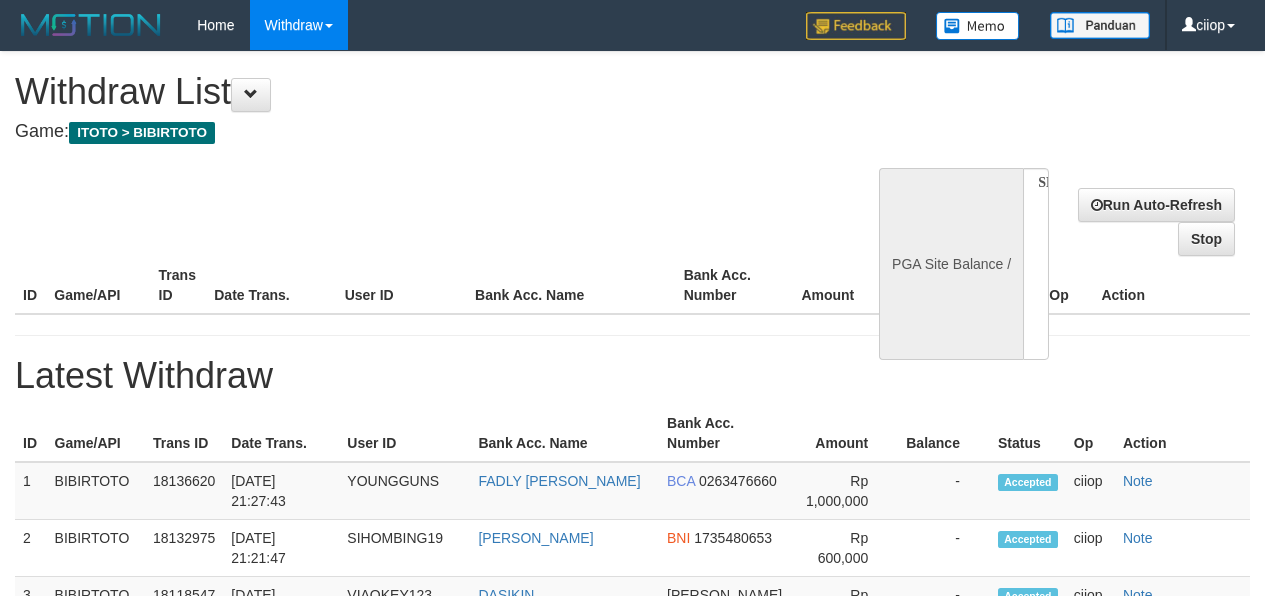 select 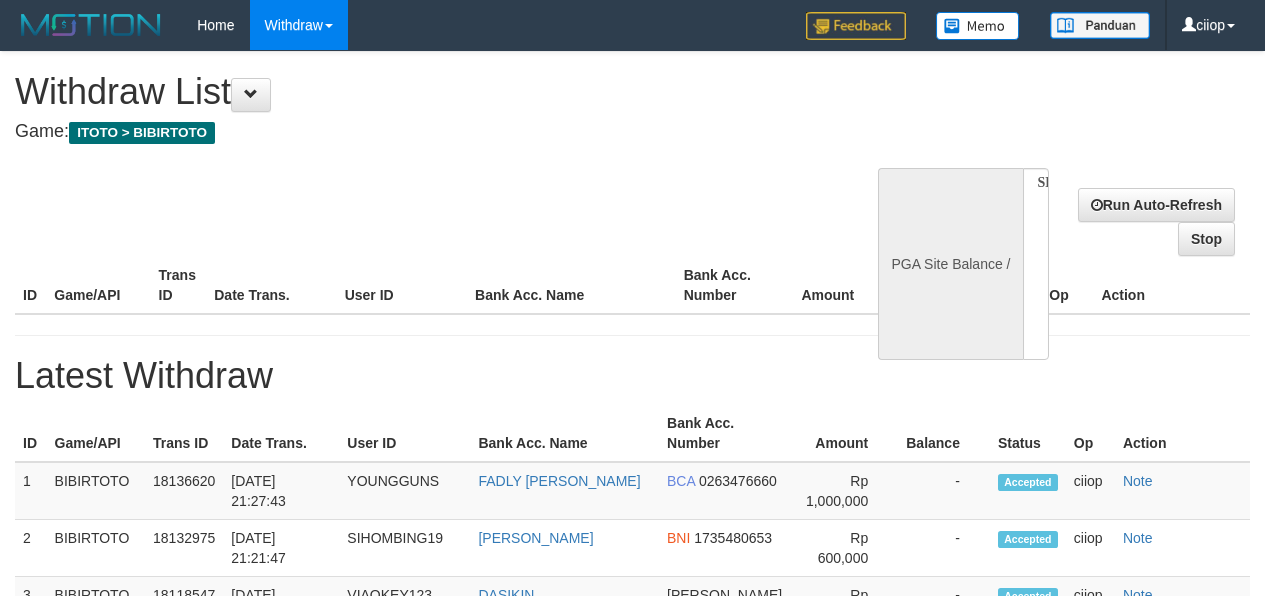 scroll, scrollTop: 0, scrollLeft: 0, axis: both 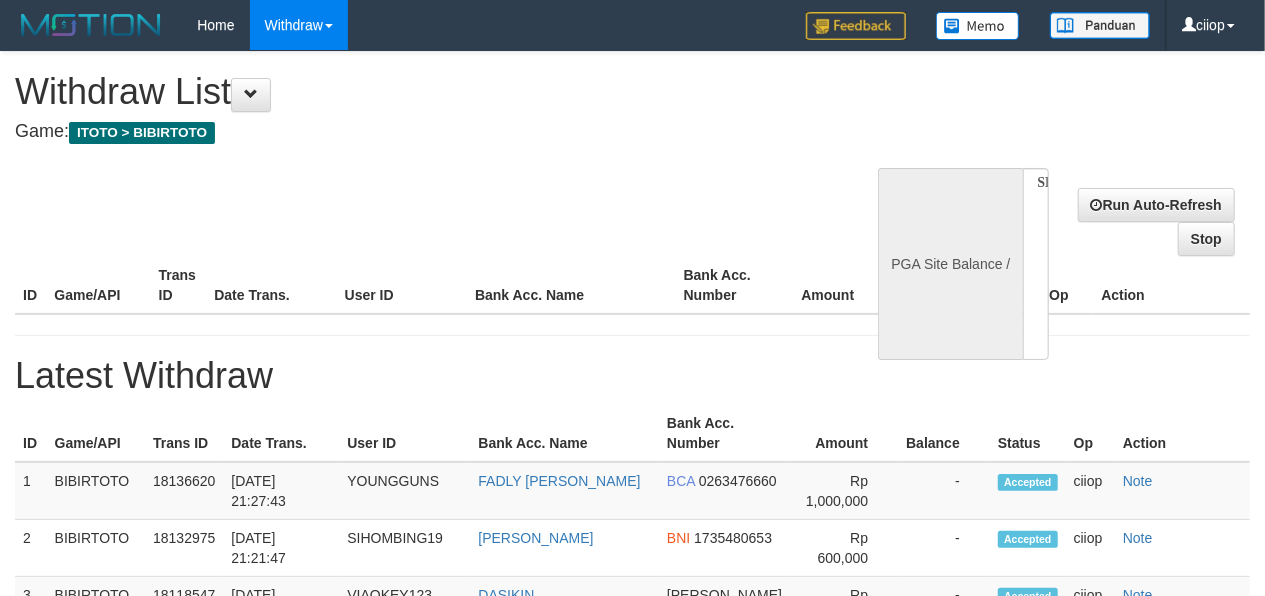 select on "**" 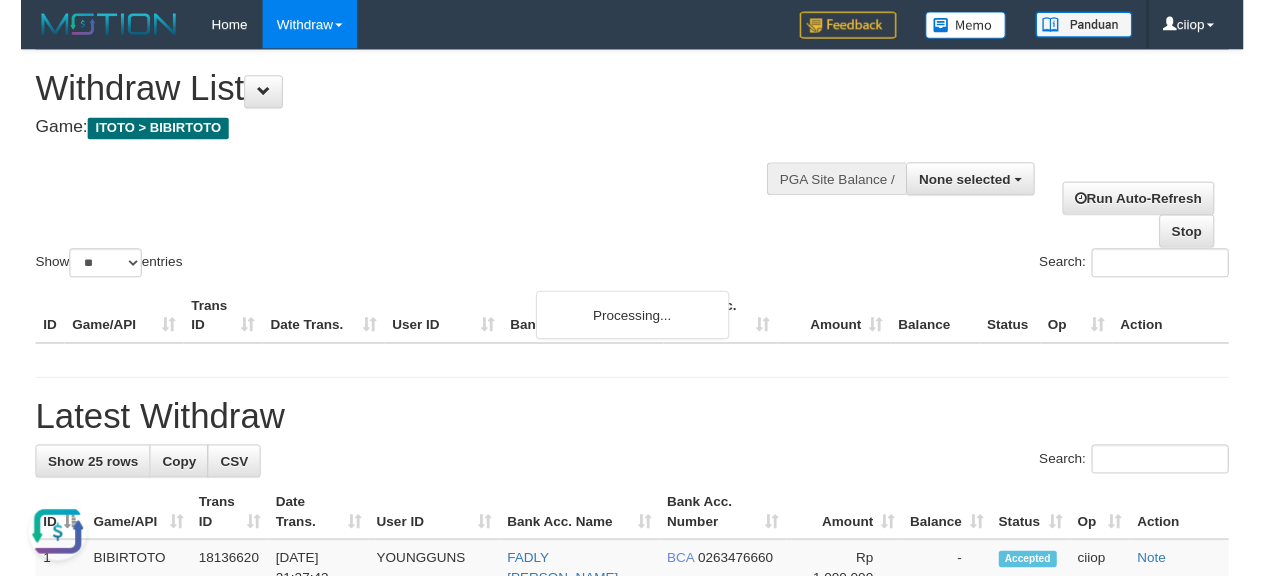 scroll, scrollTop: 0, scrollLeft: 0, axis: both 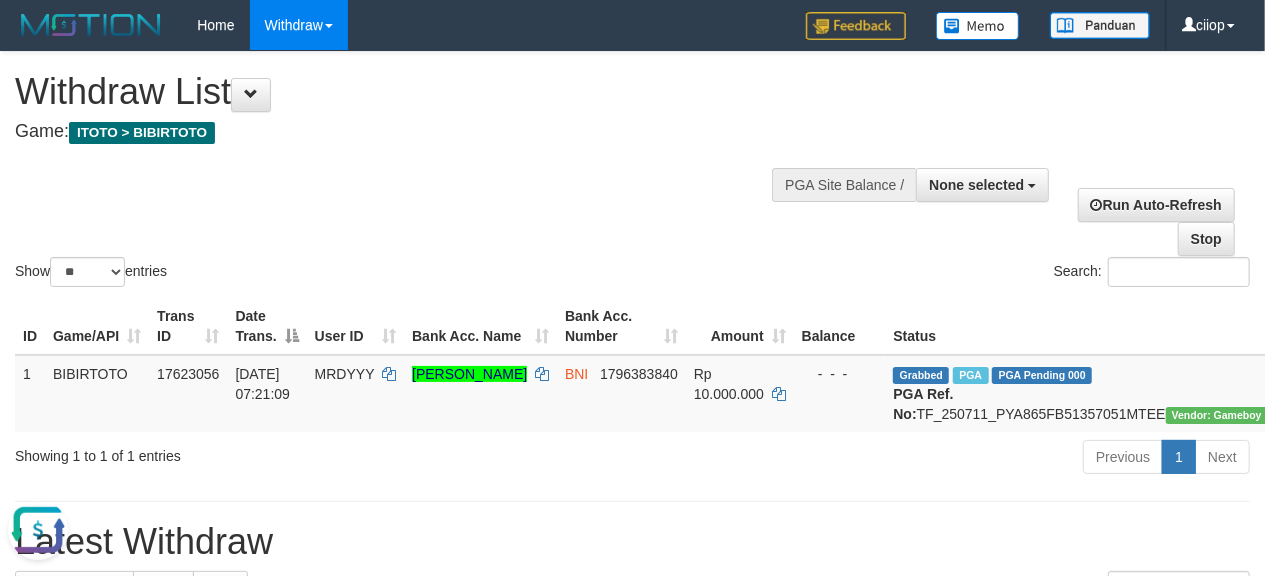 click at bounding box center [38, 529] 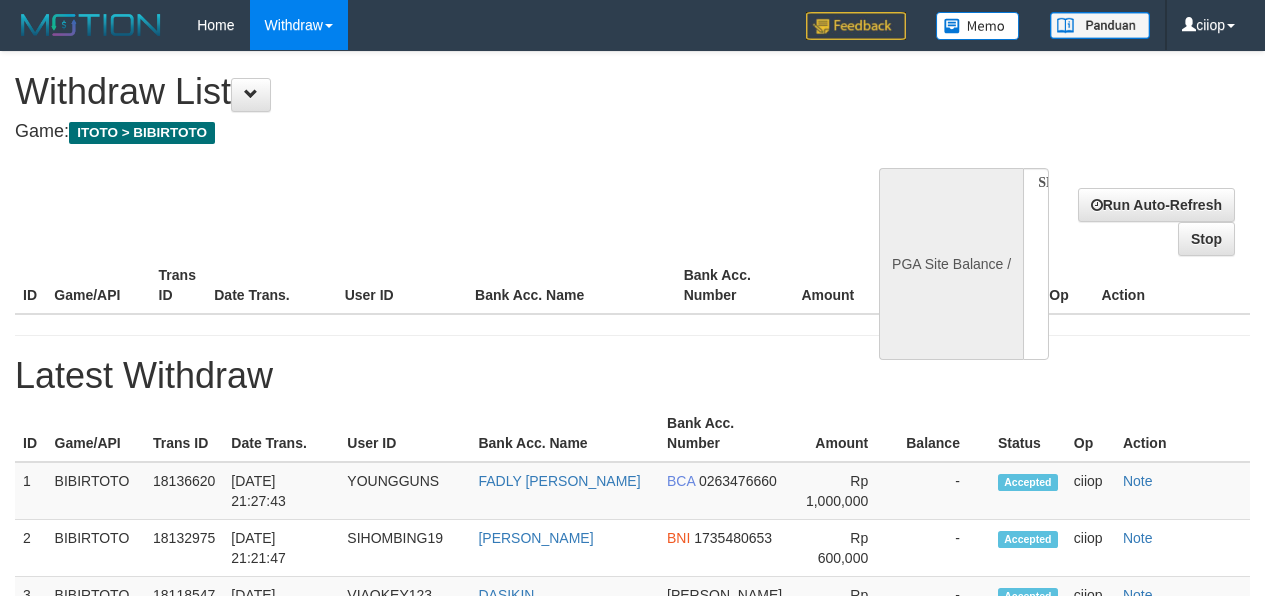 select 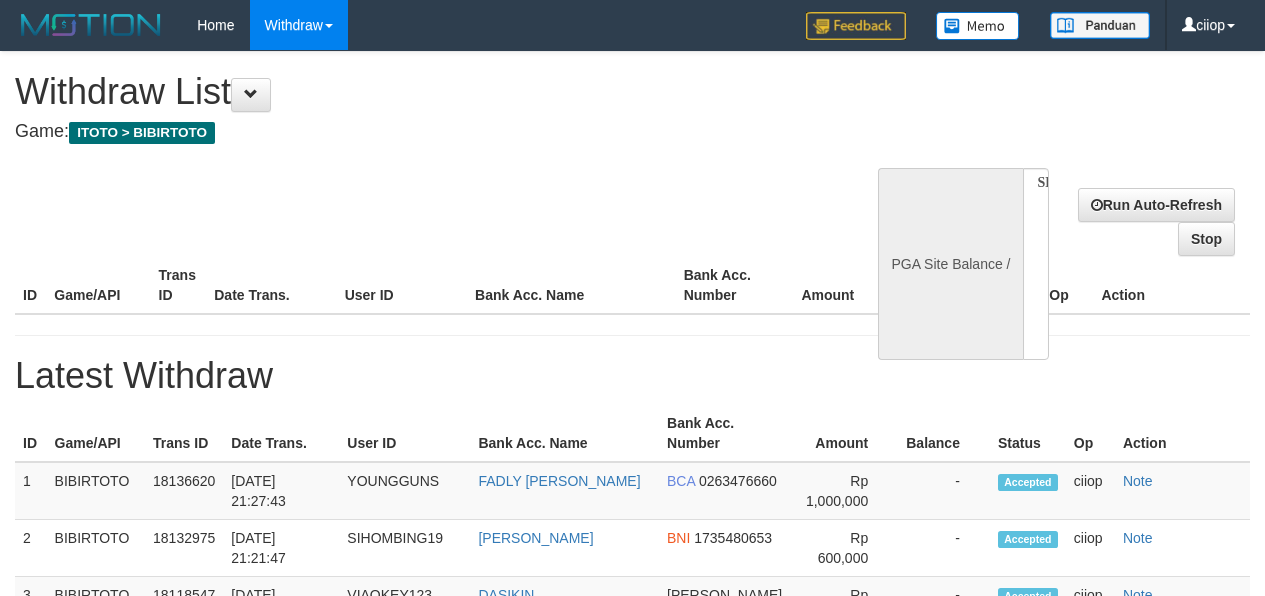 scroll, scrollTop: 0, scrollLeft: 0, axis: both 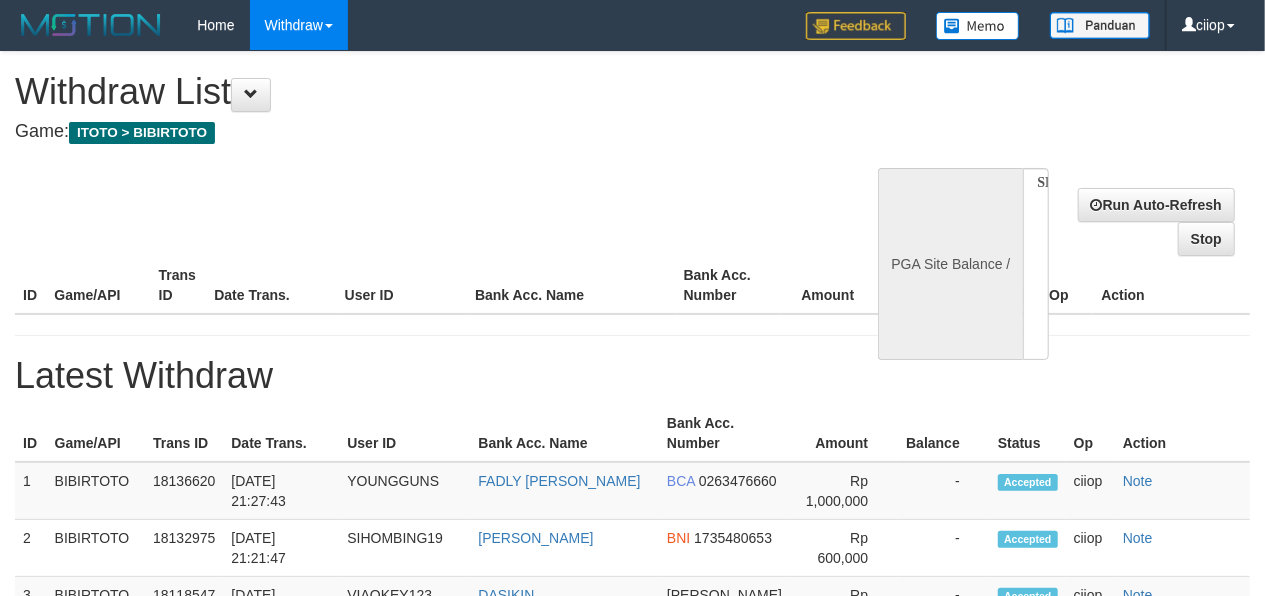 select on "**" 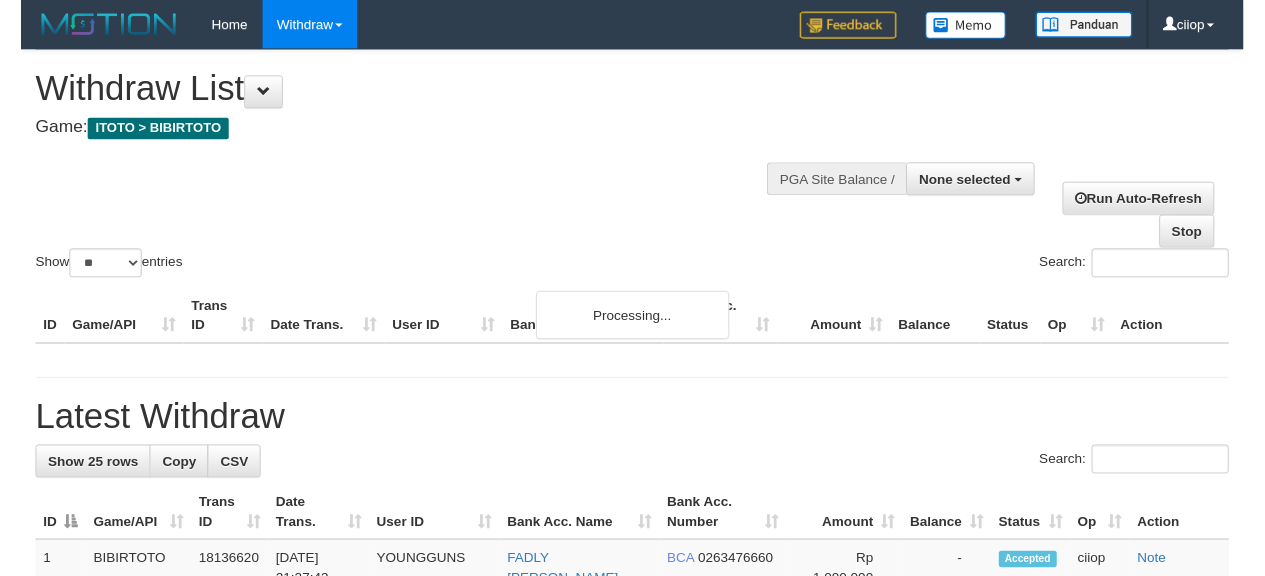 scroll, scrollTop: 0, scrollLeft: 0, axis: both 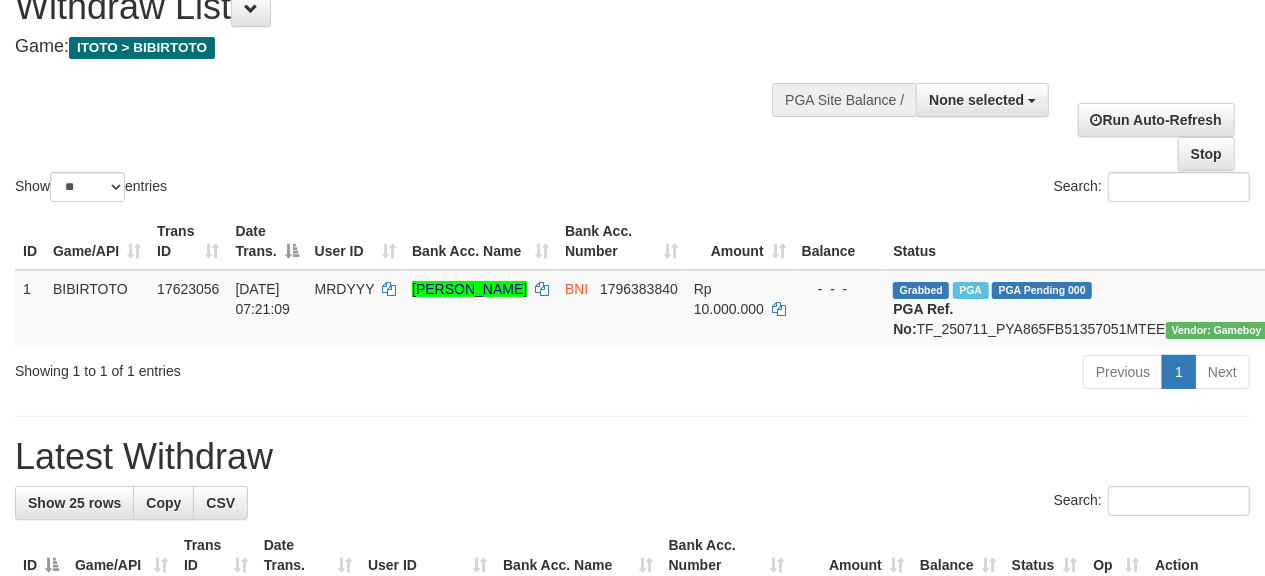 click on "Show  ** ** ** ***  entries Search:" at bounding box center (632, 86) 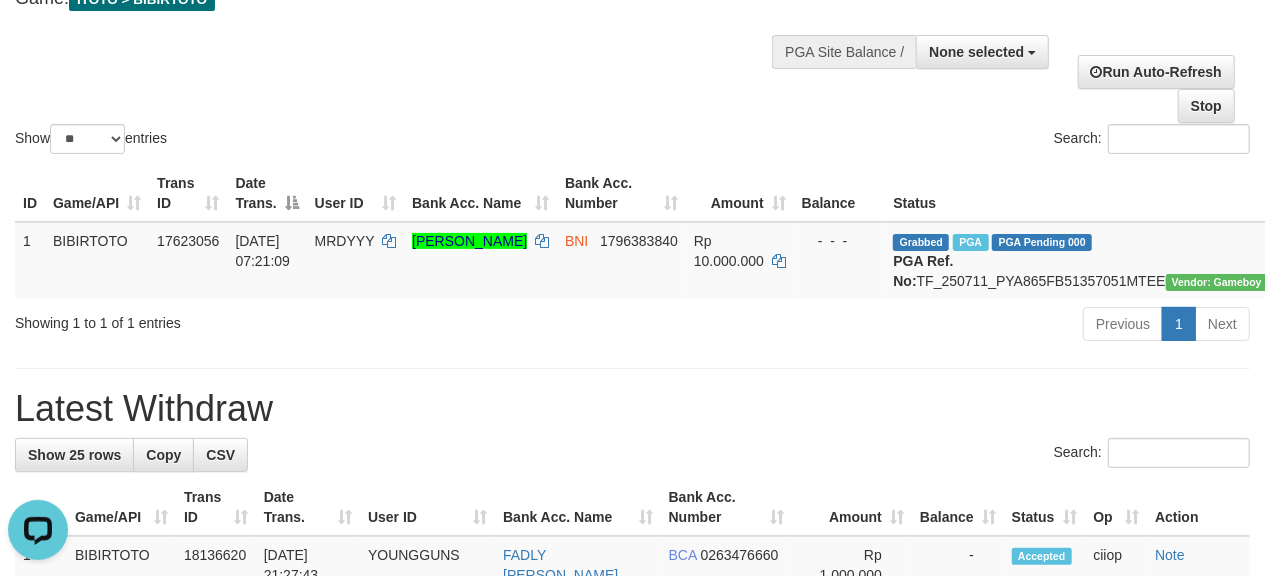 click on "Show  ** ** ** ***  entries" at bounding box center (316, 141) 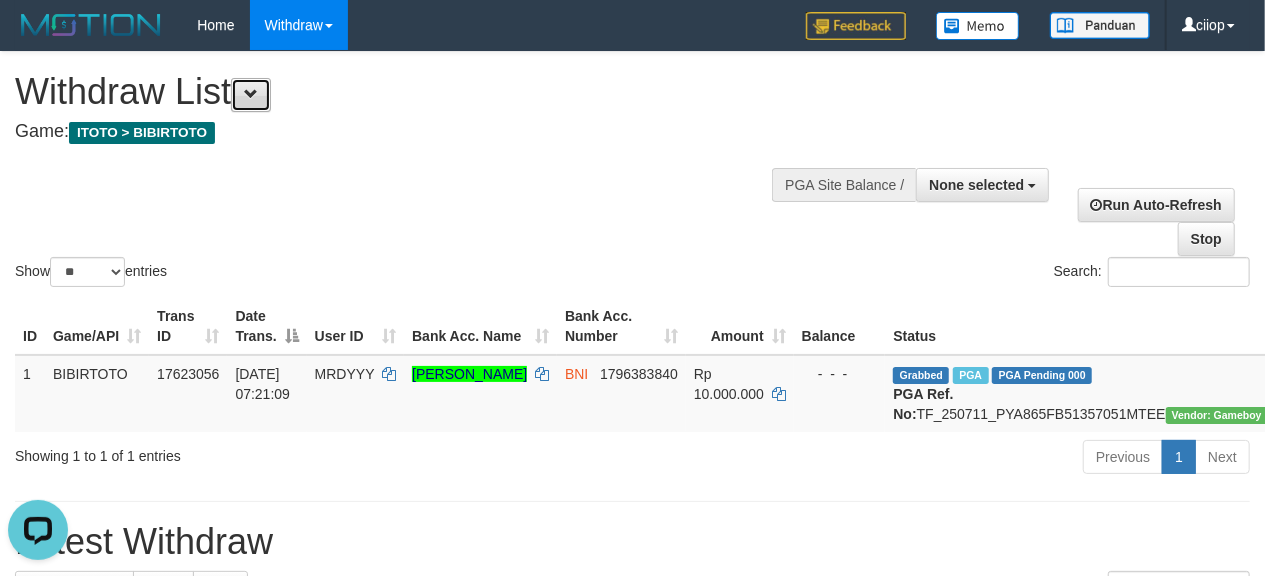 click at bounding box center [251, 94] 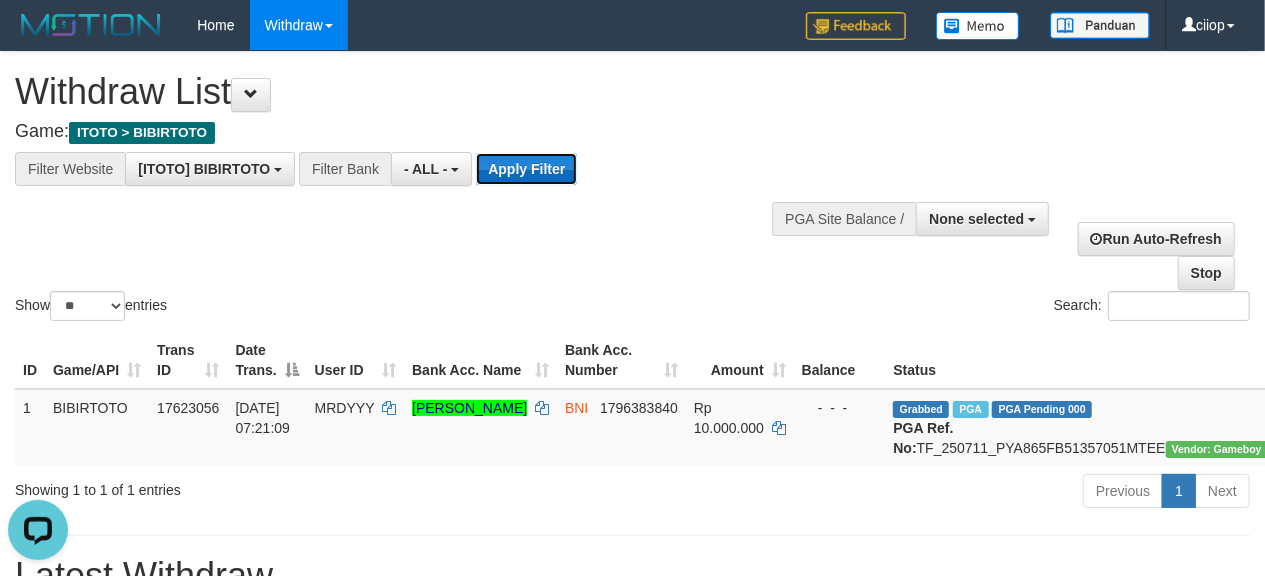 click on "Apply Filter" at bounding box center [526, 169] 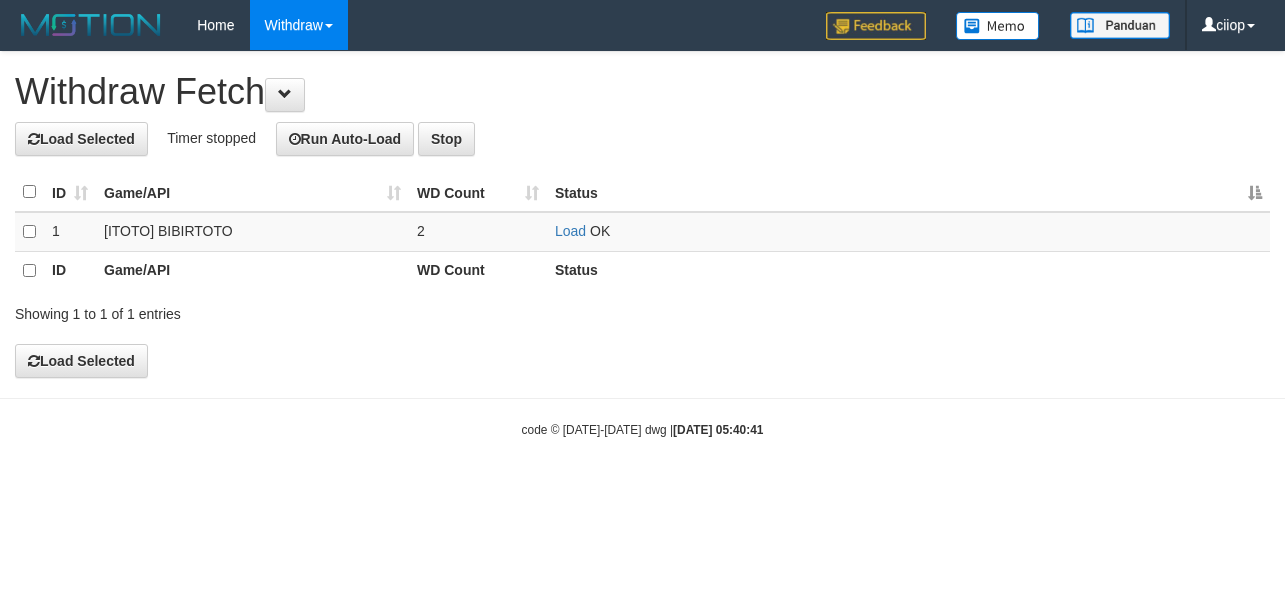 scroll, scrollTop: 0, scrollLeft: 0, axis: both 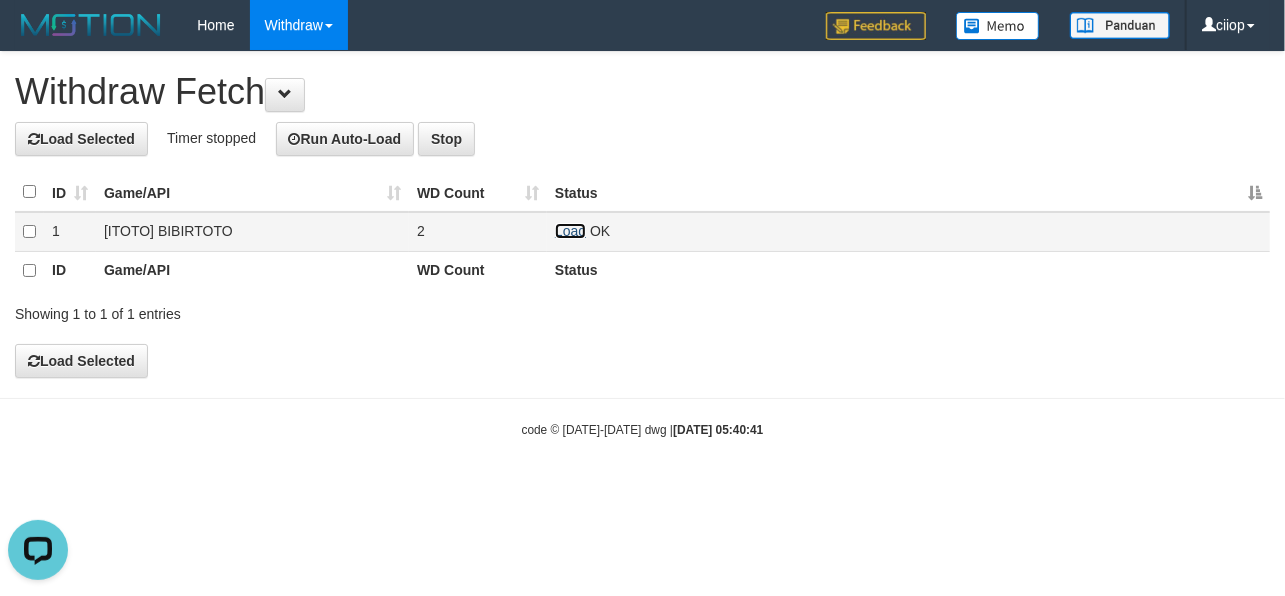 click on "Load" at bounding box center (570, 231) 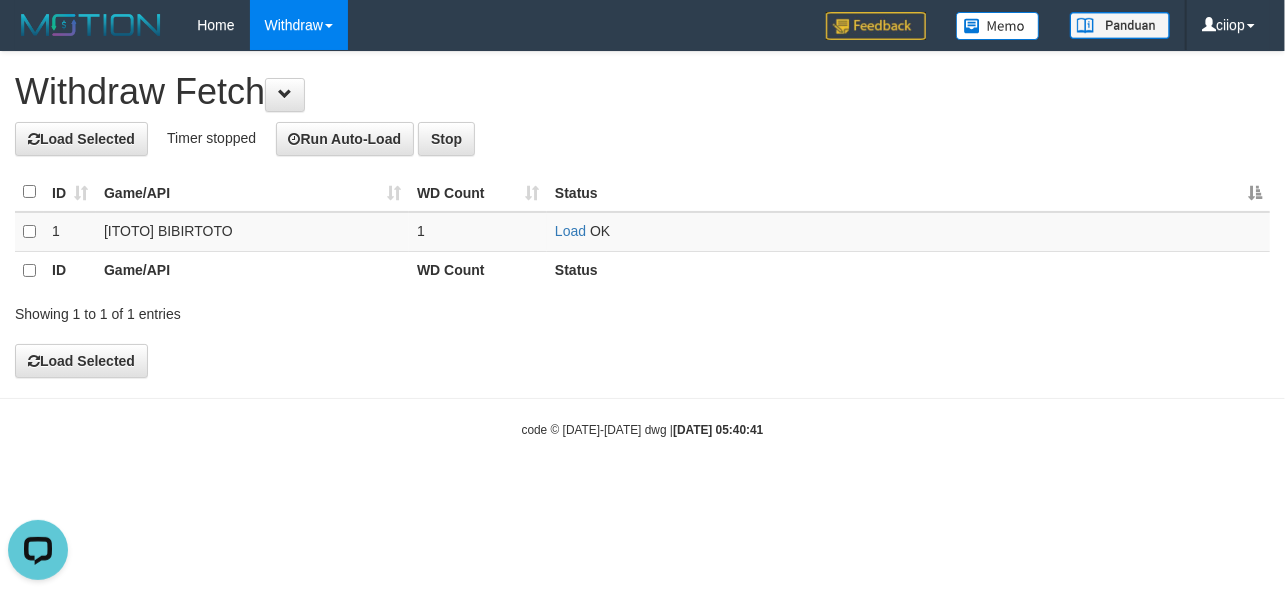 click on "**********" at bounding box center [642, 215] 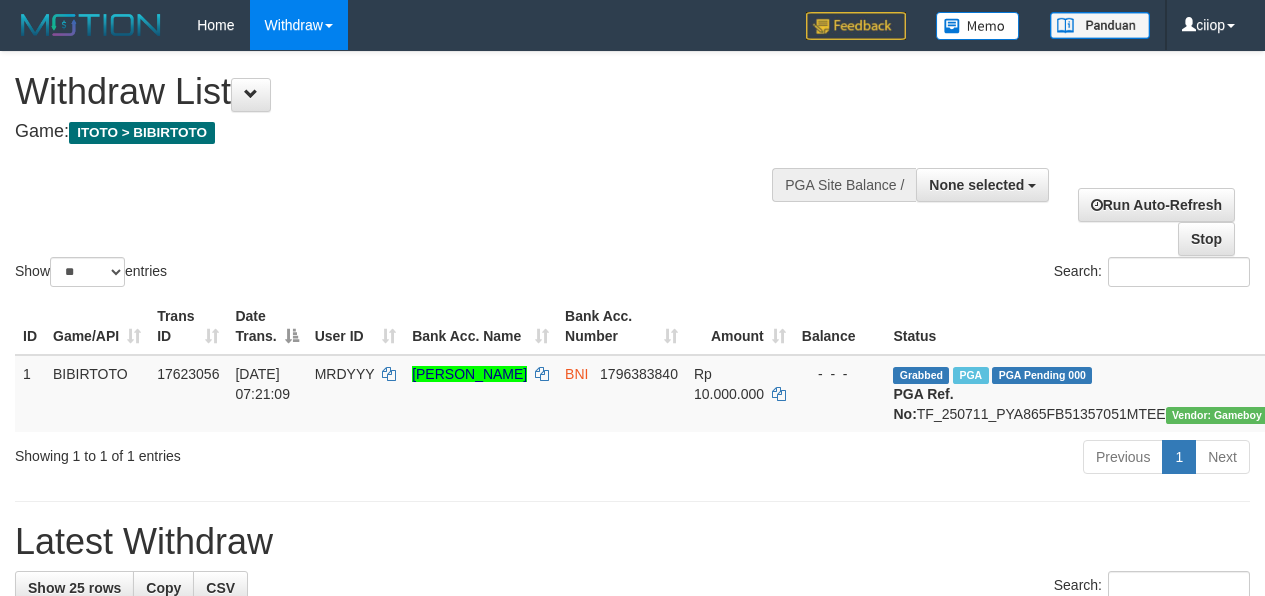 select 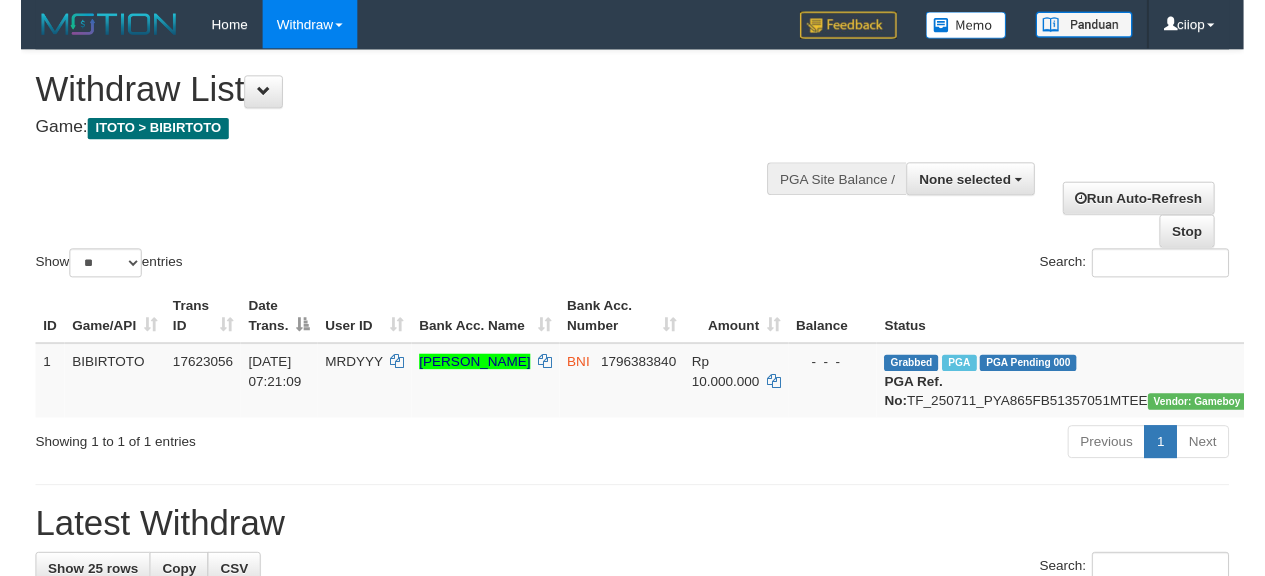 scroll, scrollTop: 0, scrollLeft: 0, axis: both 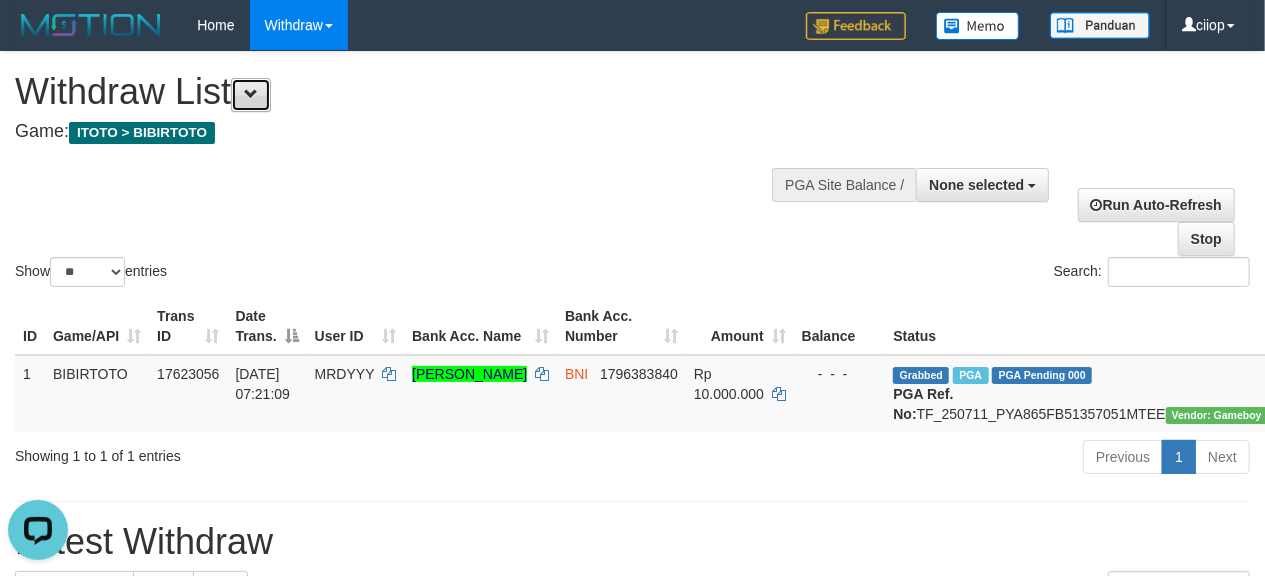 click at bounding box center (251, 95) 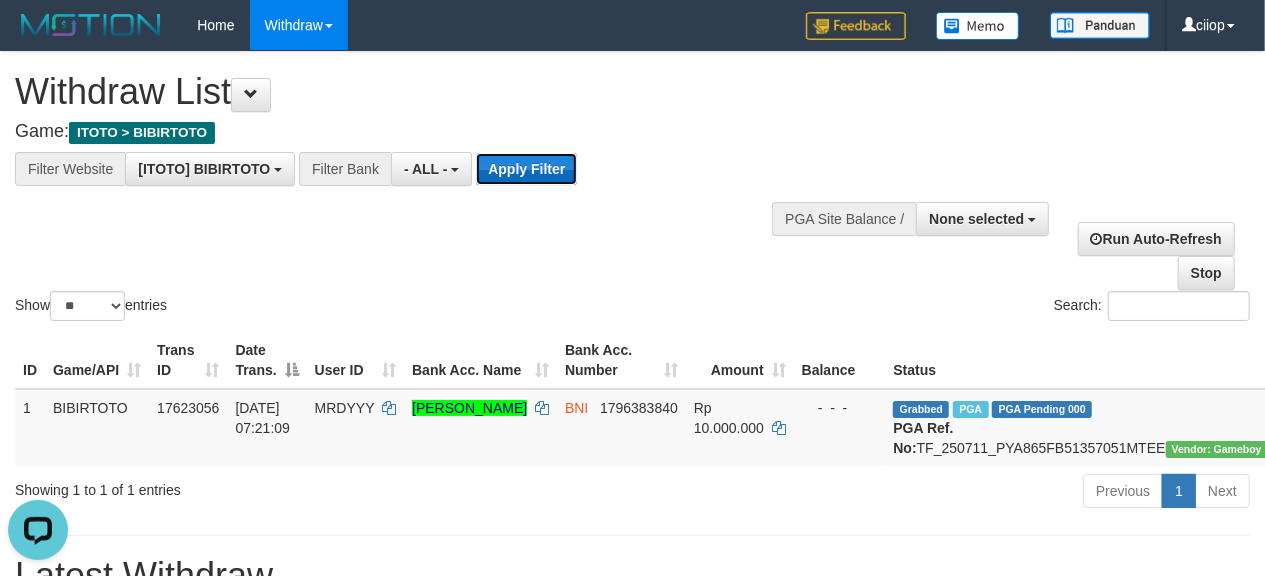 click on "Apply Filter" at bounding box center (526, 169) 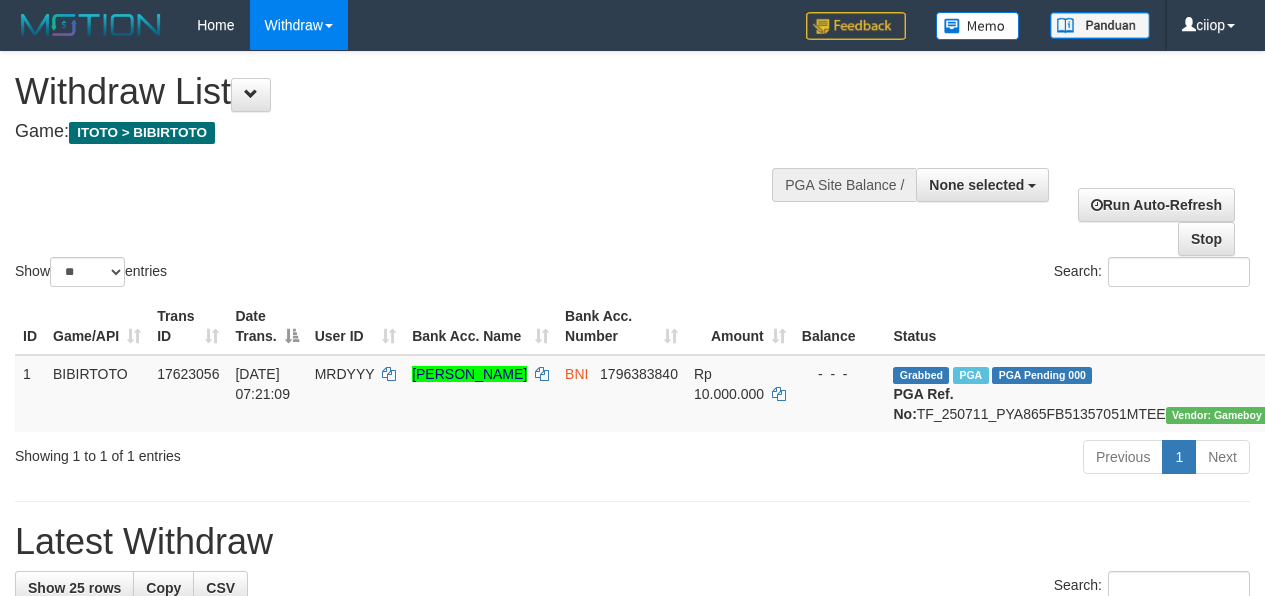 select 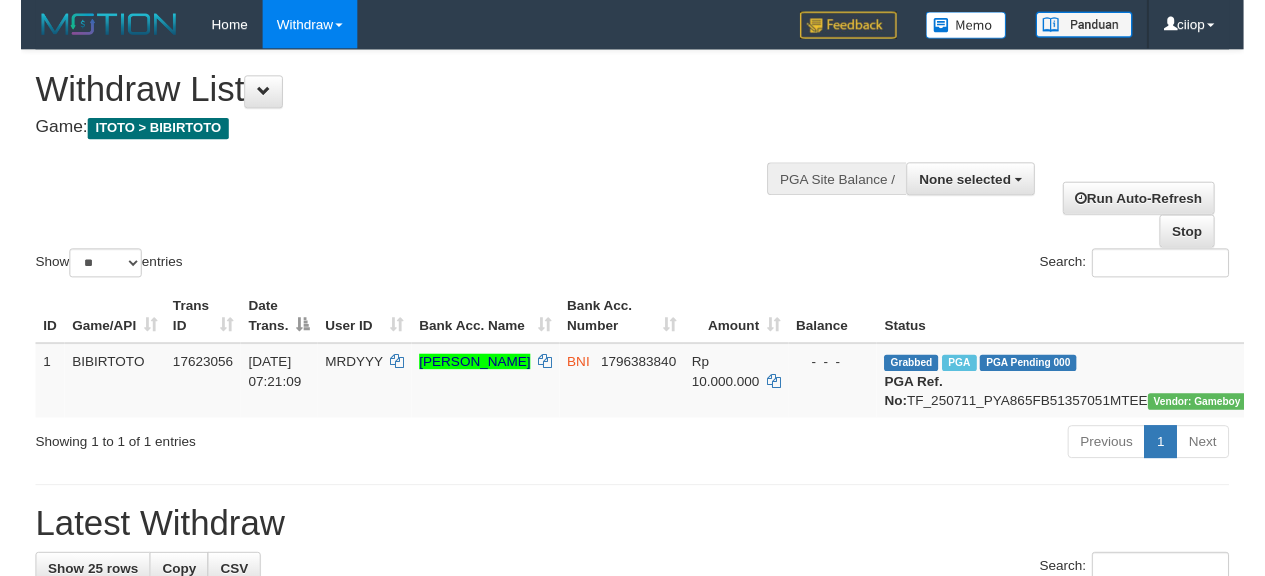 scroll, scrollTop: 0, scrollLeft: 0, axis: both 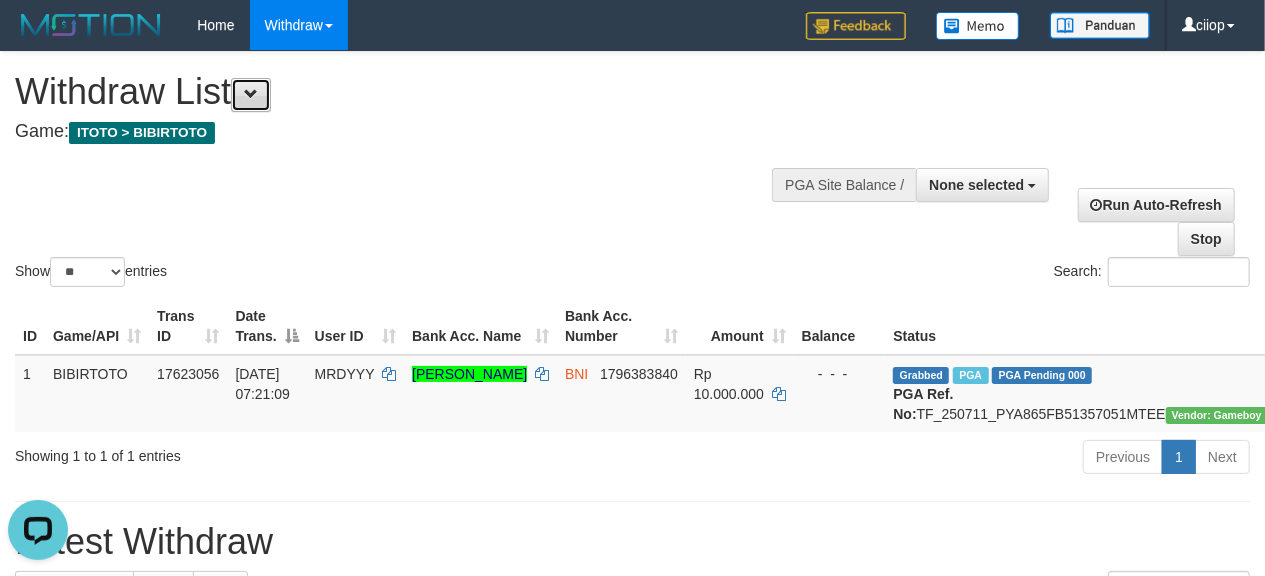 click at bounding box center (251, 94) 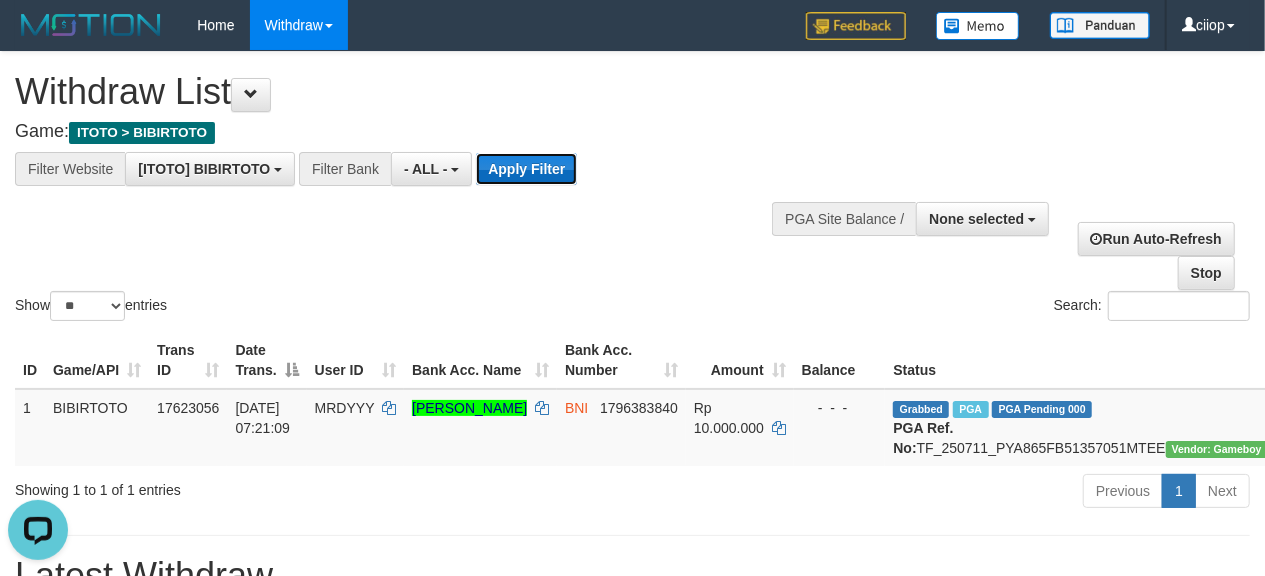 click on "Apply Filter" at bounding box center [526, 169] 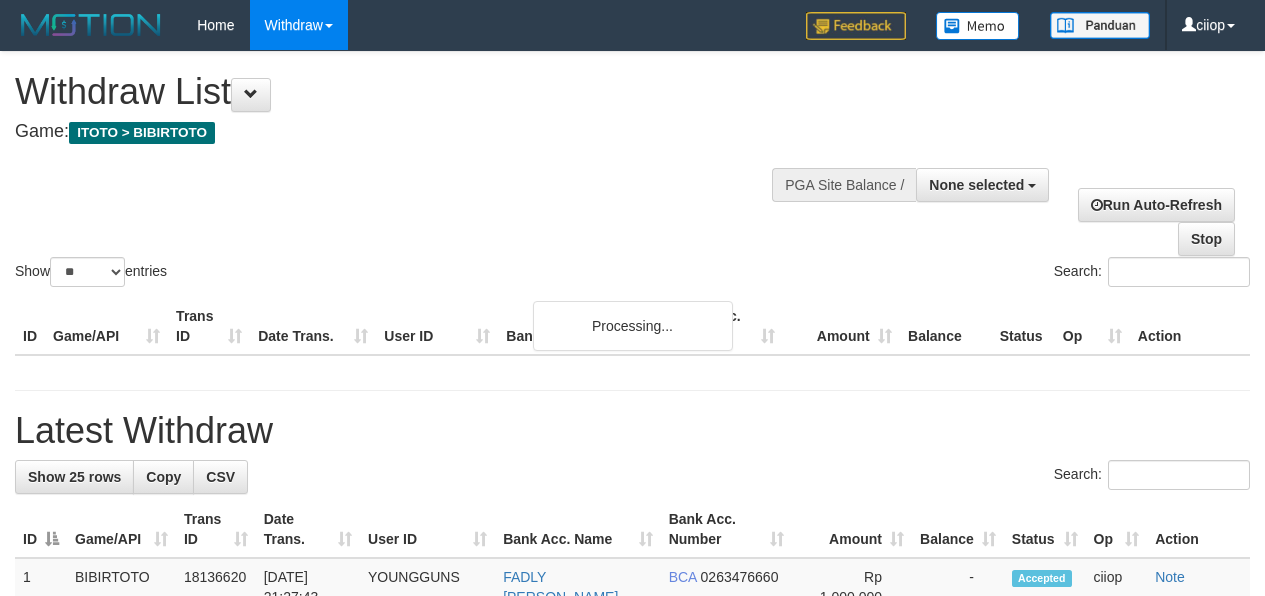 select 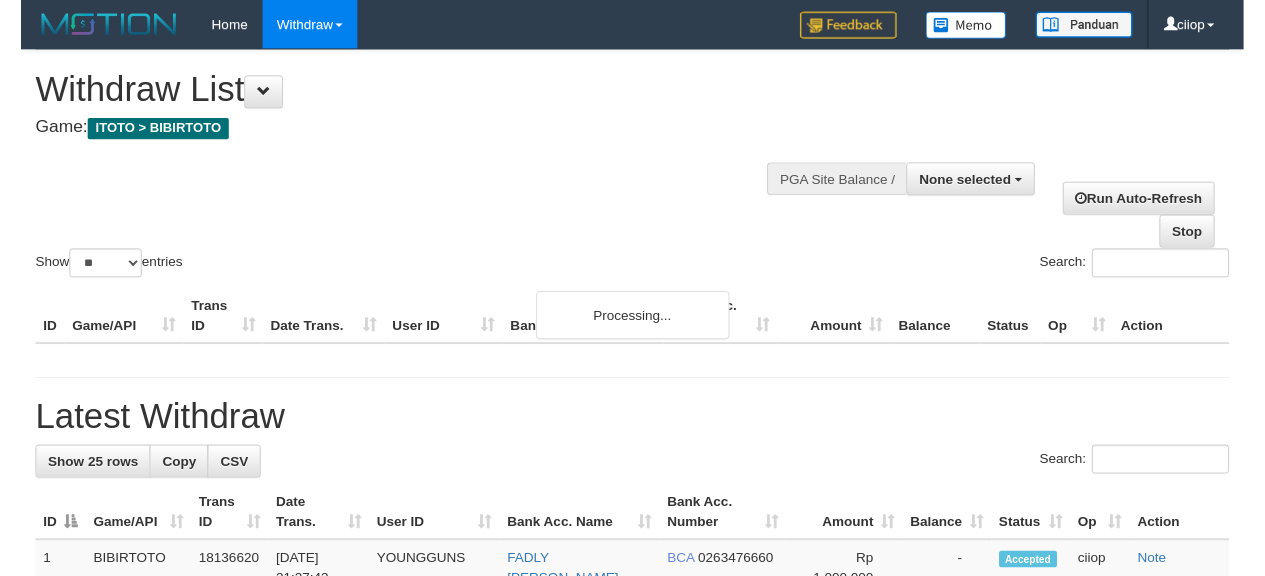 scroll, scrollTop: 0, scrollLeft: 0, axis: both 